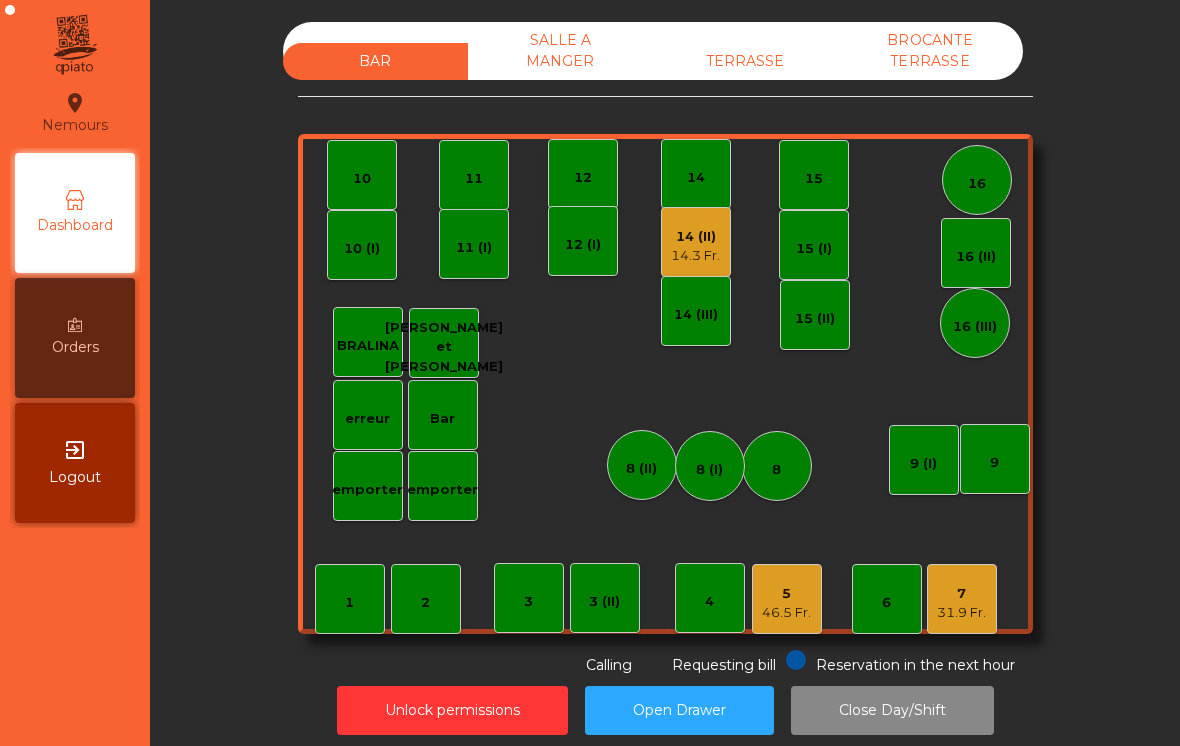 scroll, scrollTop: 0, scrollLeft: 0, axis: both 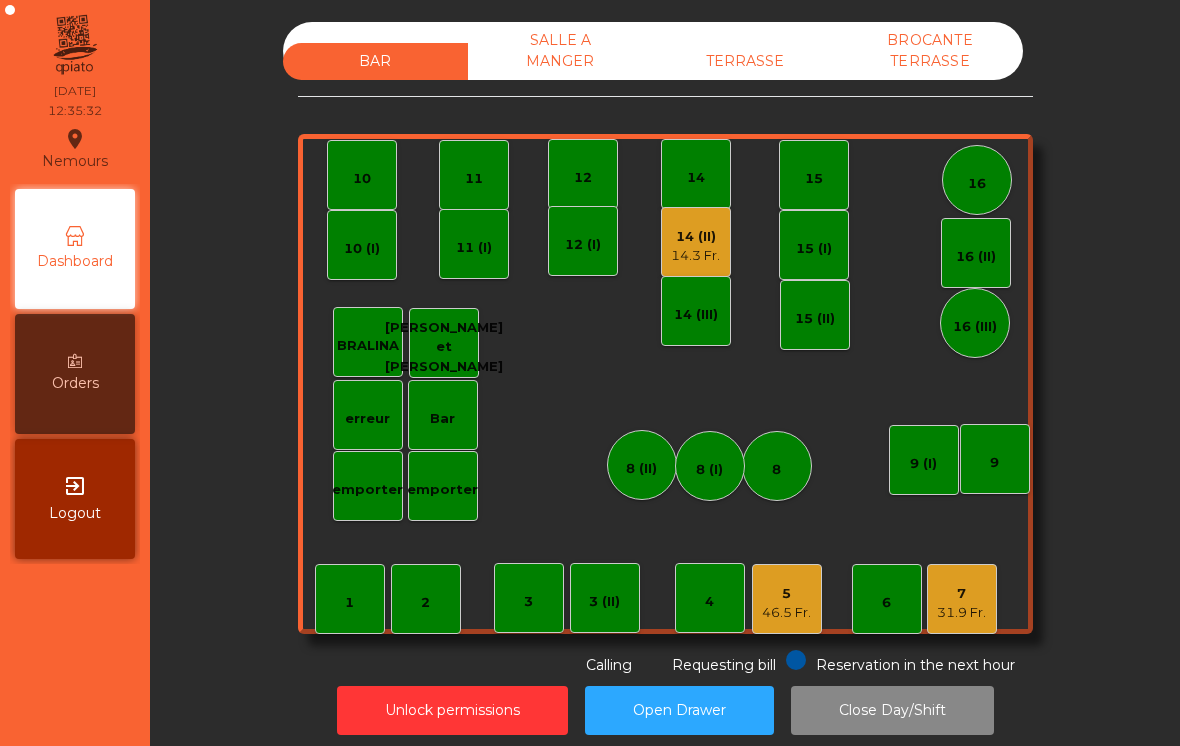 click on "12" 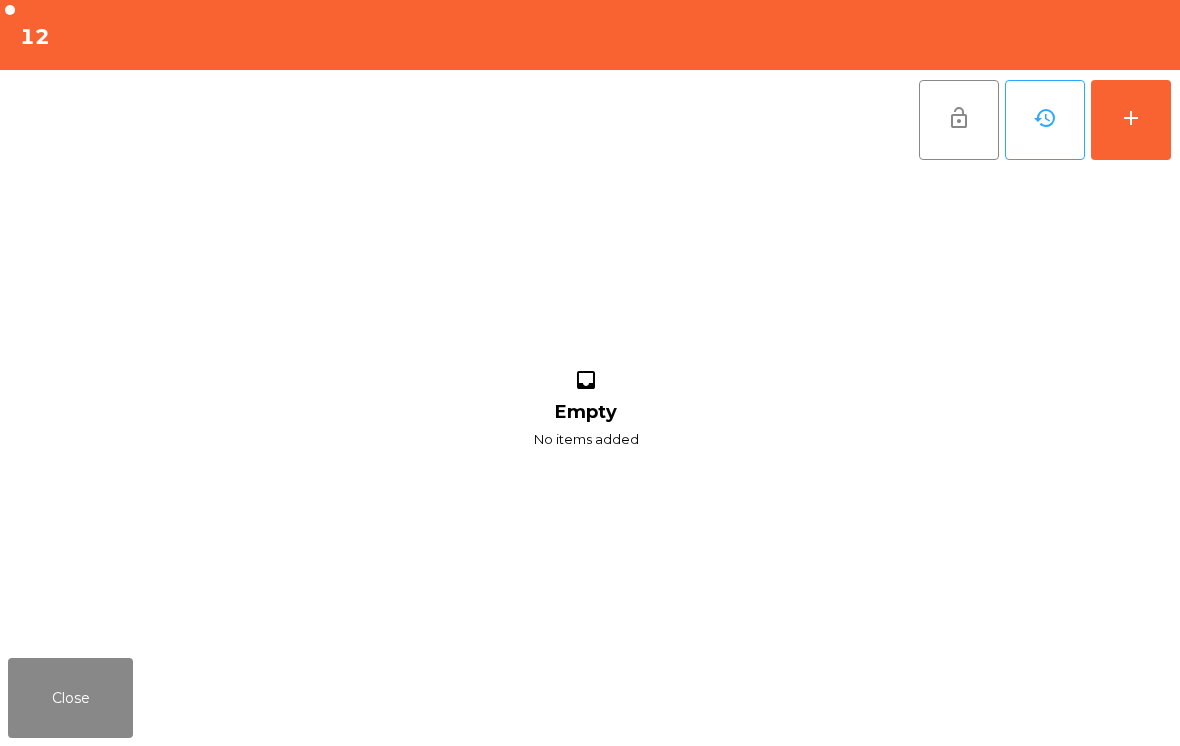 click on "add" 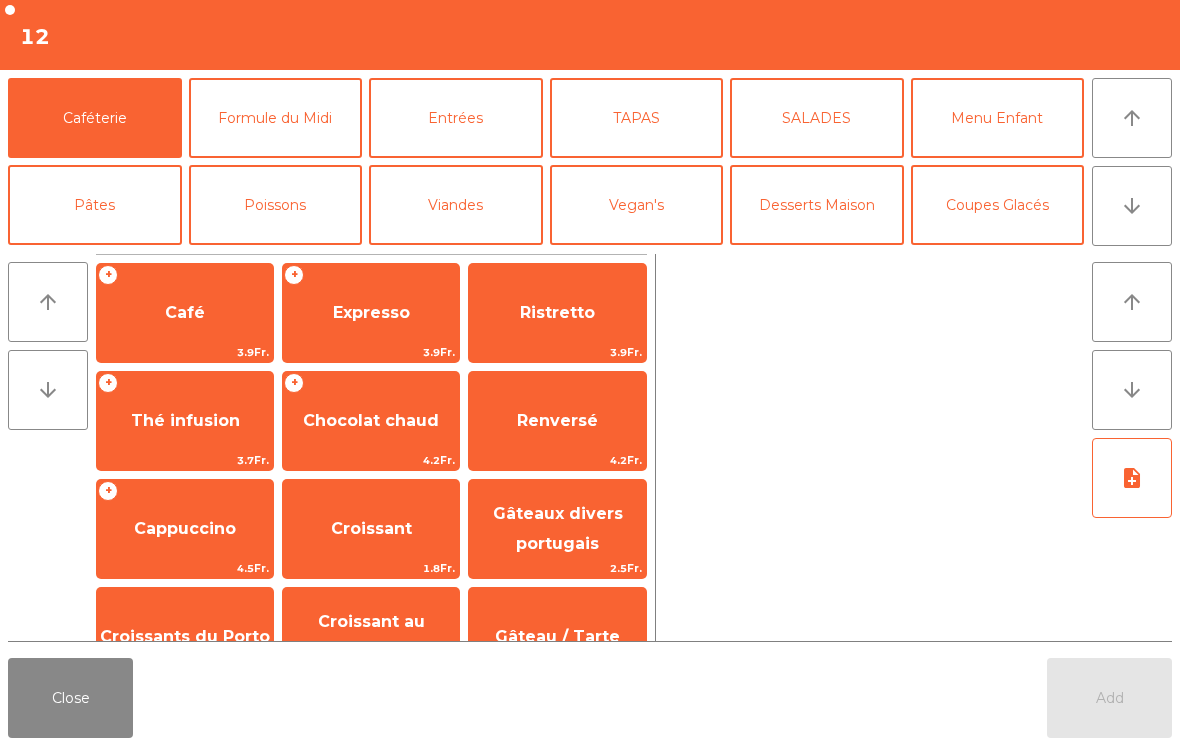 click on "Formule du Midi" 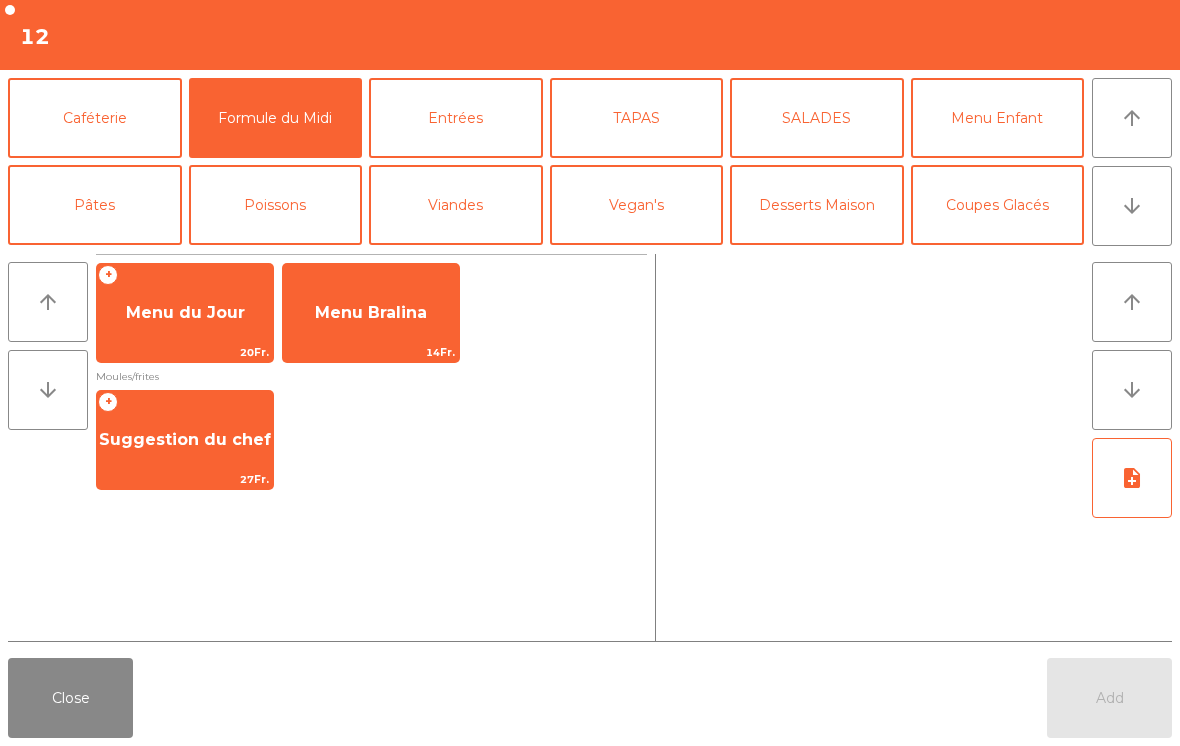 click on "+   Suggestion du chef    27Fr." 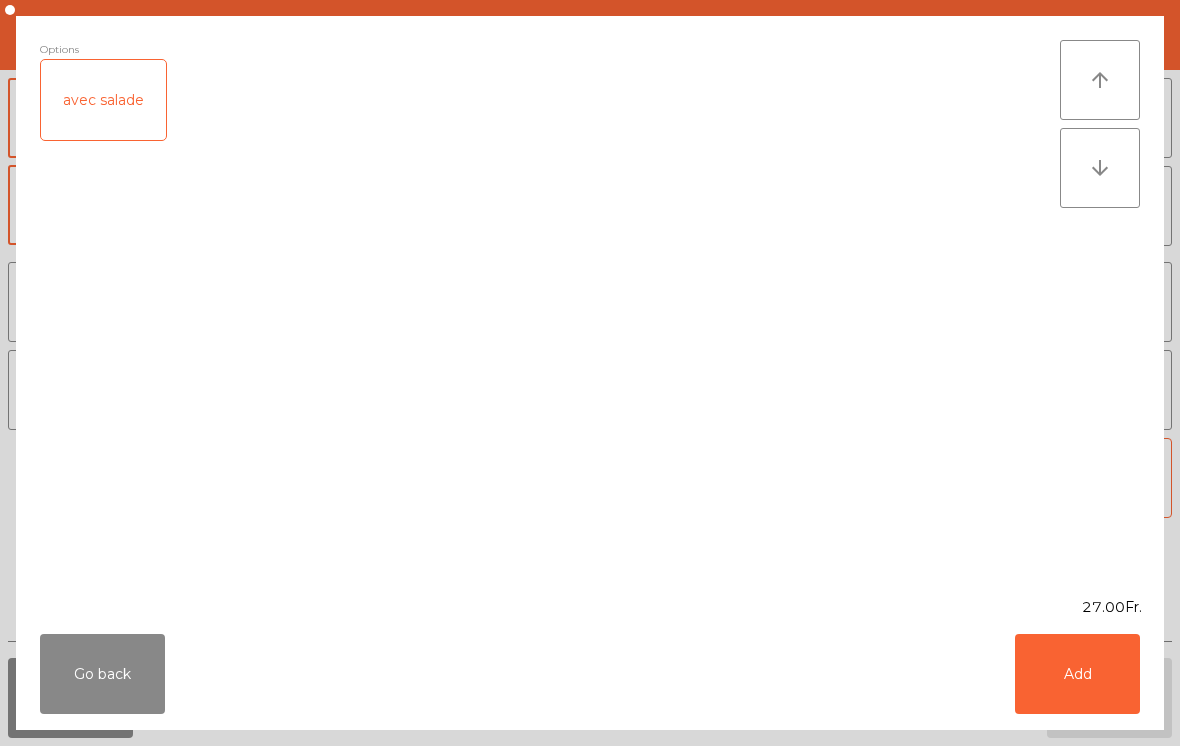 click on "Add" 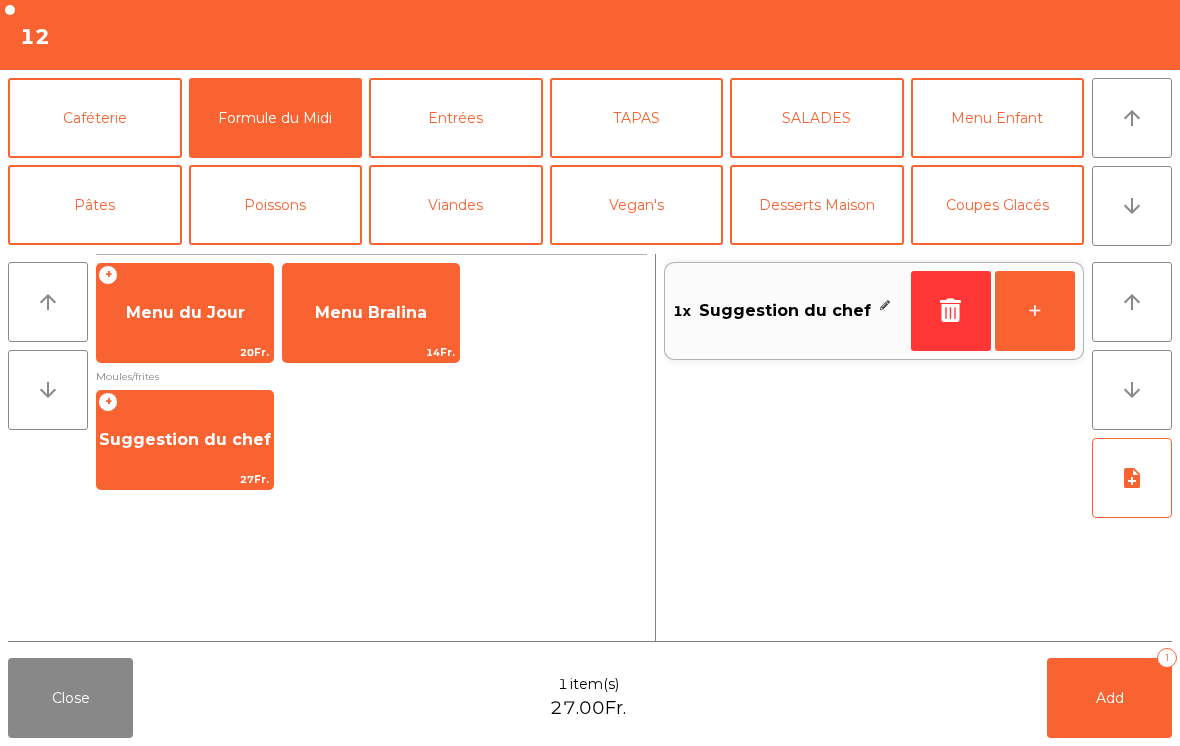 click on "+" 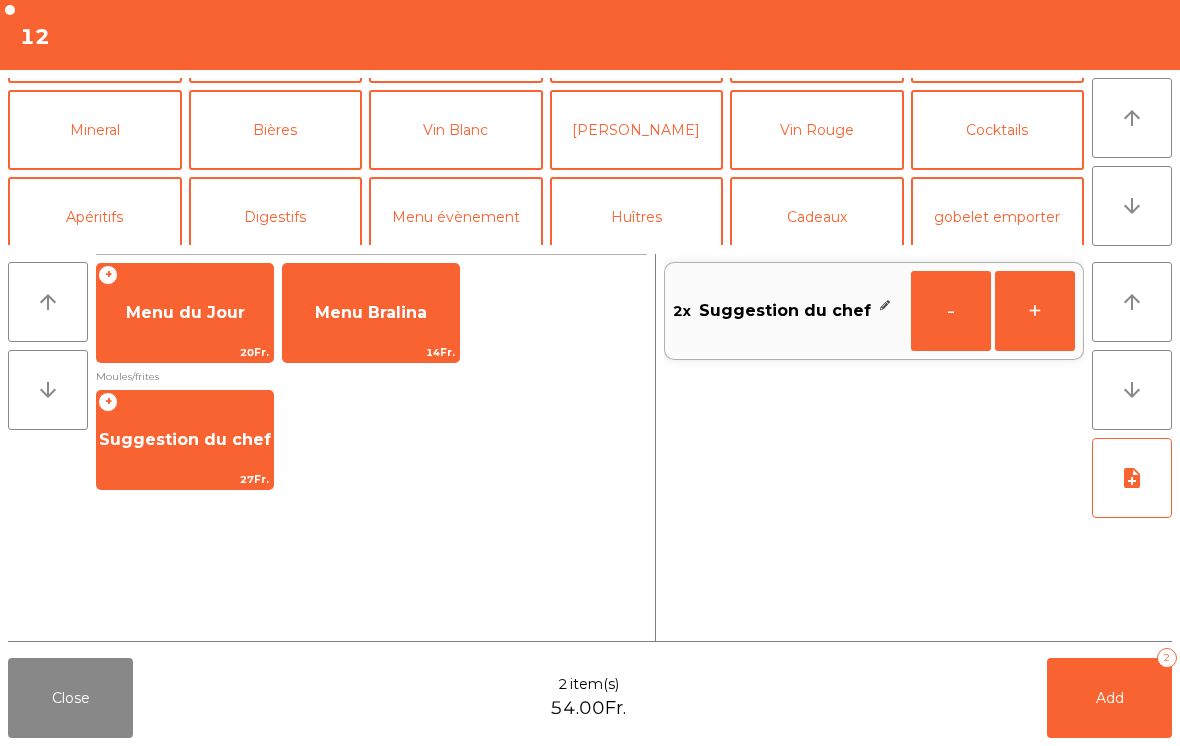 scroll, scrollTop: 161, scrollLeft: 0, axis: vertical 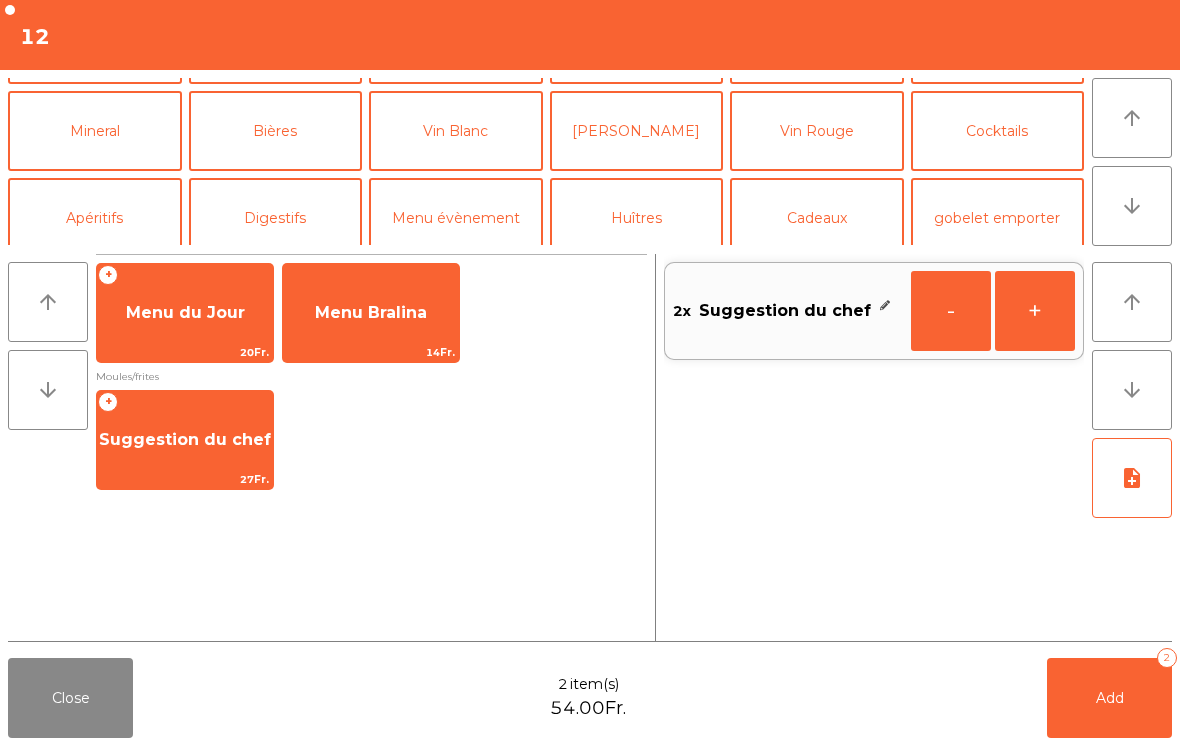 click on "Vin Rouge" 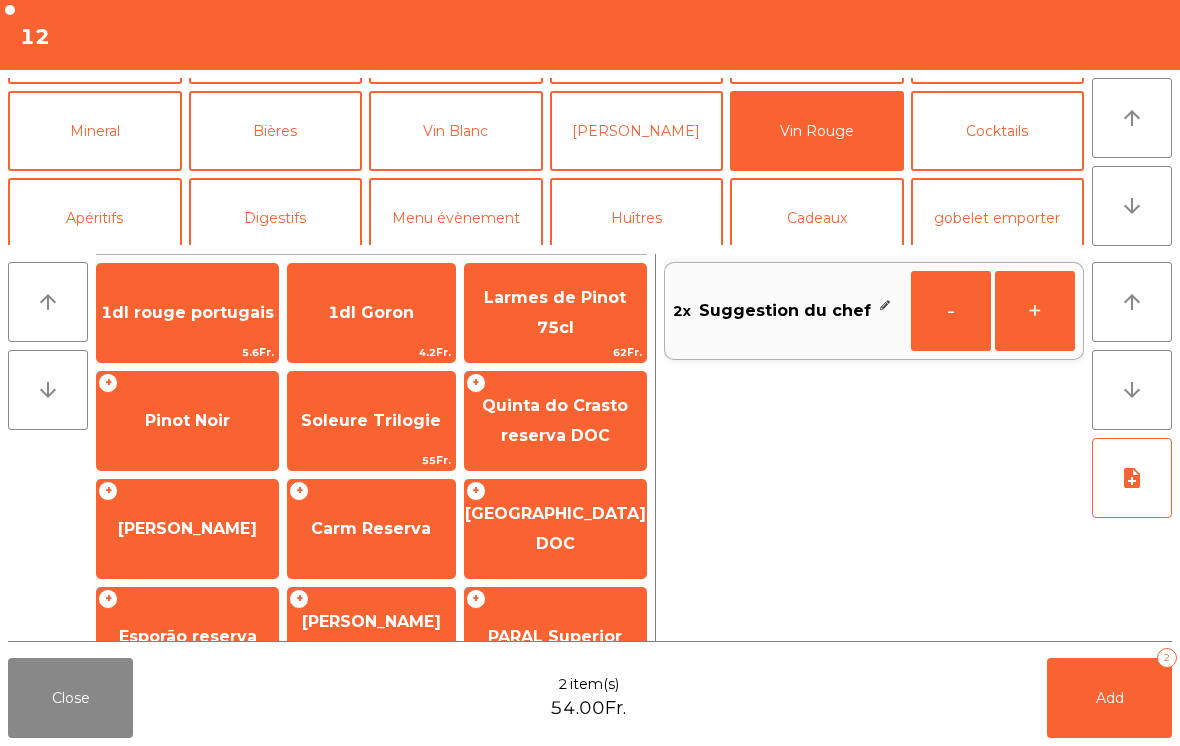 click on "[PERSON_NAME]" 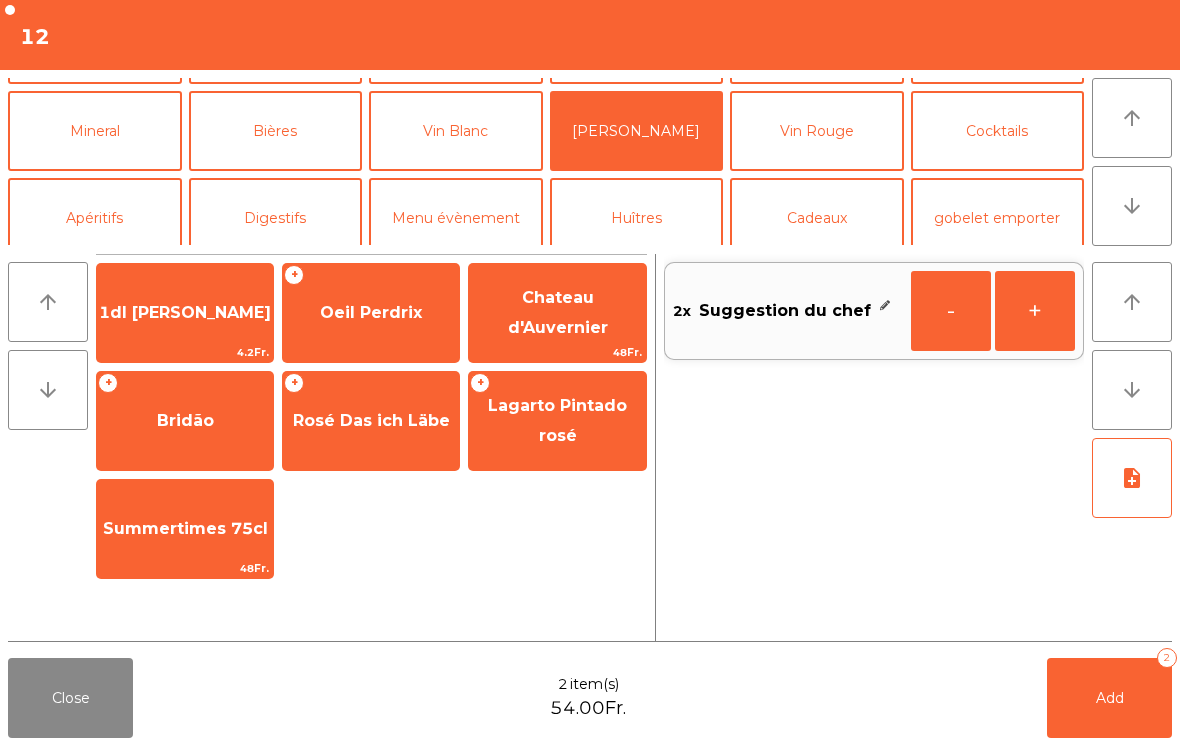click on "+   Oeil Perdrix" 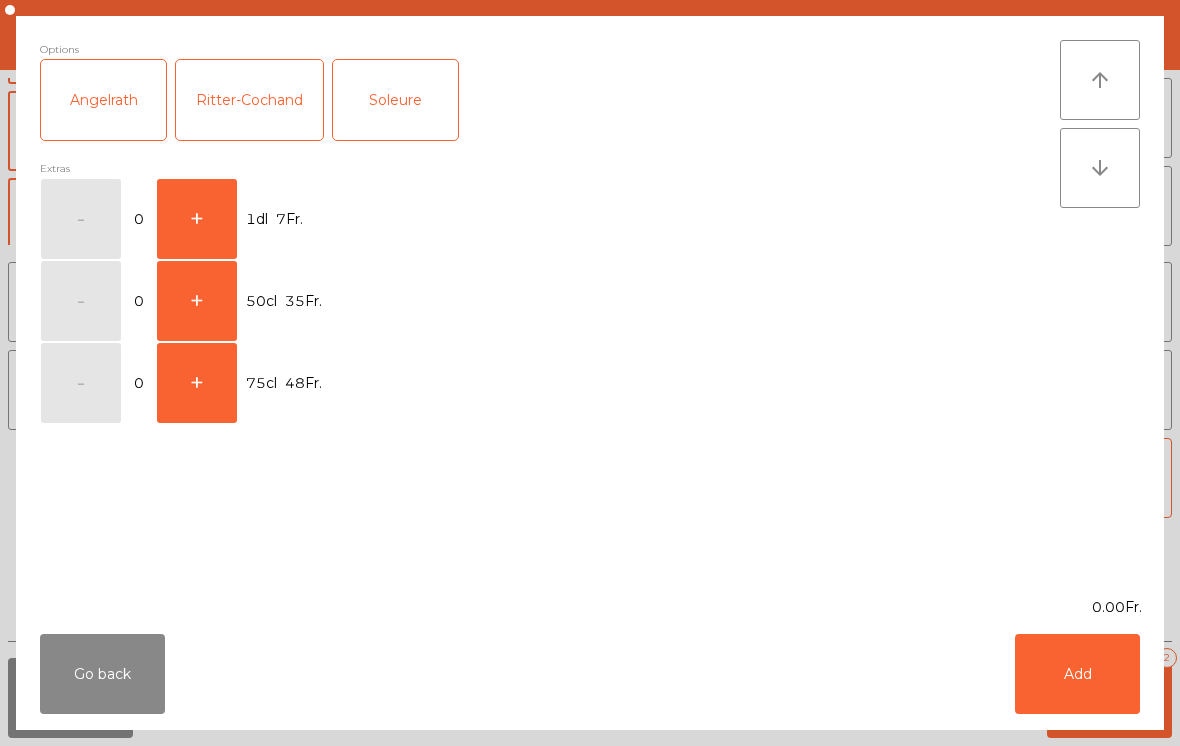 click on "+" 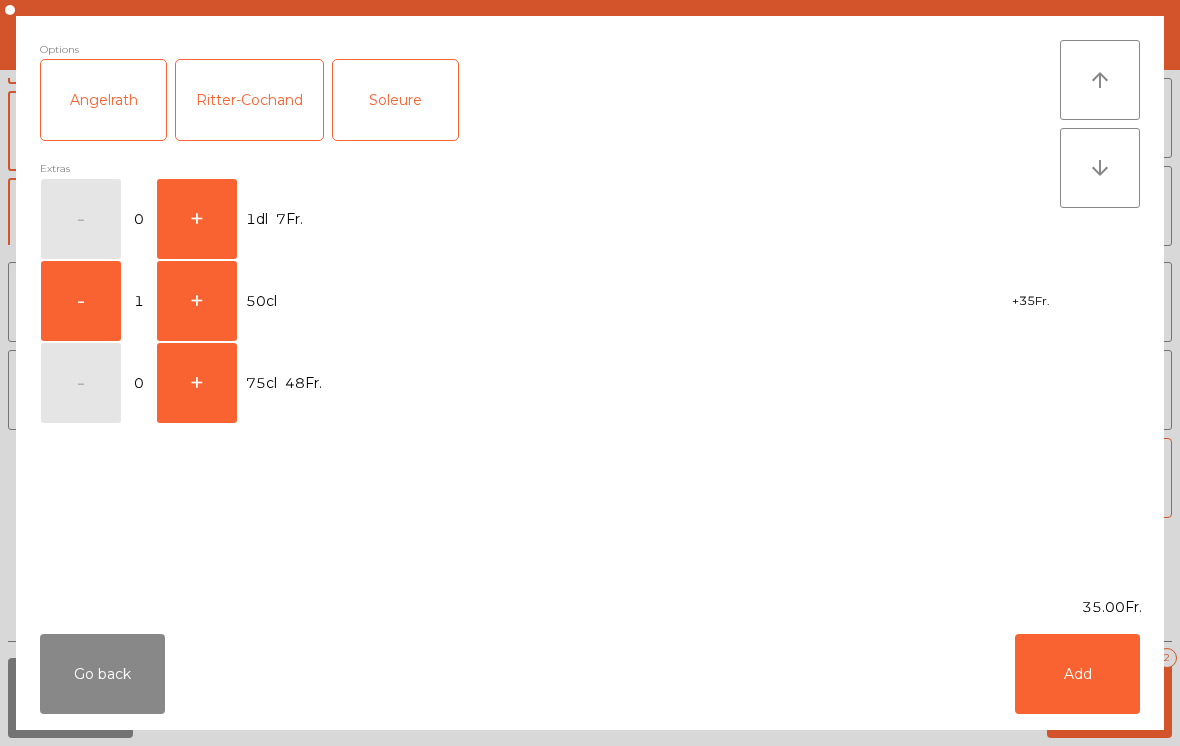 click on "Add" 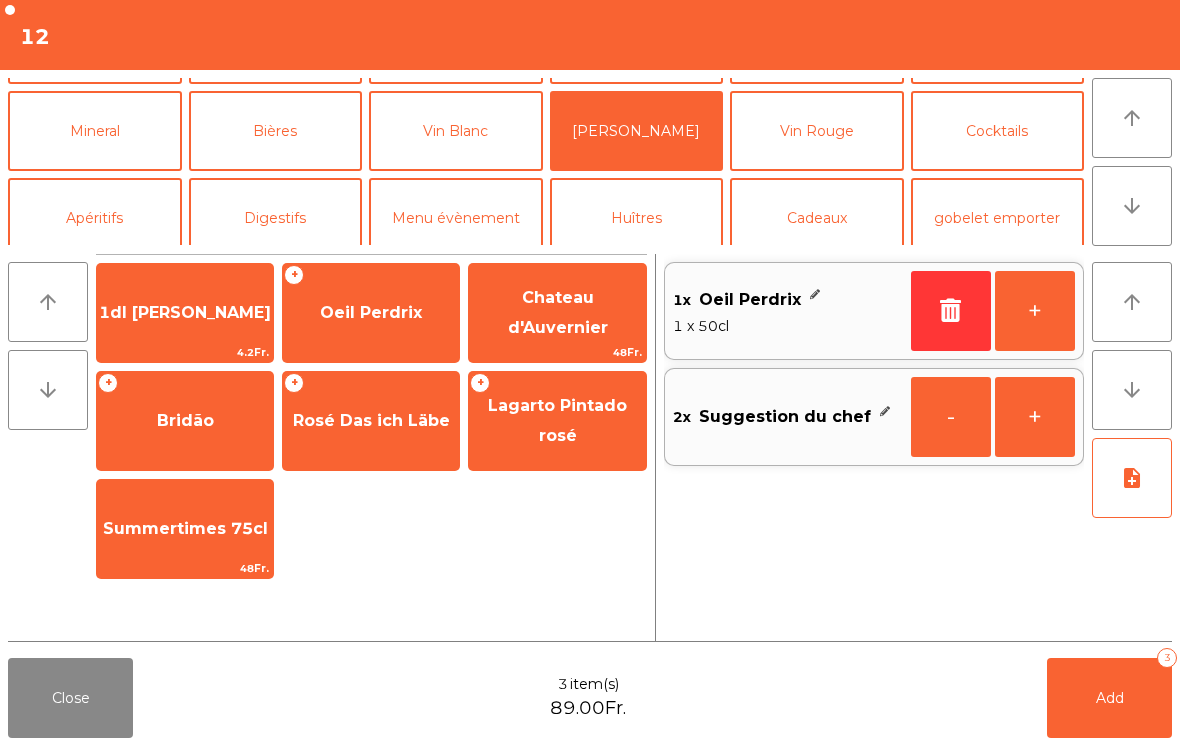 click on "Mineral" 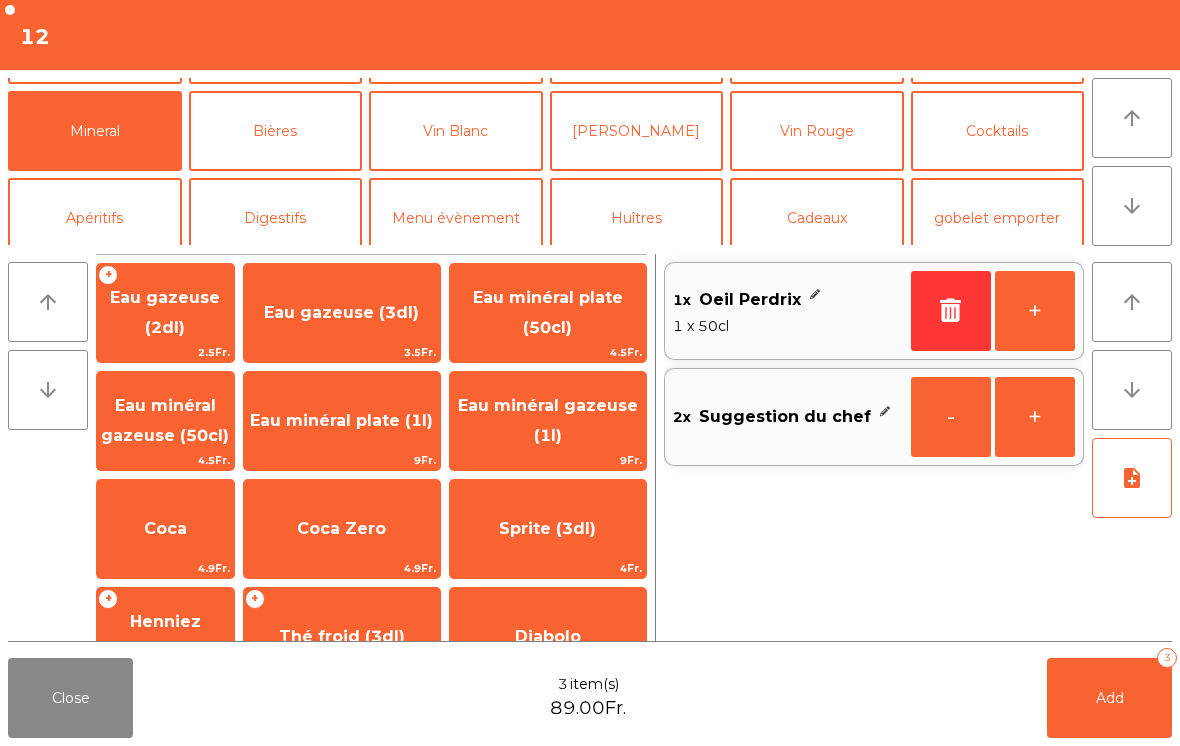 click on "Eau minéral plate (50cl)" 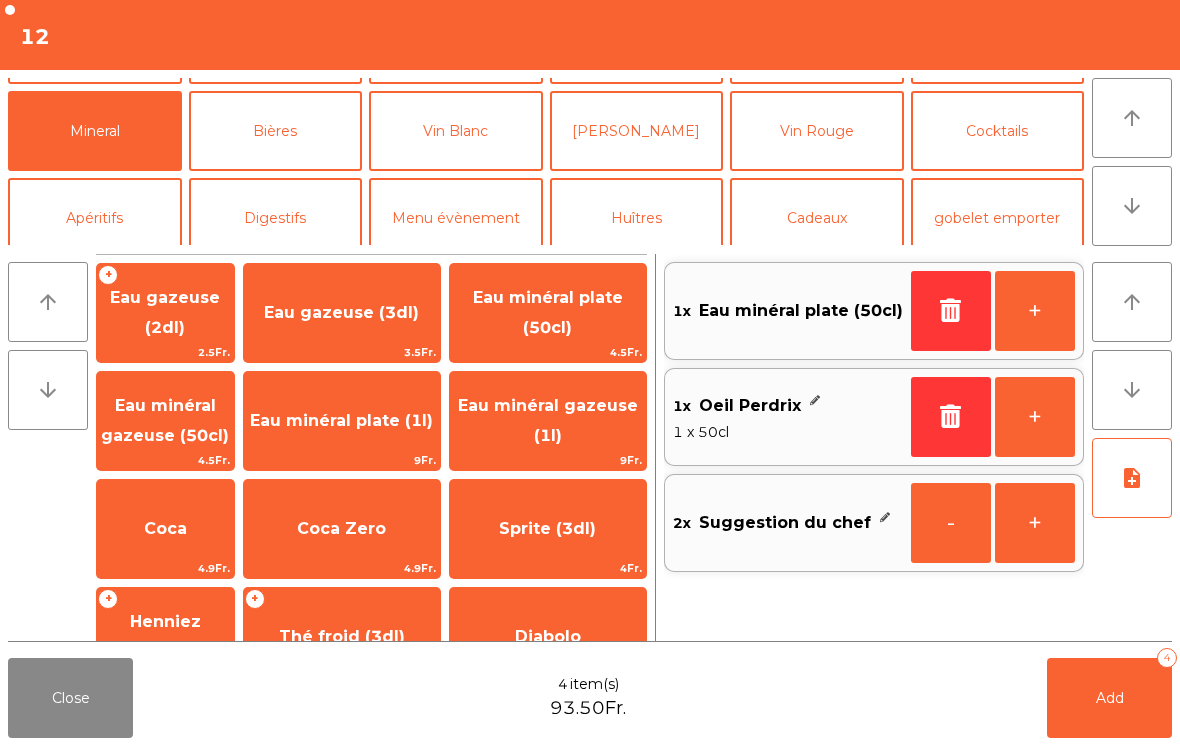 click on "Add   4" 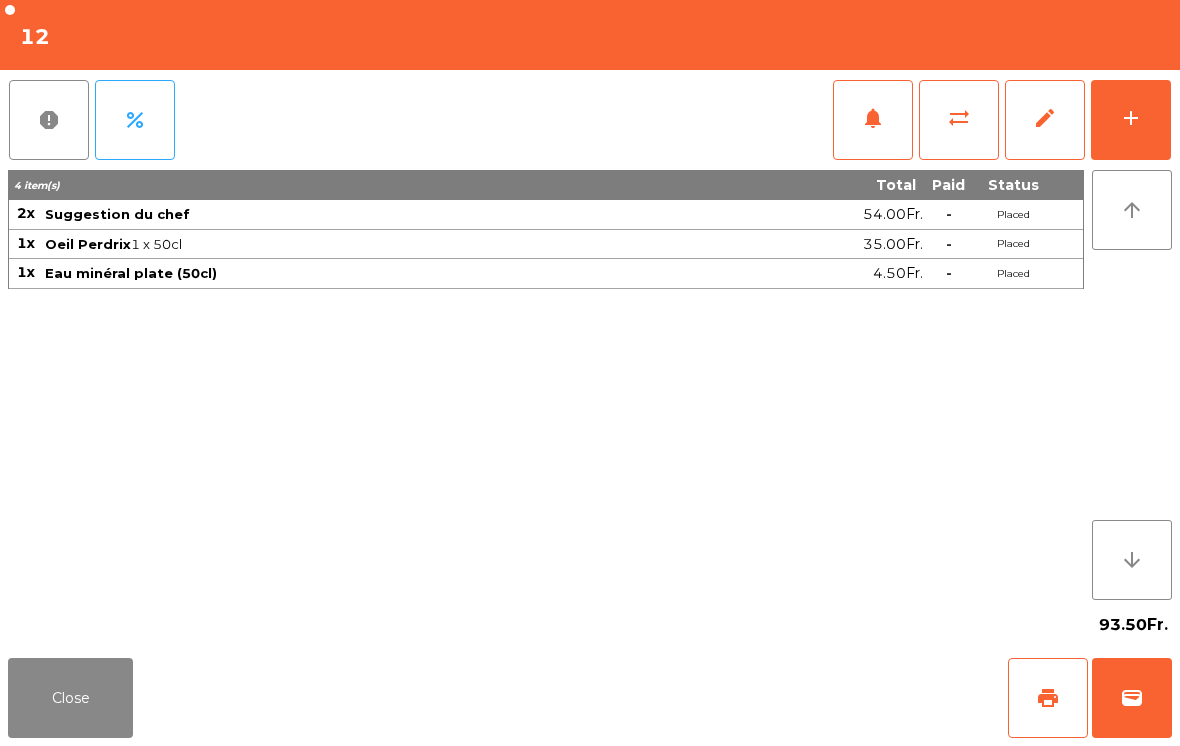 click on "Close" 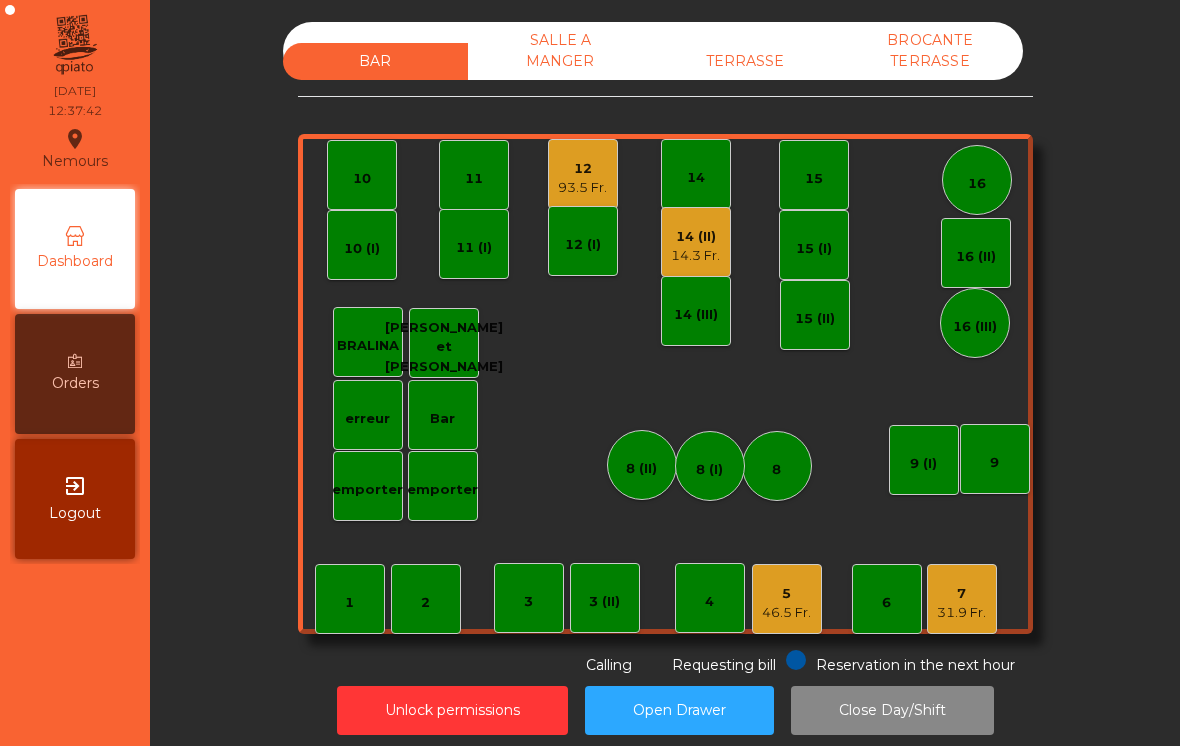 click on "14 (II)   14.3 Fr." 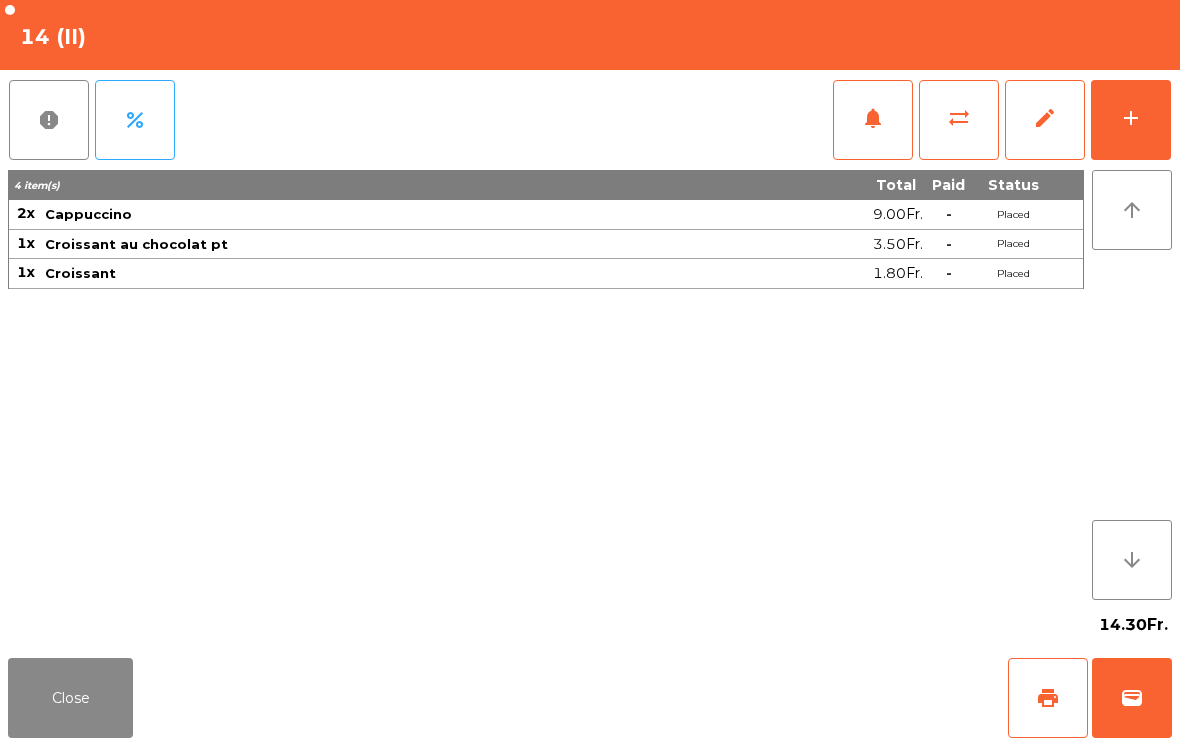 click on "add" 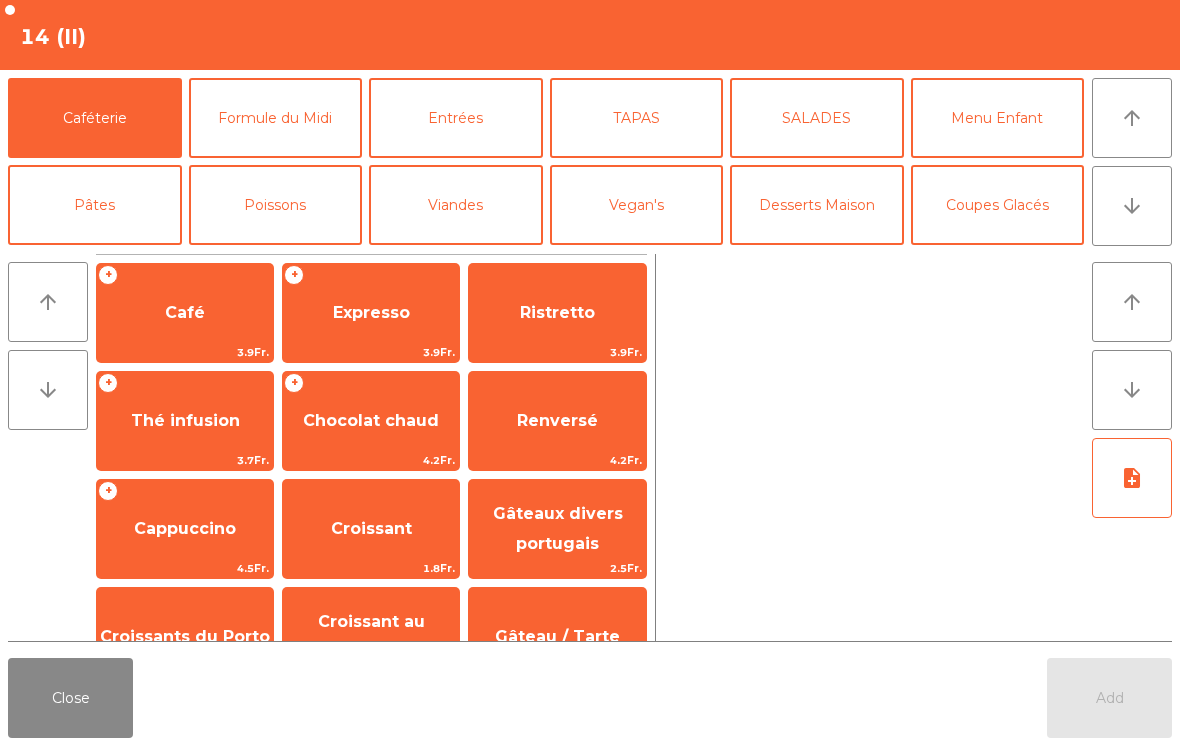 click on "arrow_downward" 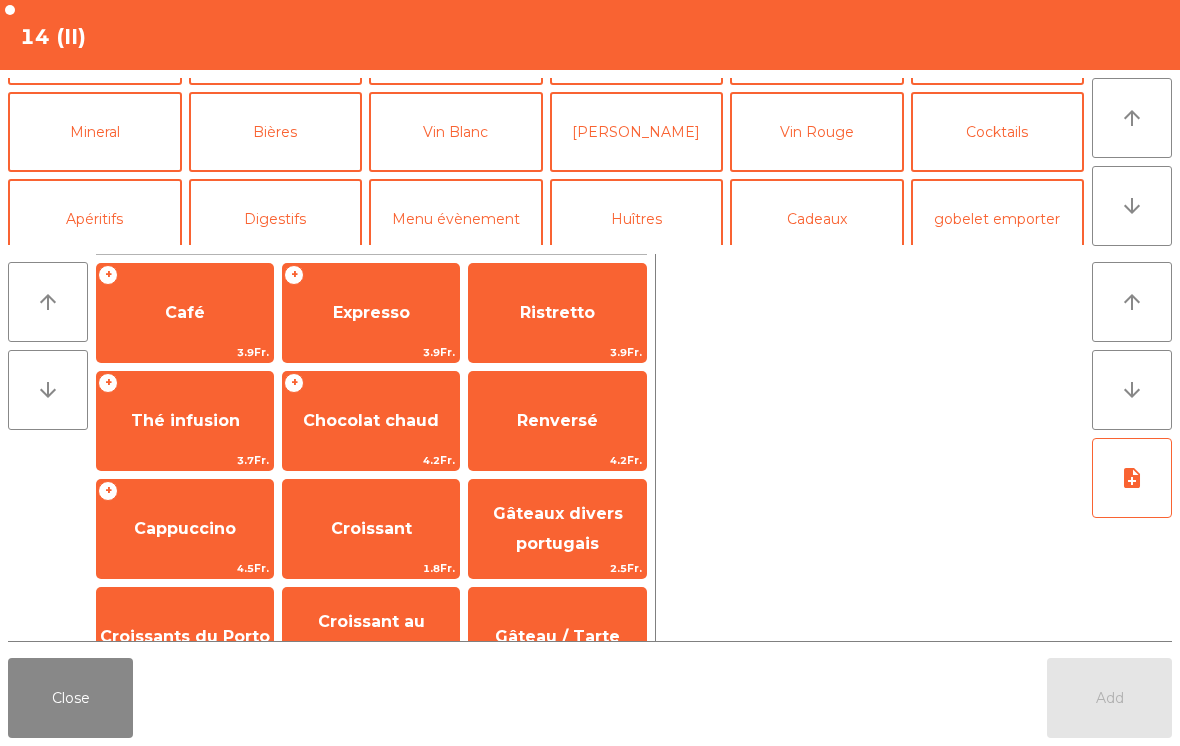 scroll, scrollTop: 174, scrollLeft: 0, axis: vertical 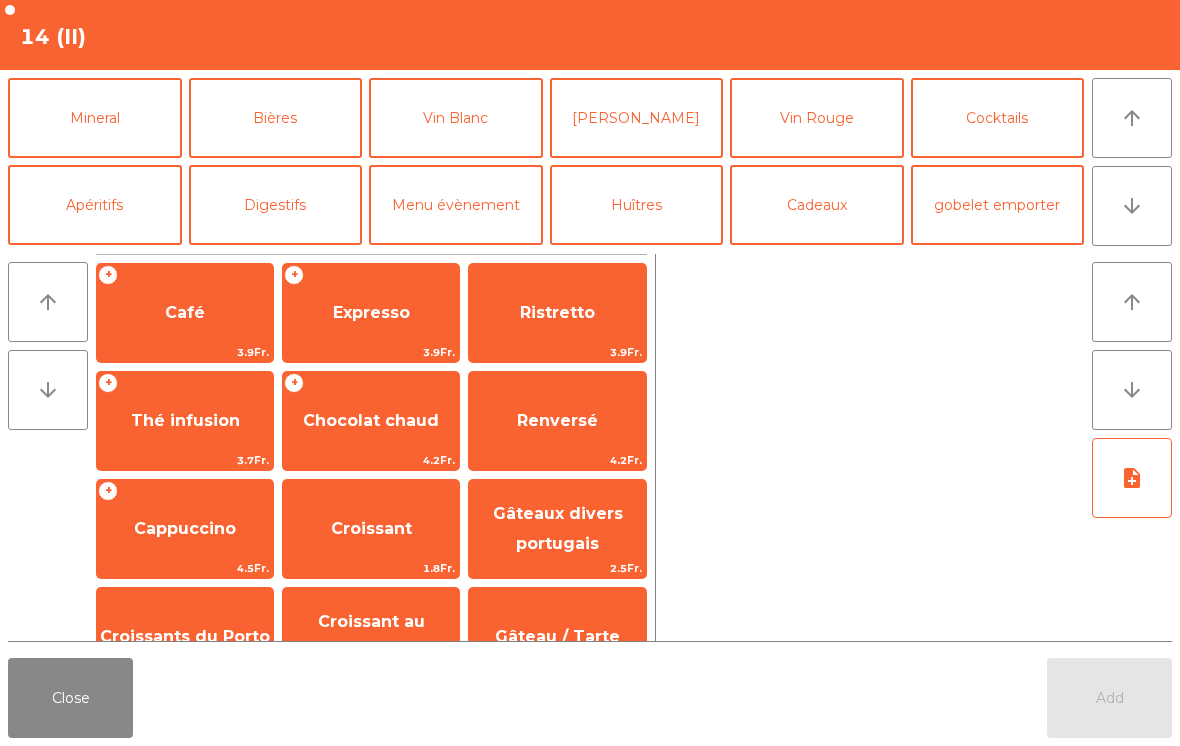click on "Mineral" 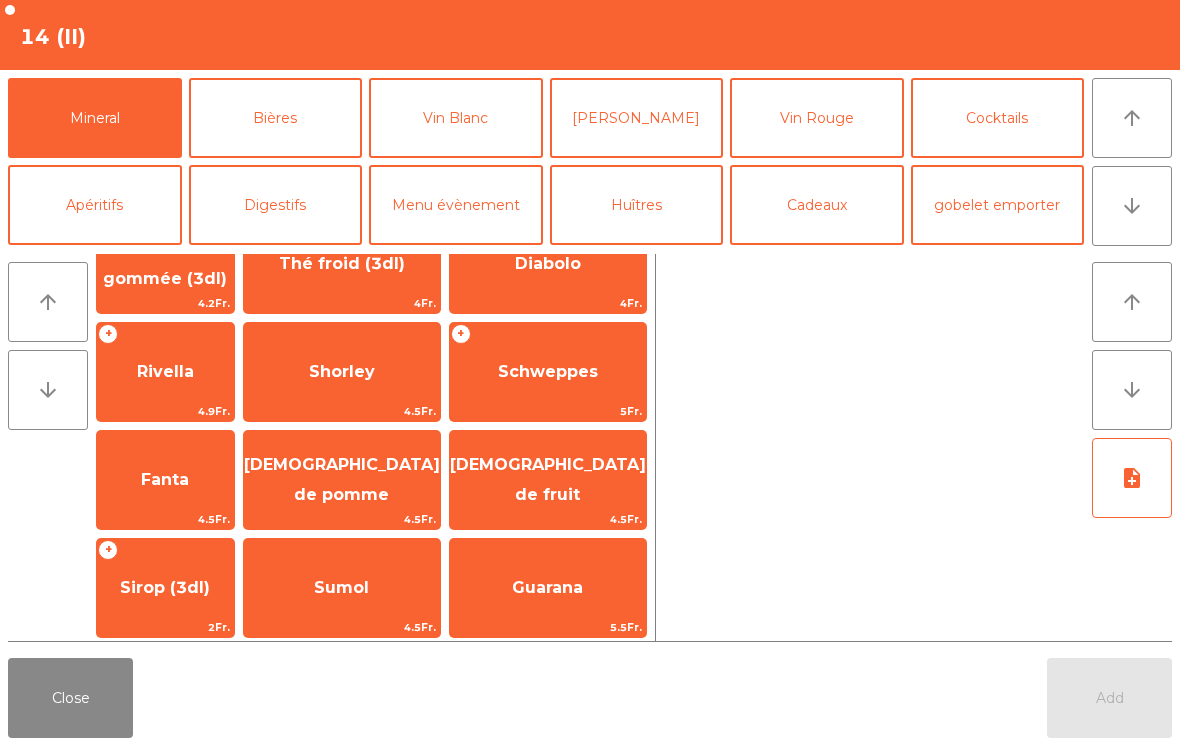 scroll, scrollTop: 374, scrollLeft: 0, axis: vertical 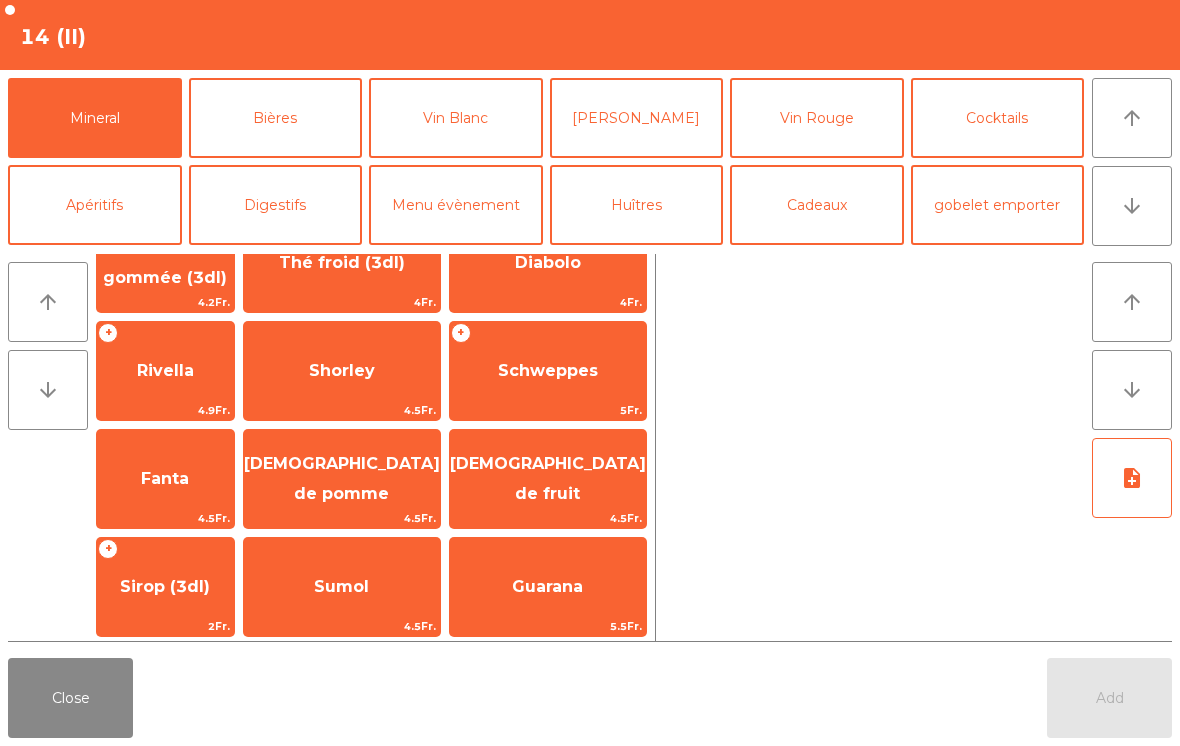 click on "Sirop (3dl)" 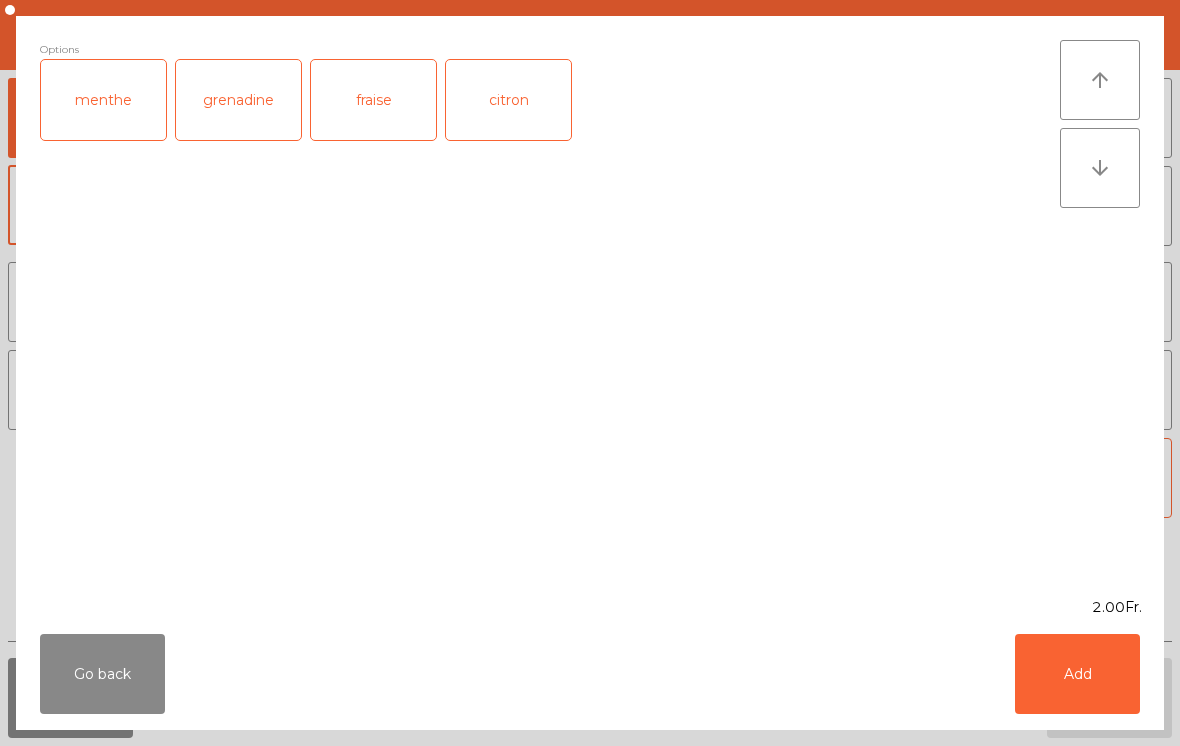 click on "Add" 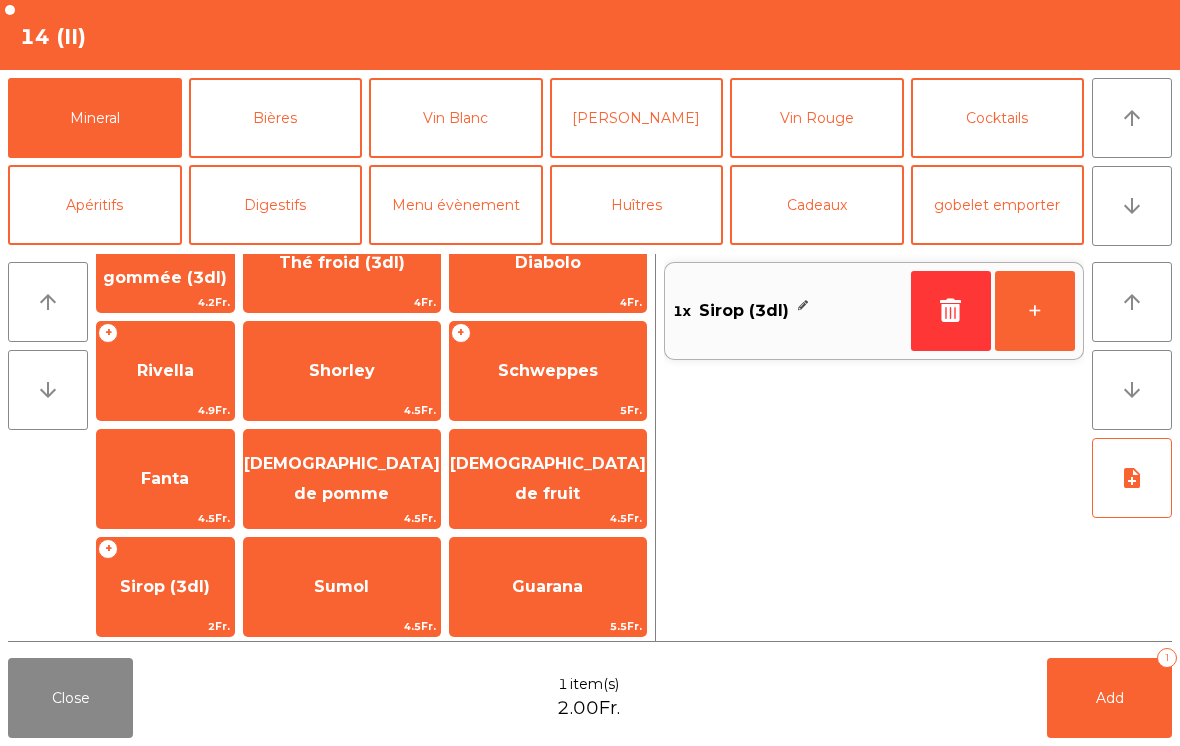 click on "Add   1" 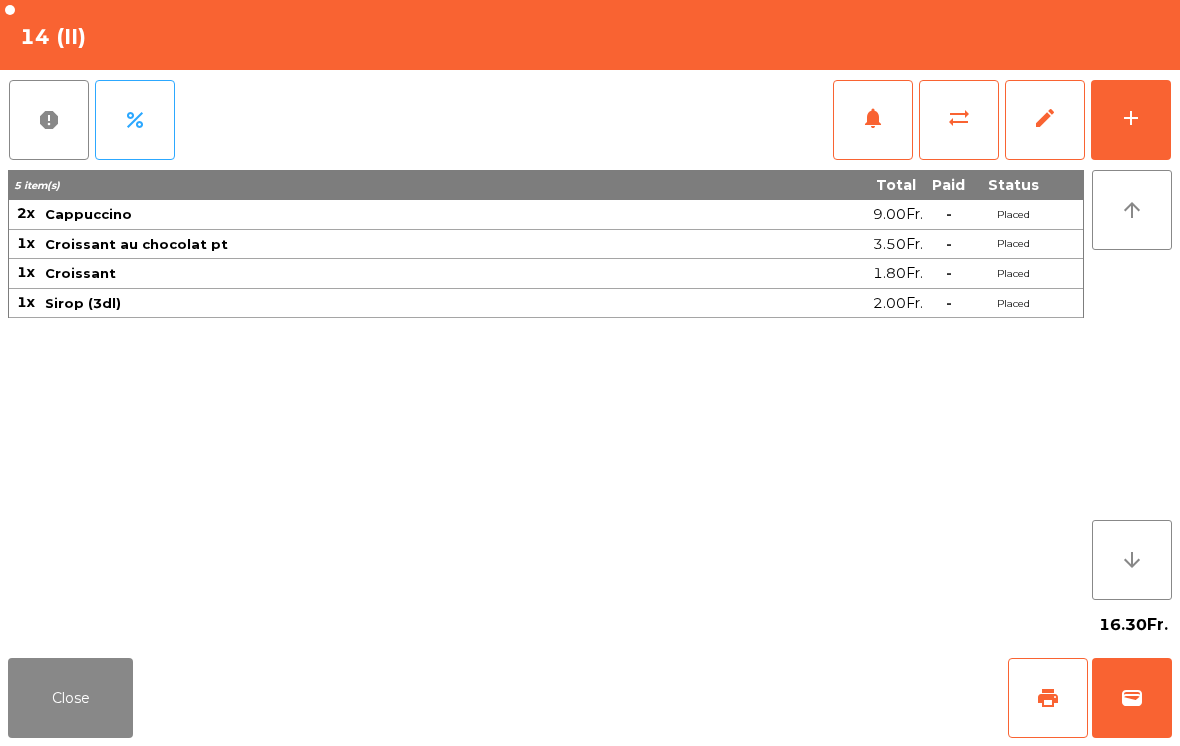 click on "Close" 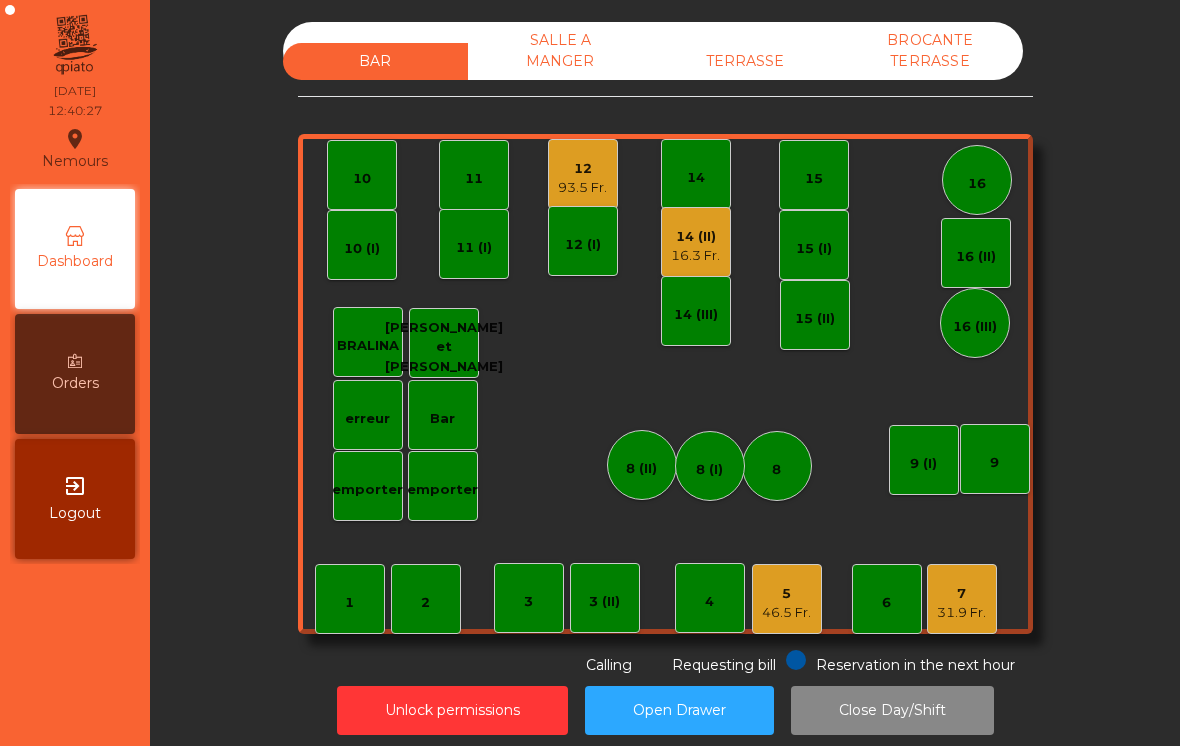 click on "16" 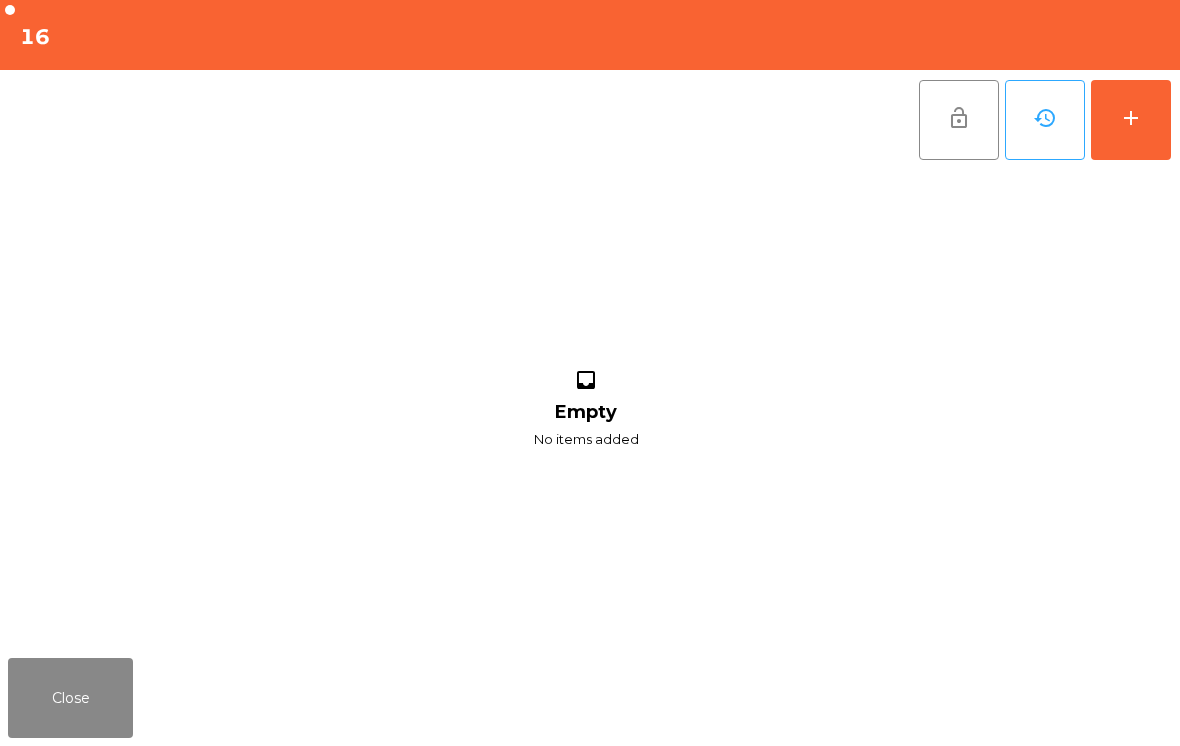 click on "add" 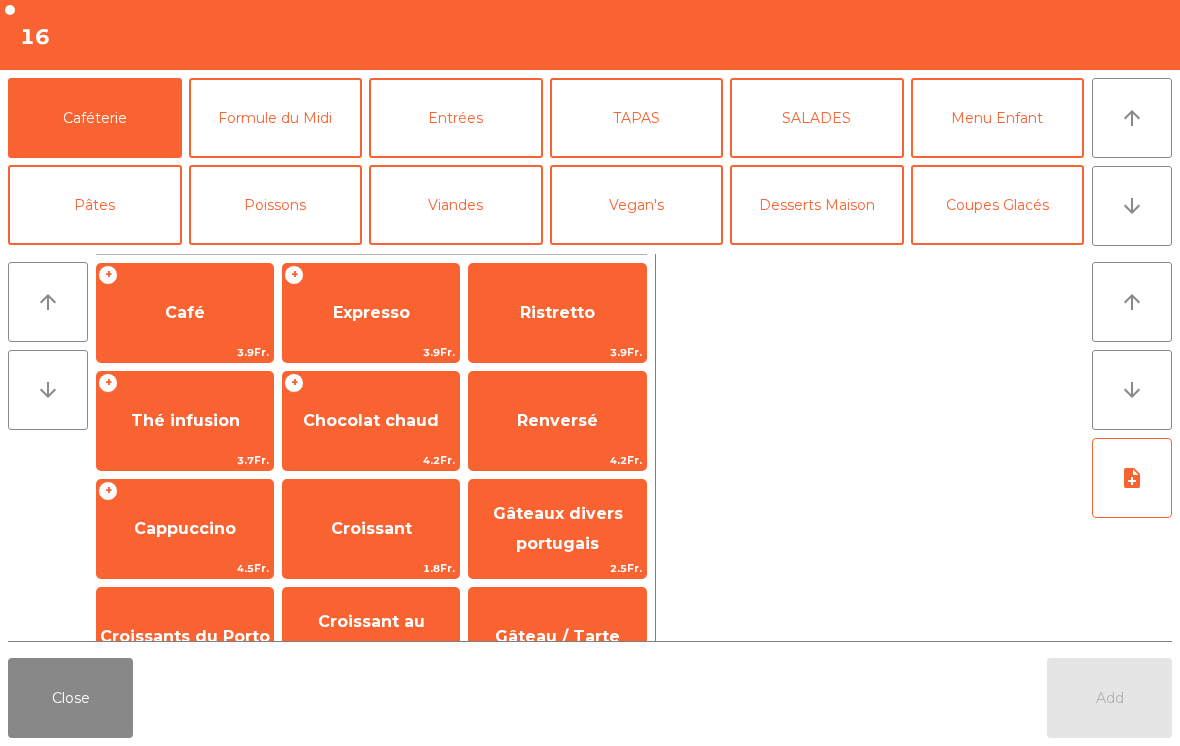 click on "arrow_downward" 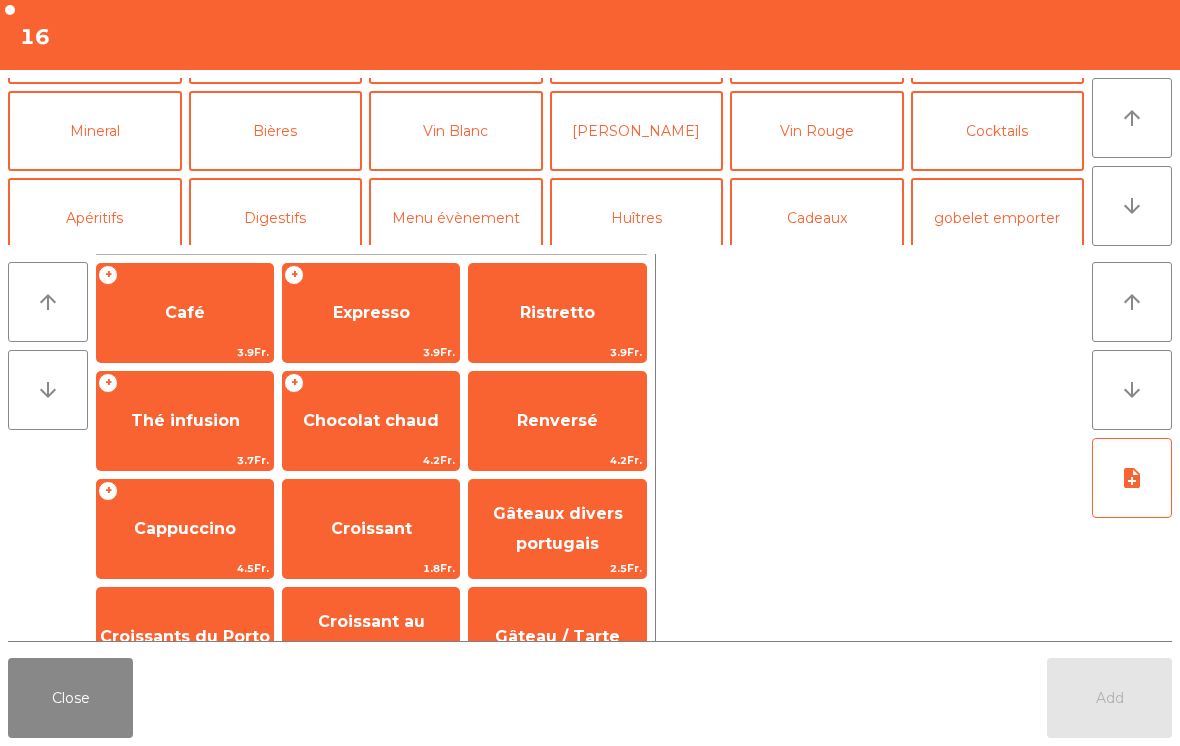 scroll, scrollTop: 174, scrollLeft: 0, axis: vertical 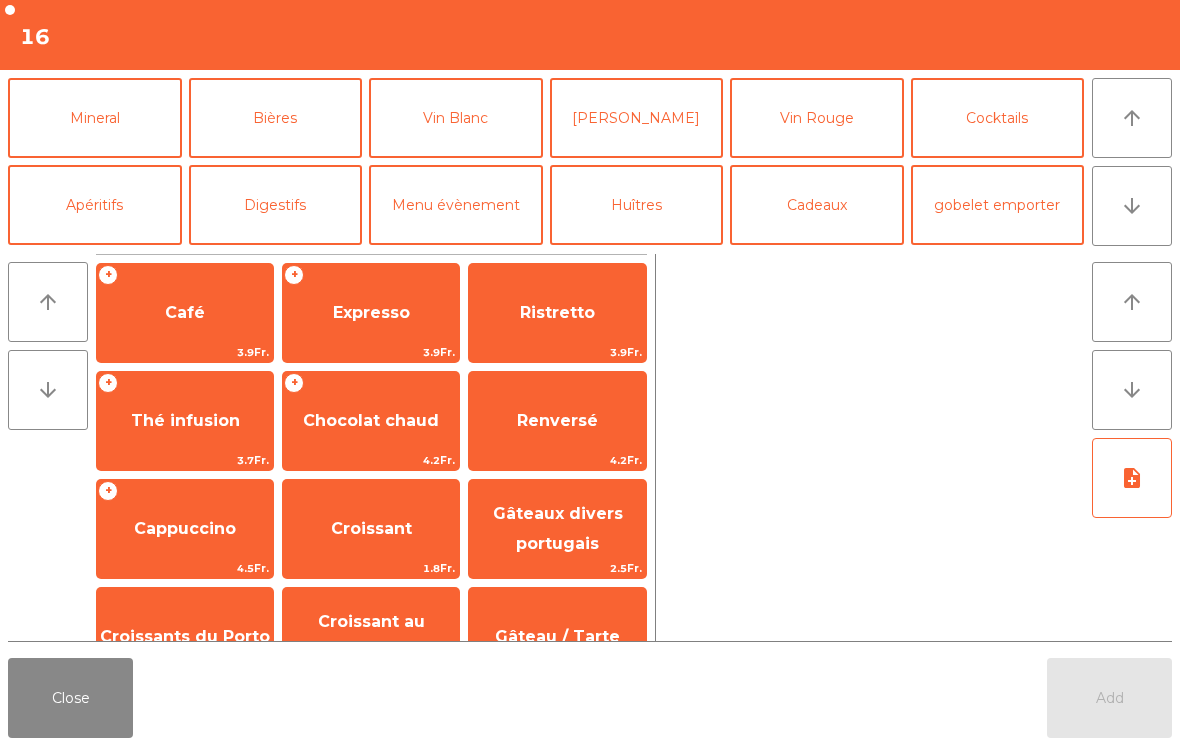 click on "Bières" 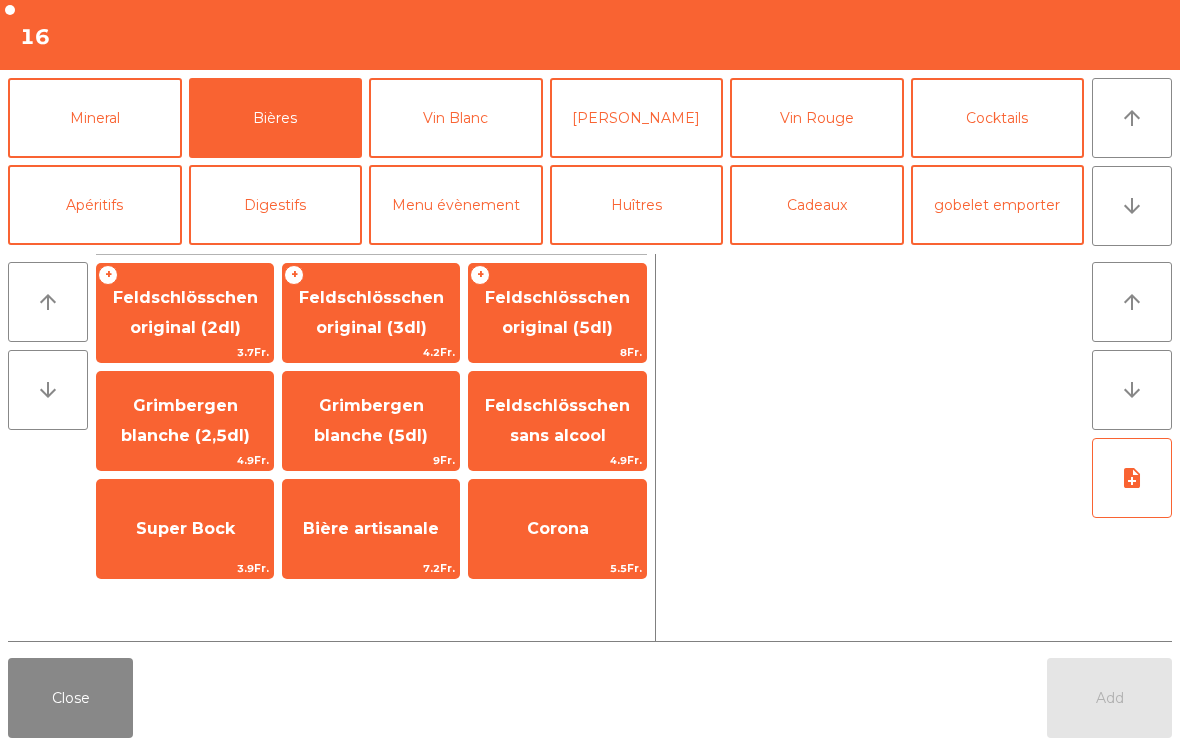 click on "Feldschlösschen original (3dl)" 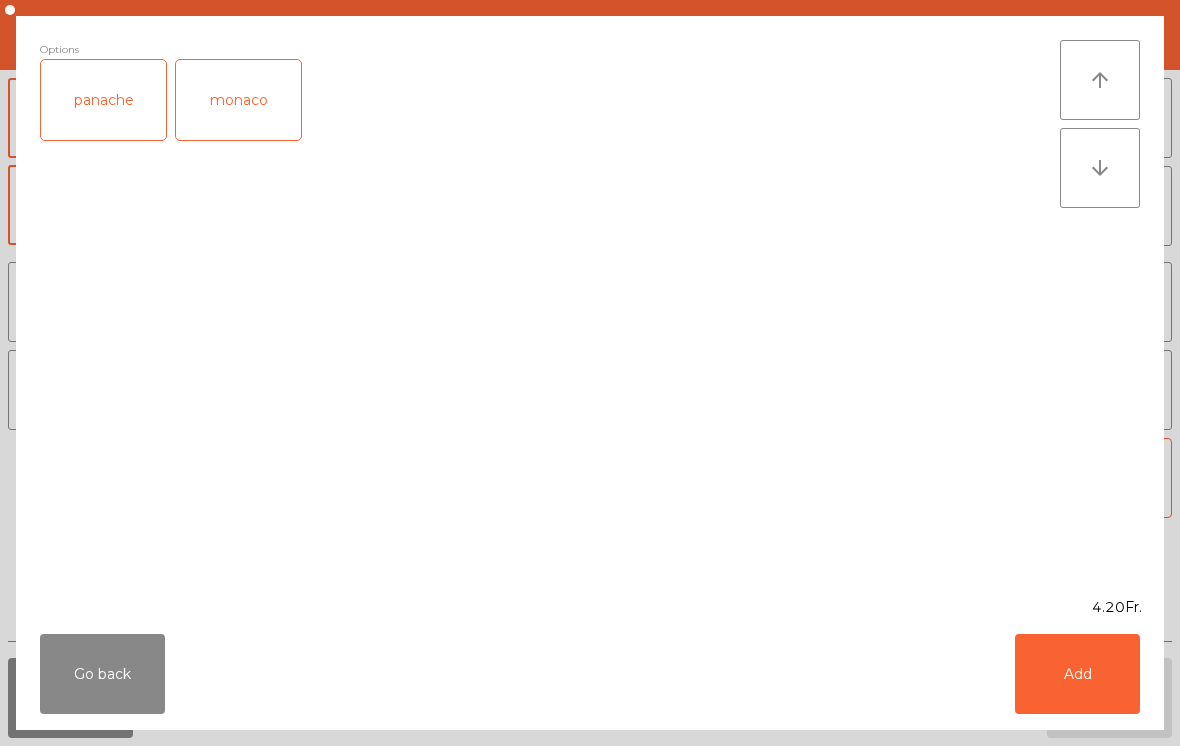 click on "Add" 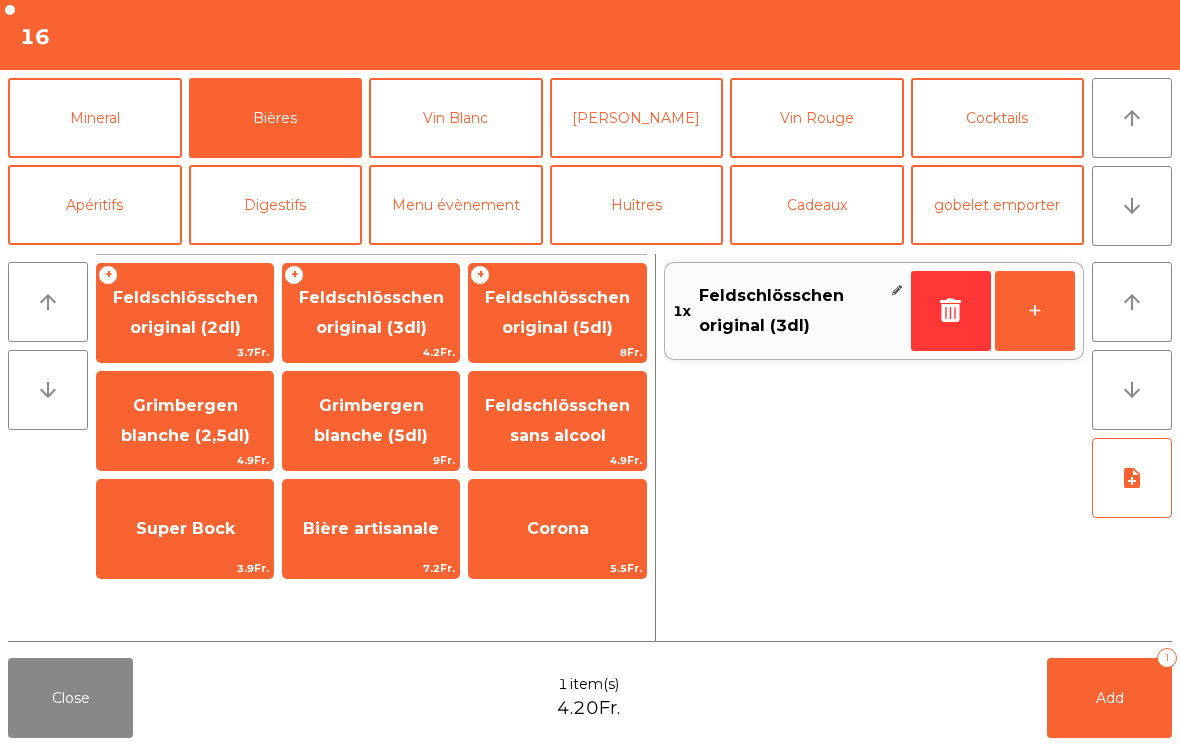 click on "Apéritifs" 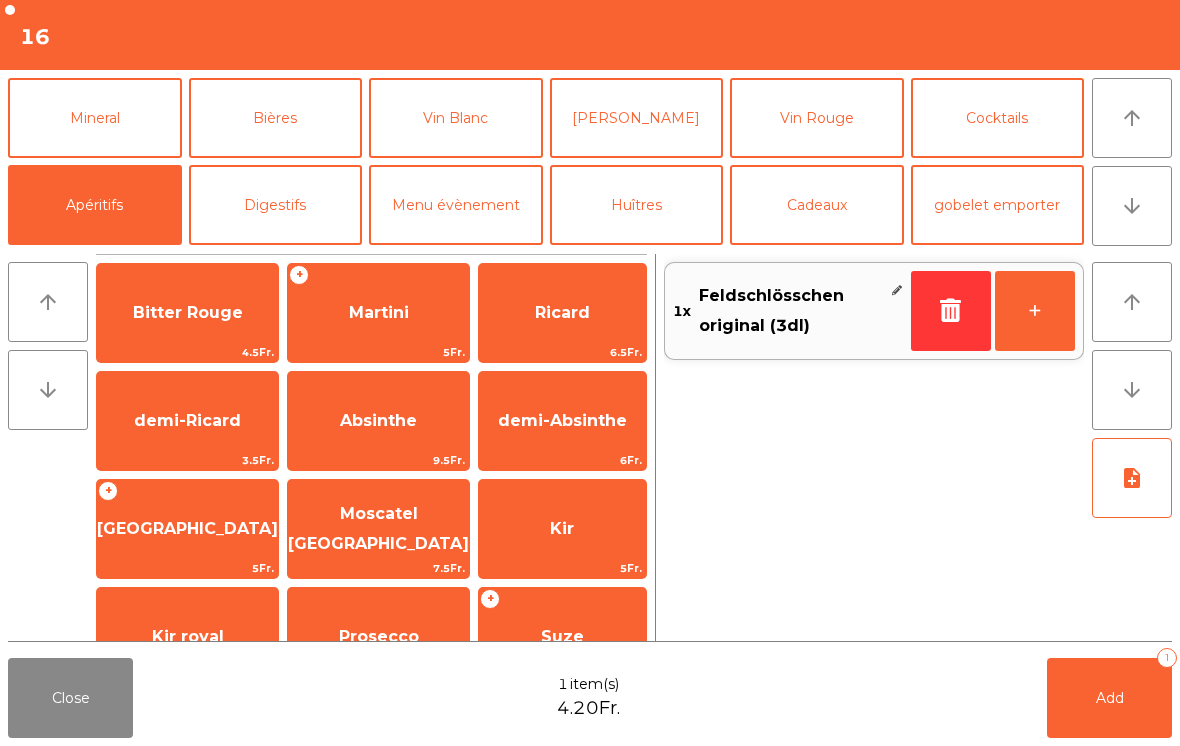 click on "Ricard" 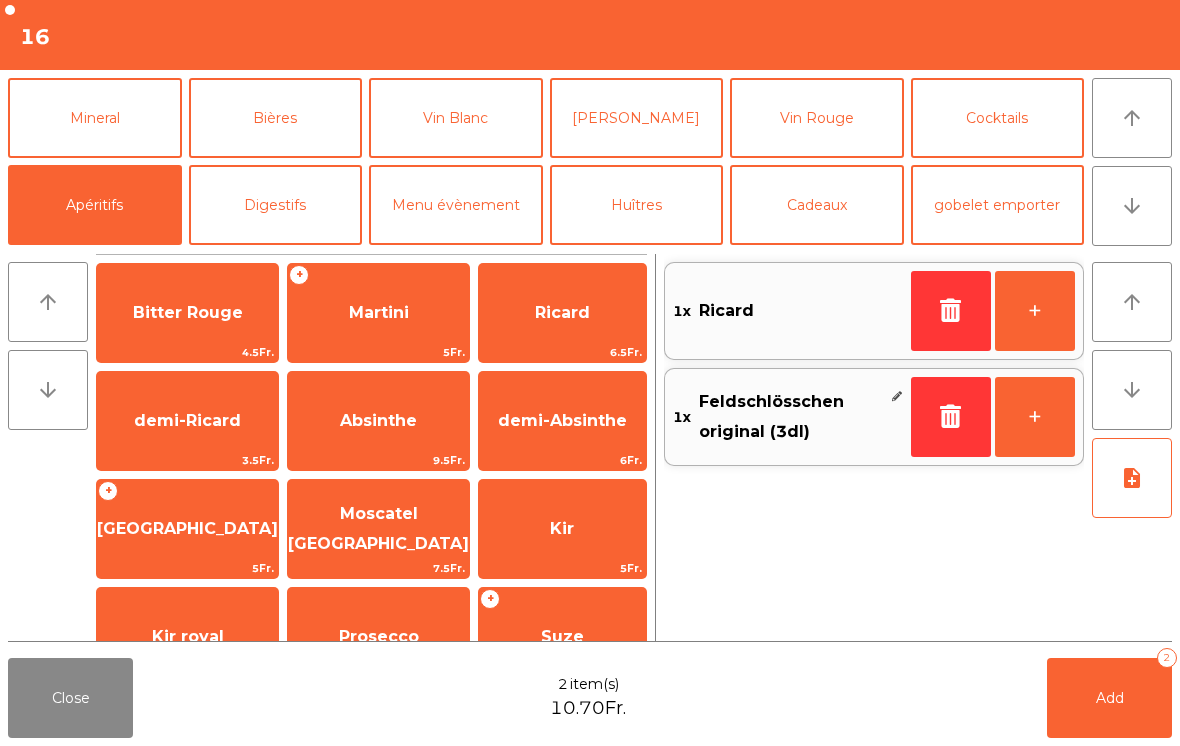 scroll, scrollTop: 0, scrollLeft: 0, axis: both 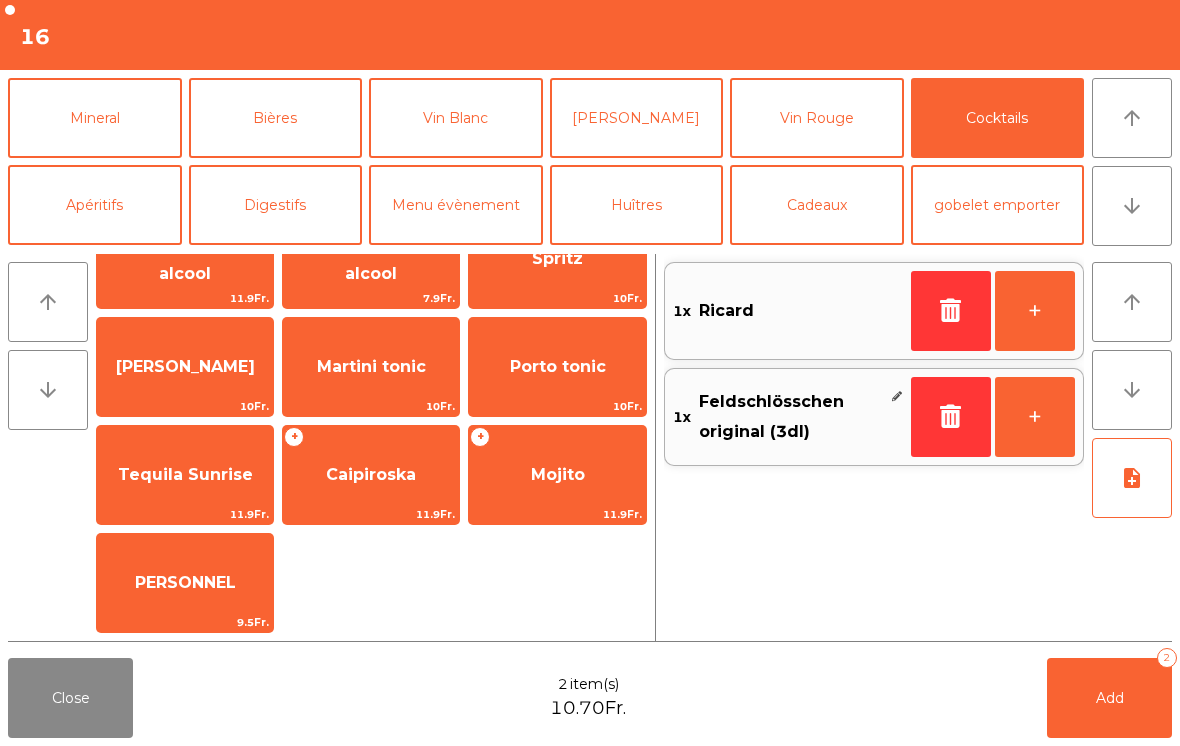 click on "10Fr." 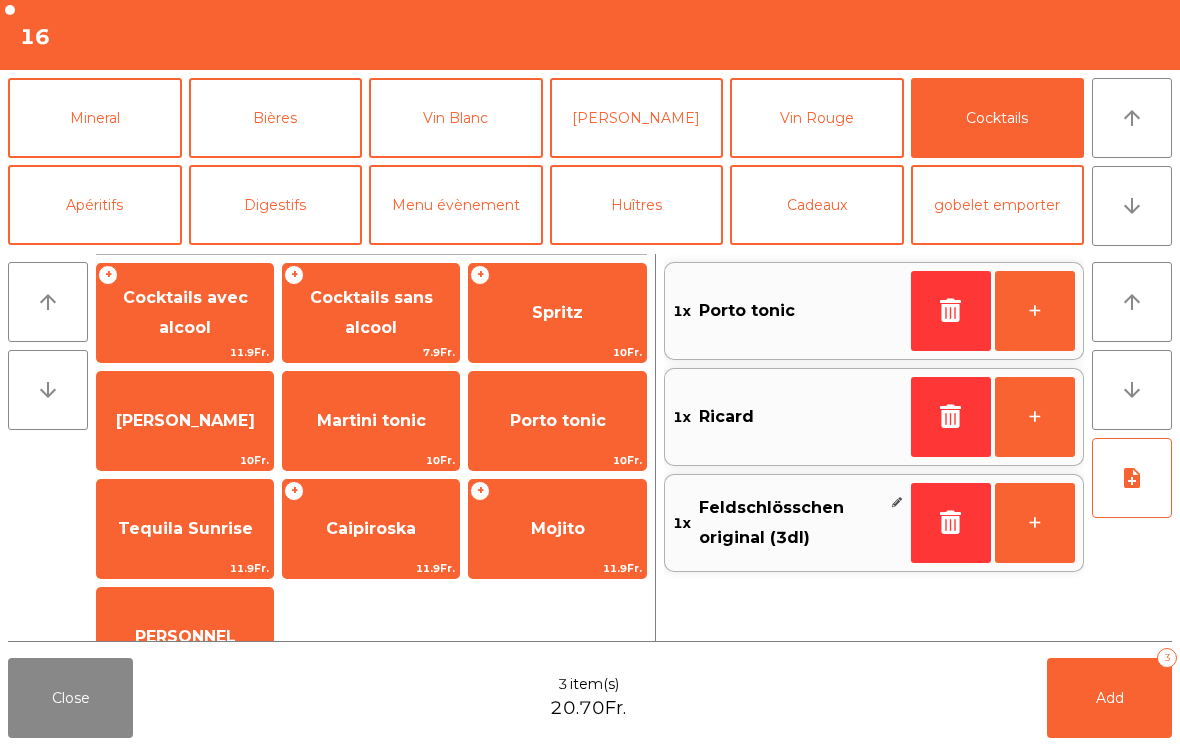 scroll, scrollTop: 0, scrollLeft: 0, axis: both 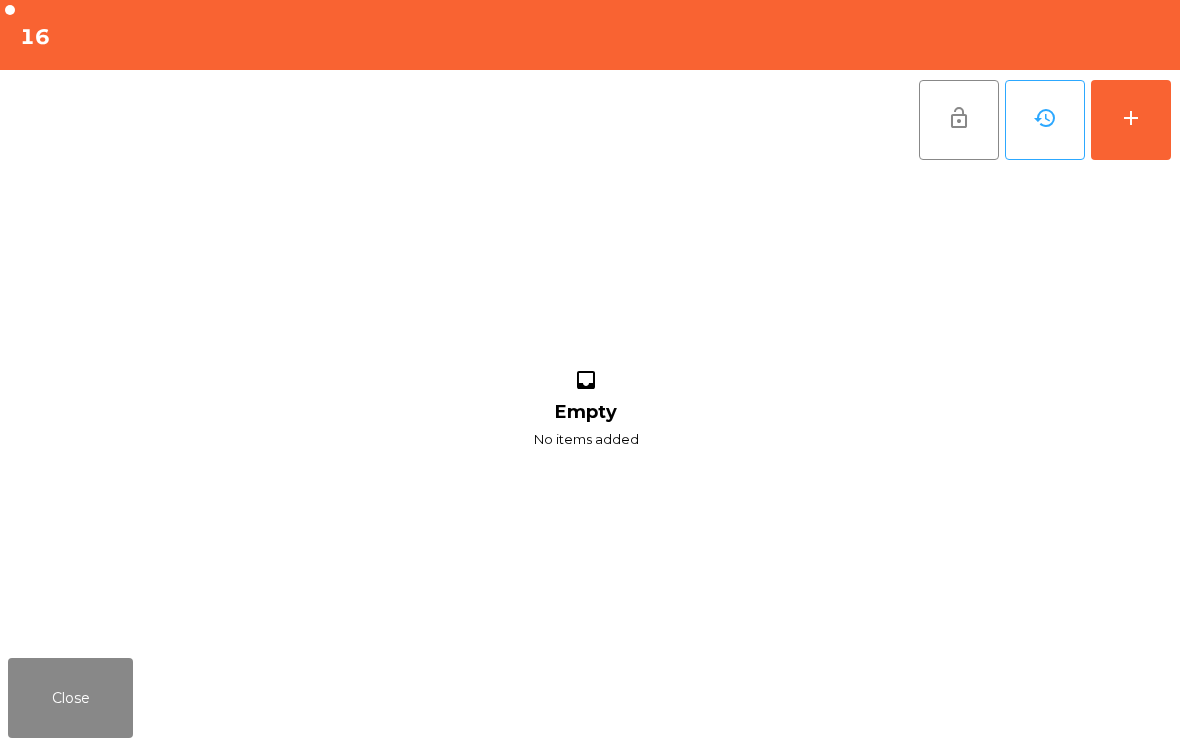click on "add" 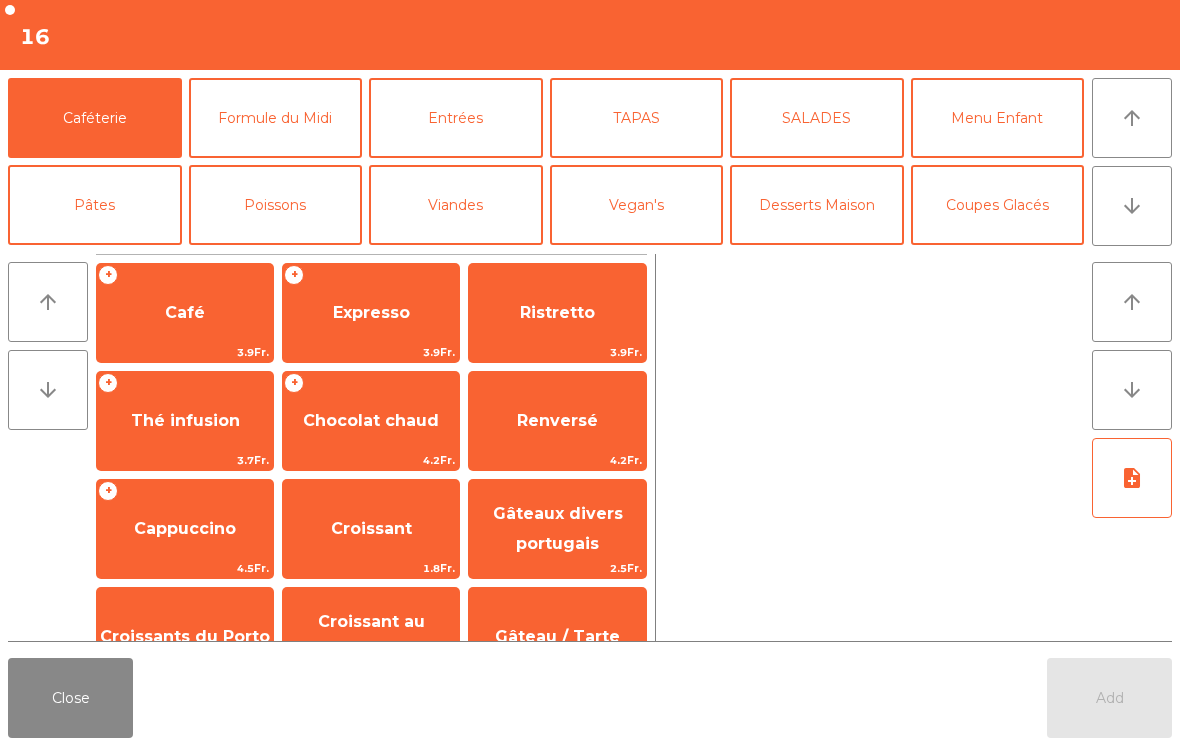 click on "arrow_downward" 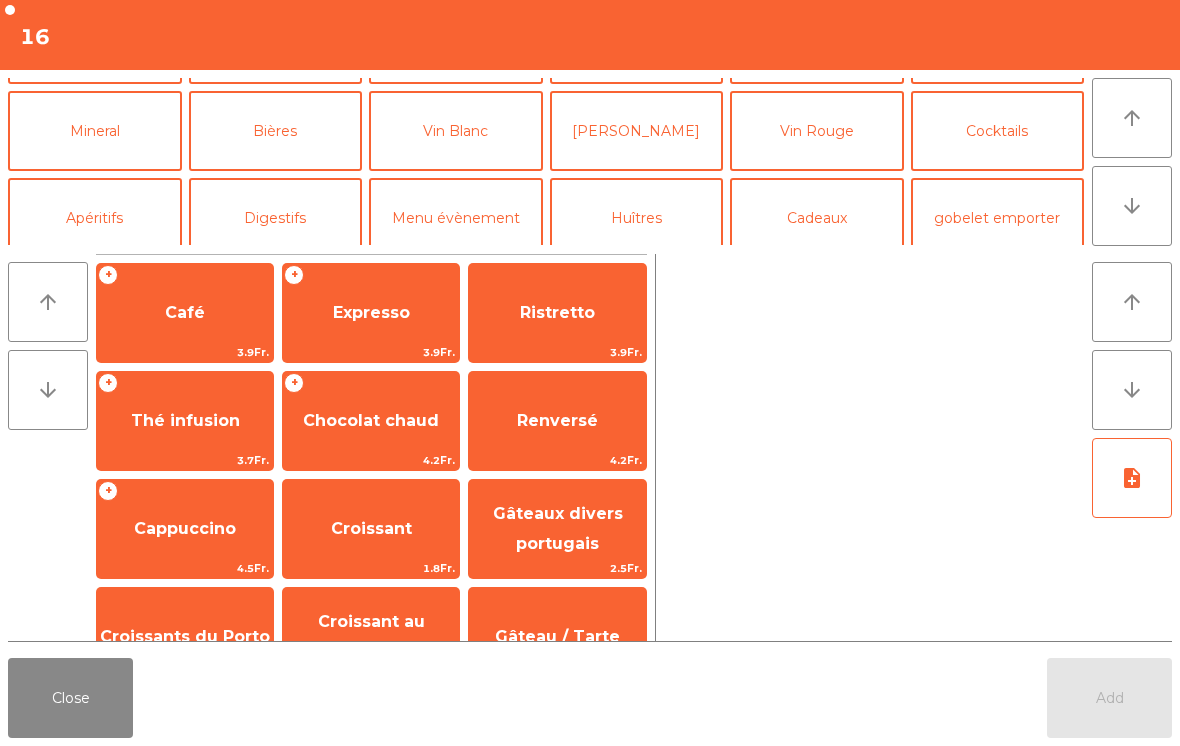 scroll, scrollTop: 174, scrollLeft: 0, axis: vertical 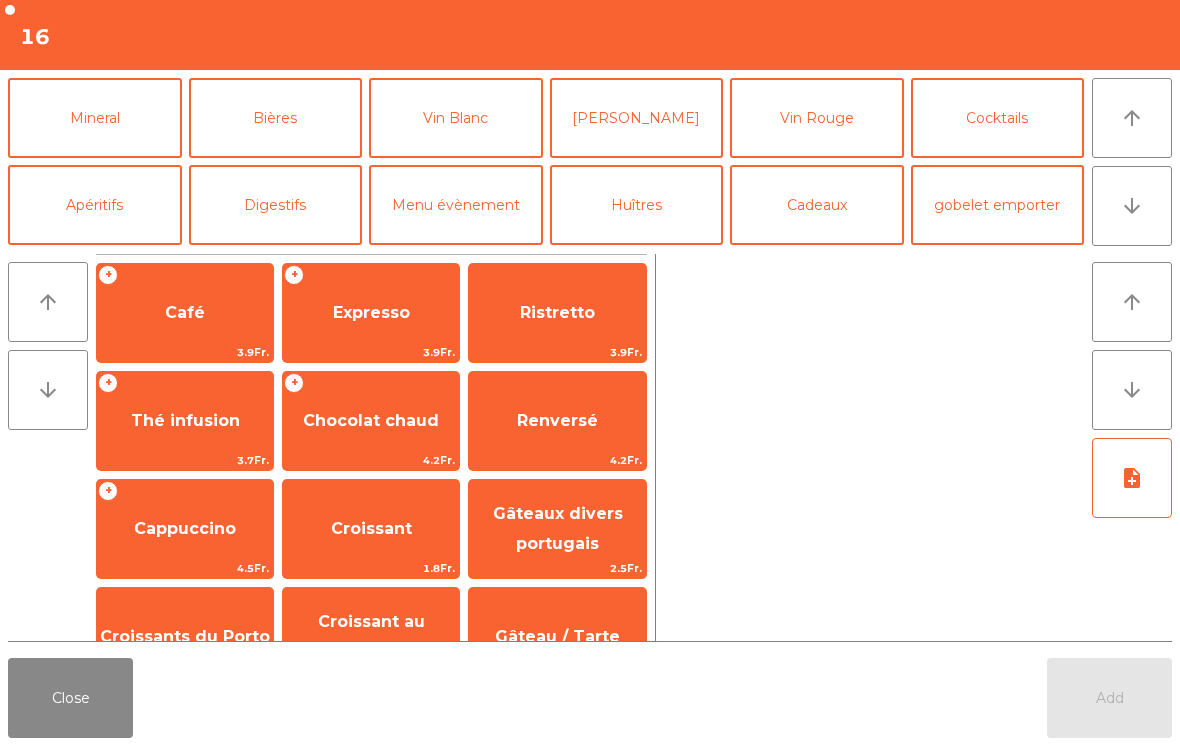 click on "Mineral" 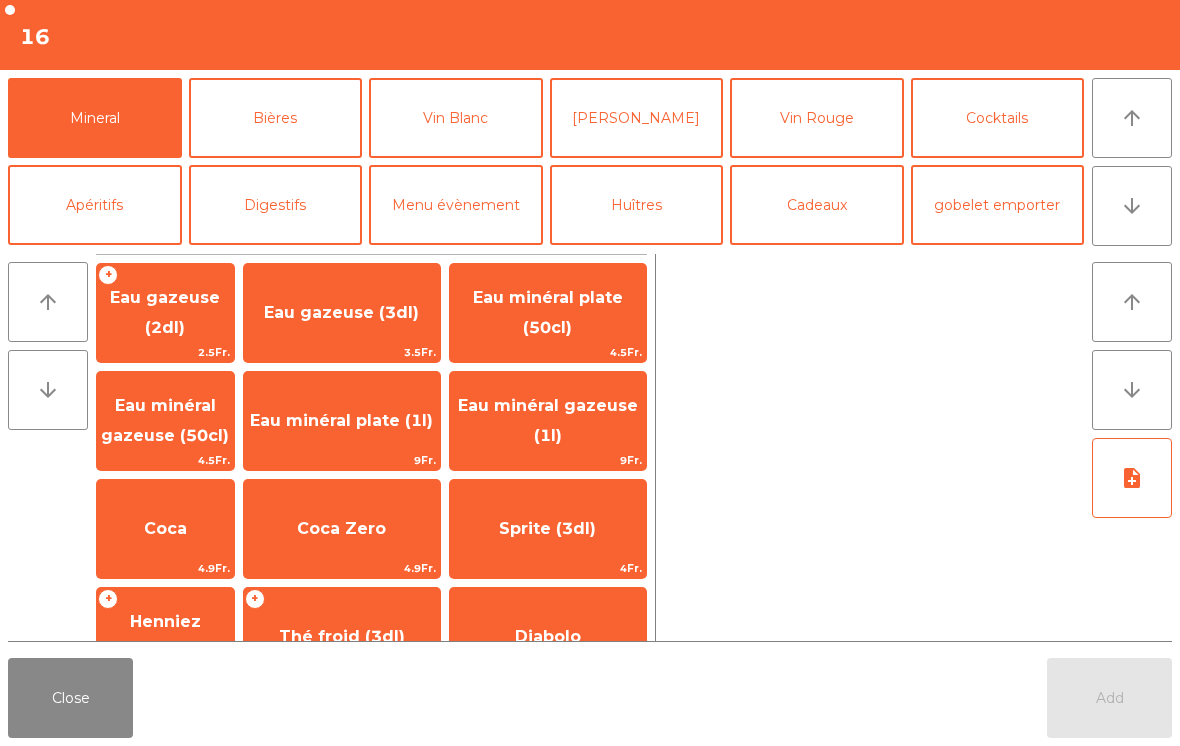 click on "Bières" 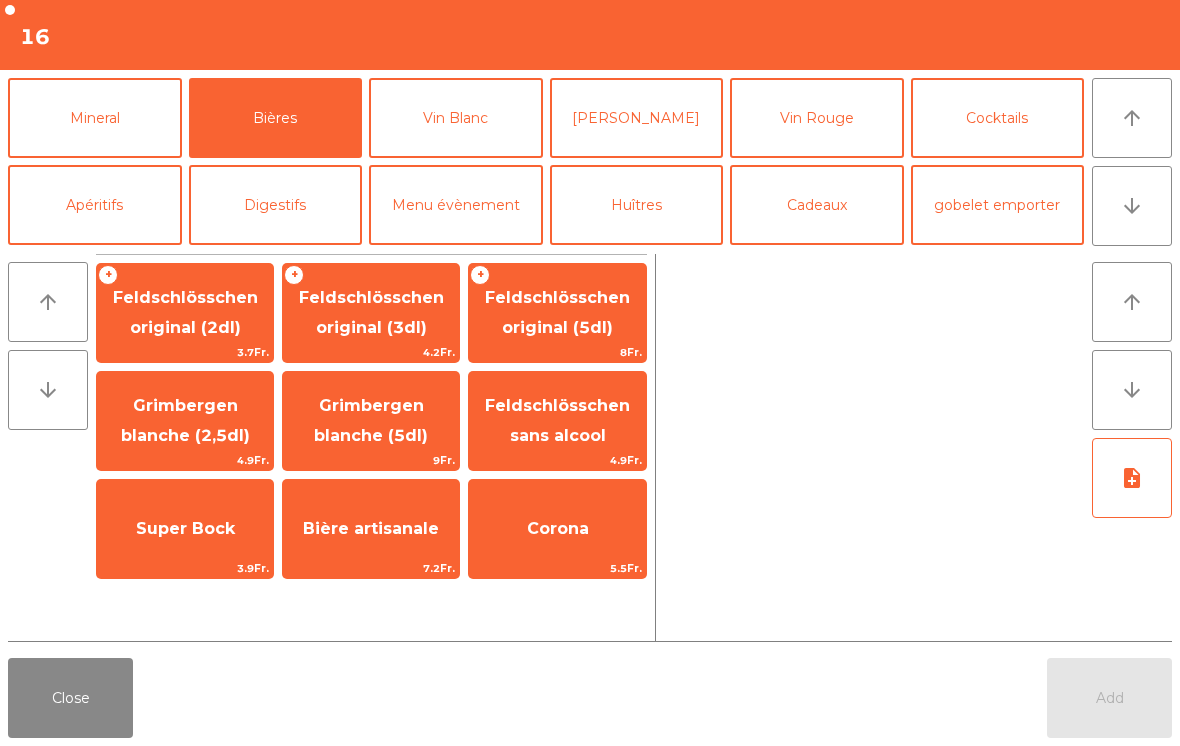 click on "Feldschlösschen original (3dl)" 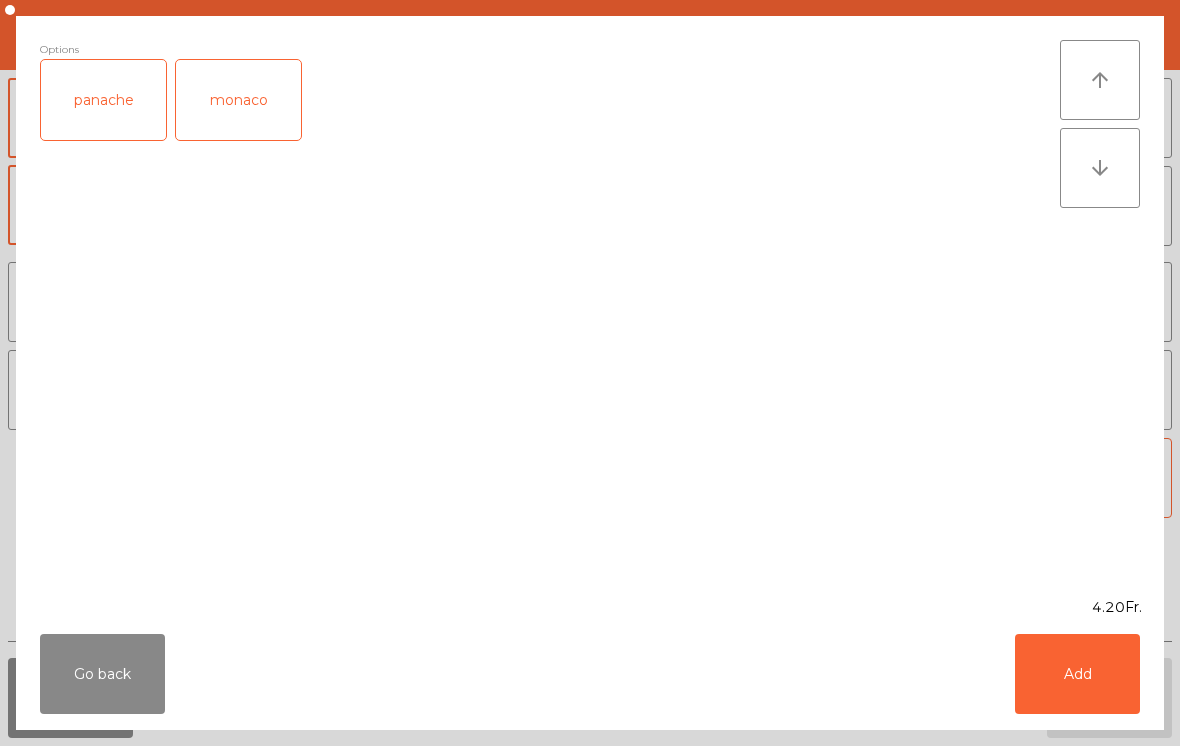 click on "Add" 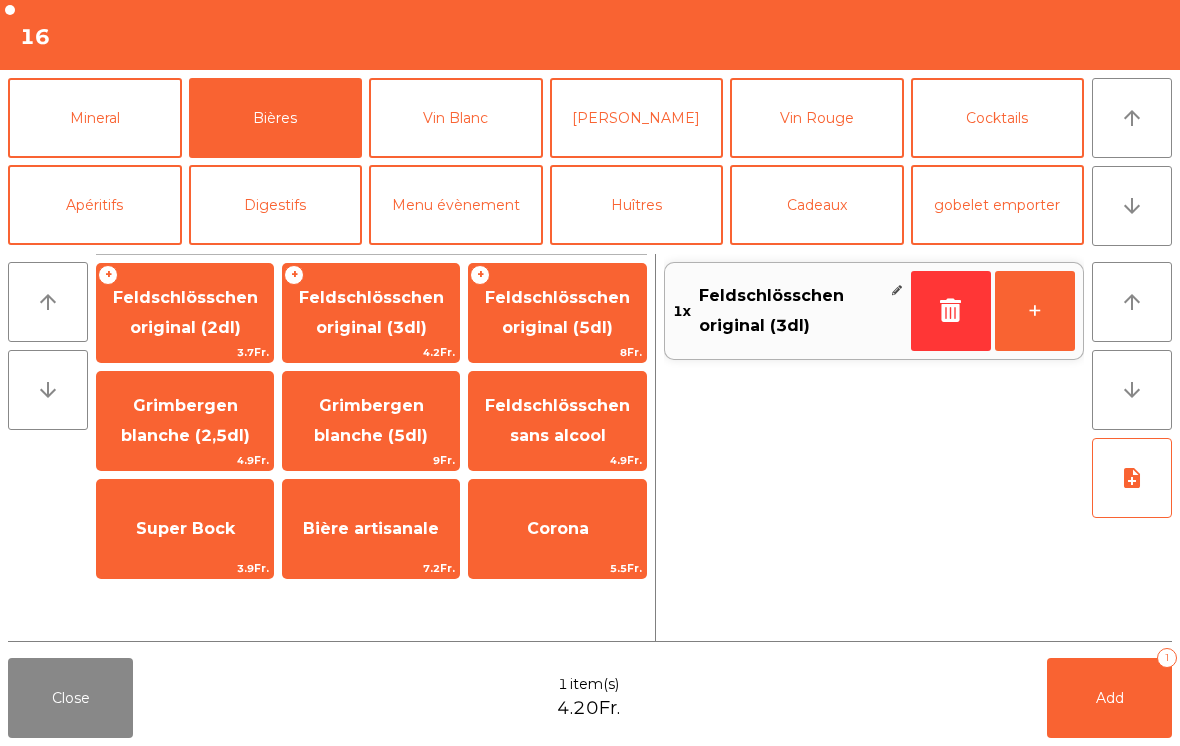 click on "Cocktails" 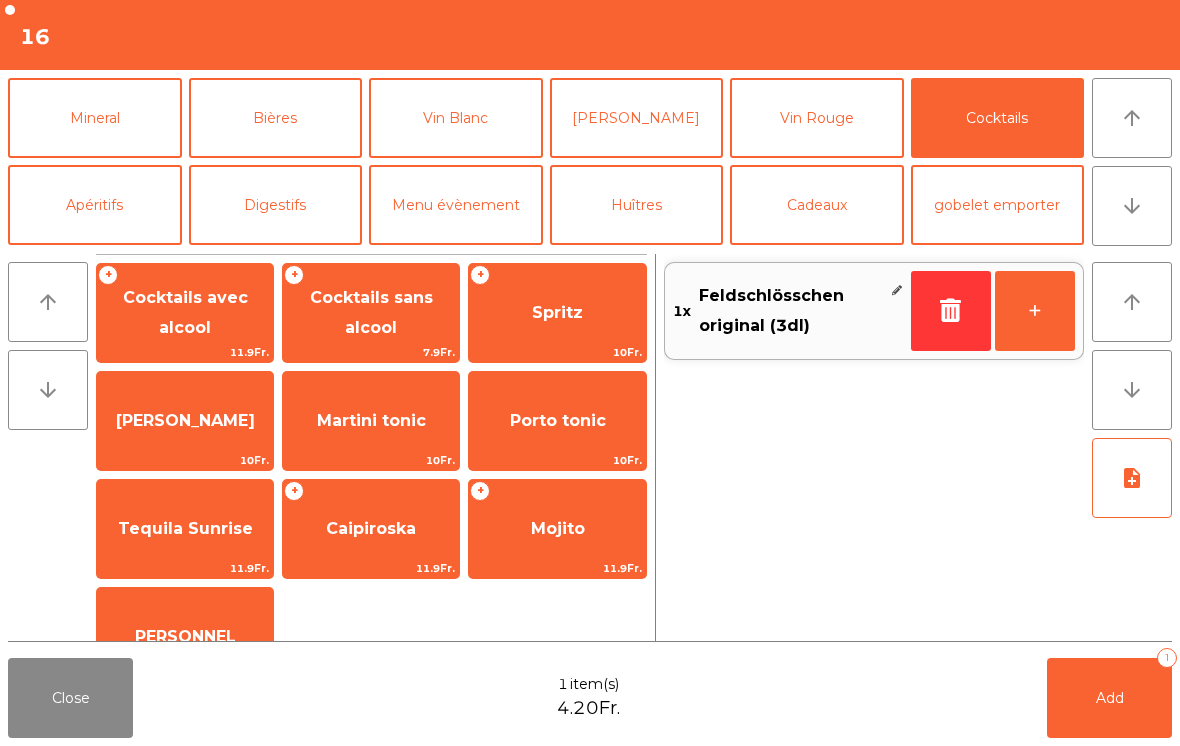 scroll, scrollTop: 0, scrollLeft: 0, axis: both 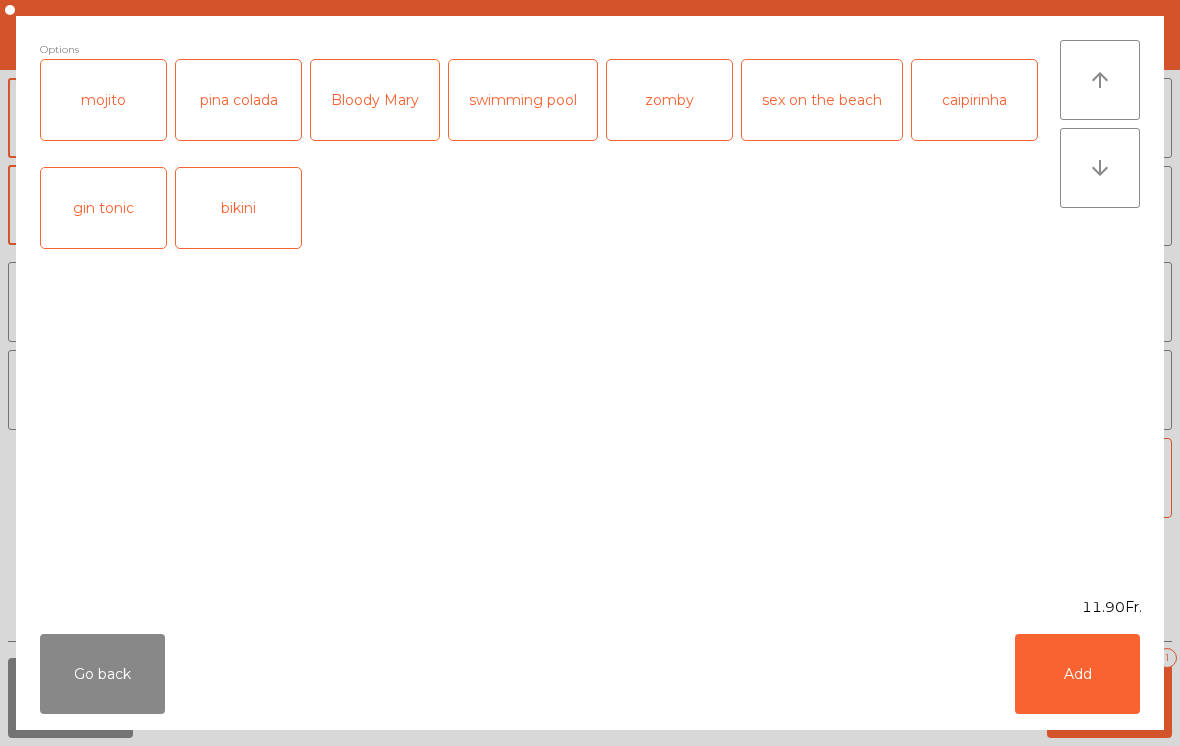 click on "Go back" 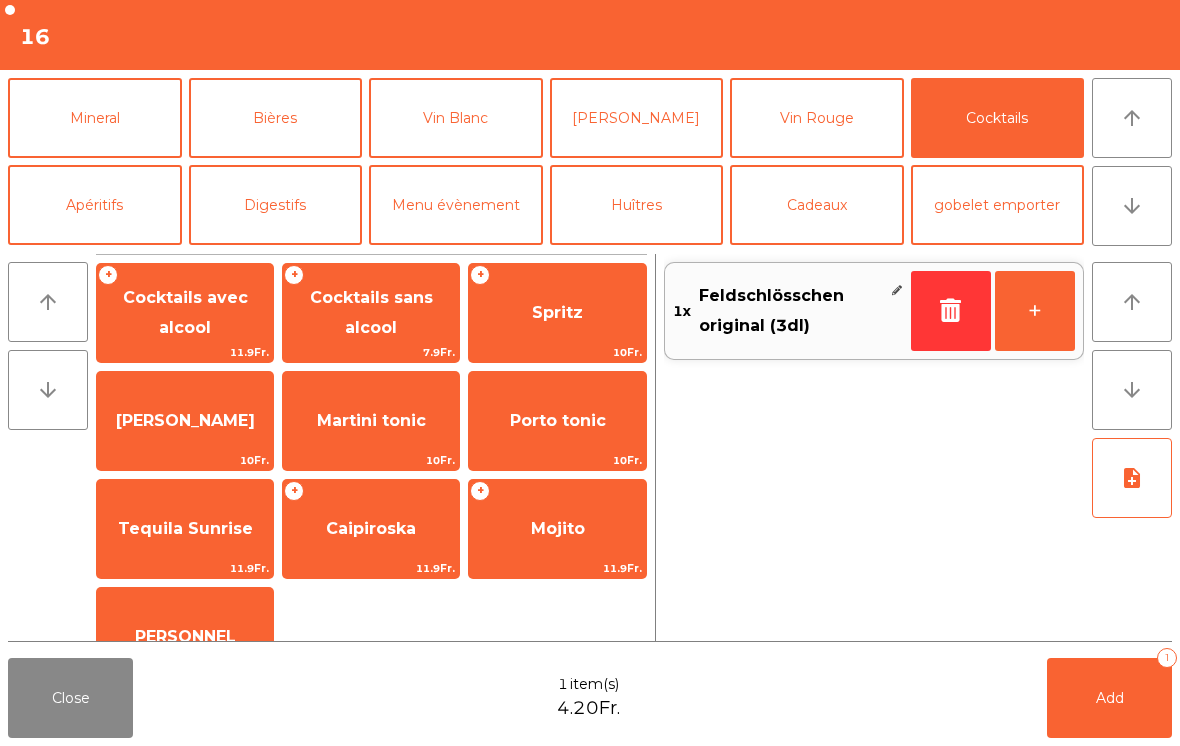 click on "Digestifs" 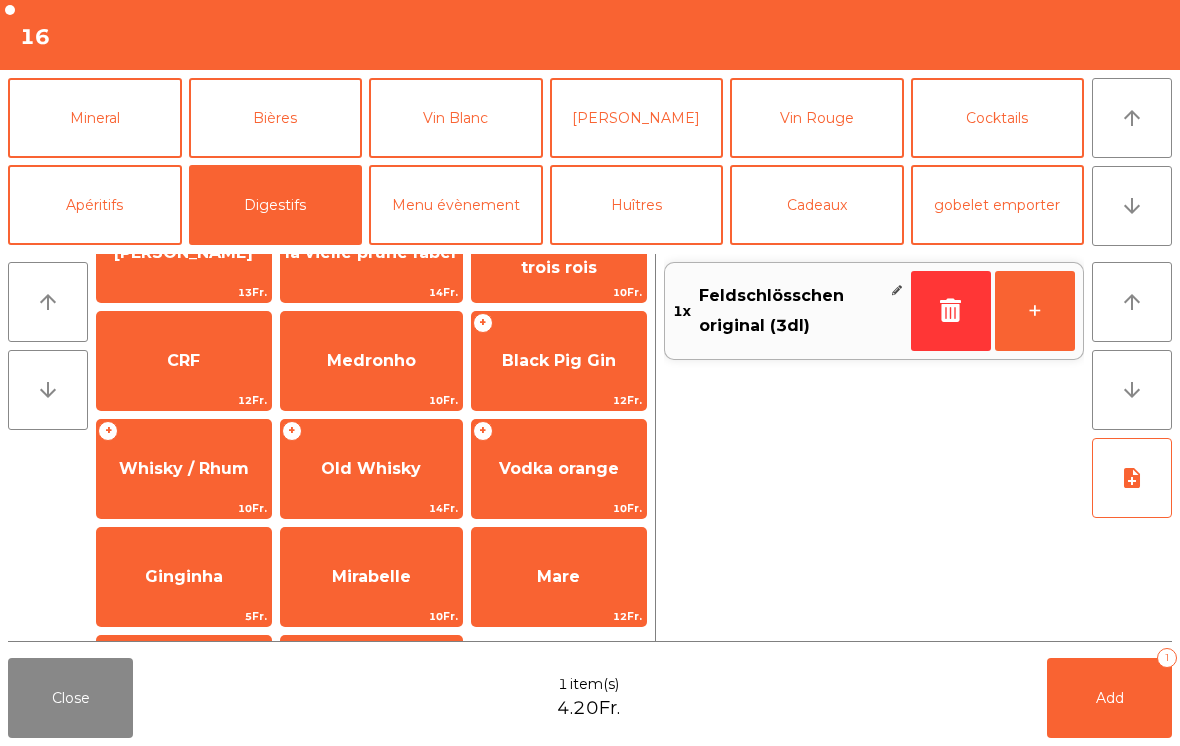 scroll, scrollTop: 613, scrollLeft: 0, axis: vertical 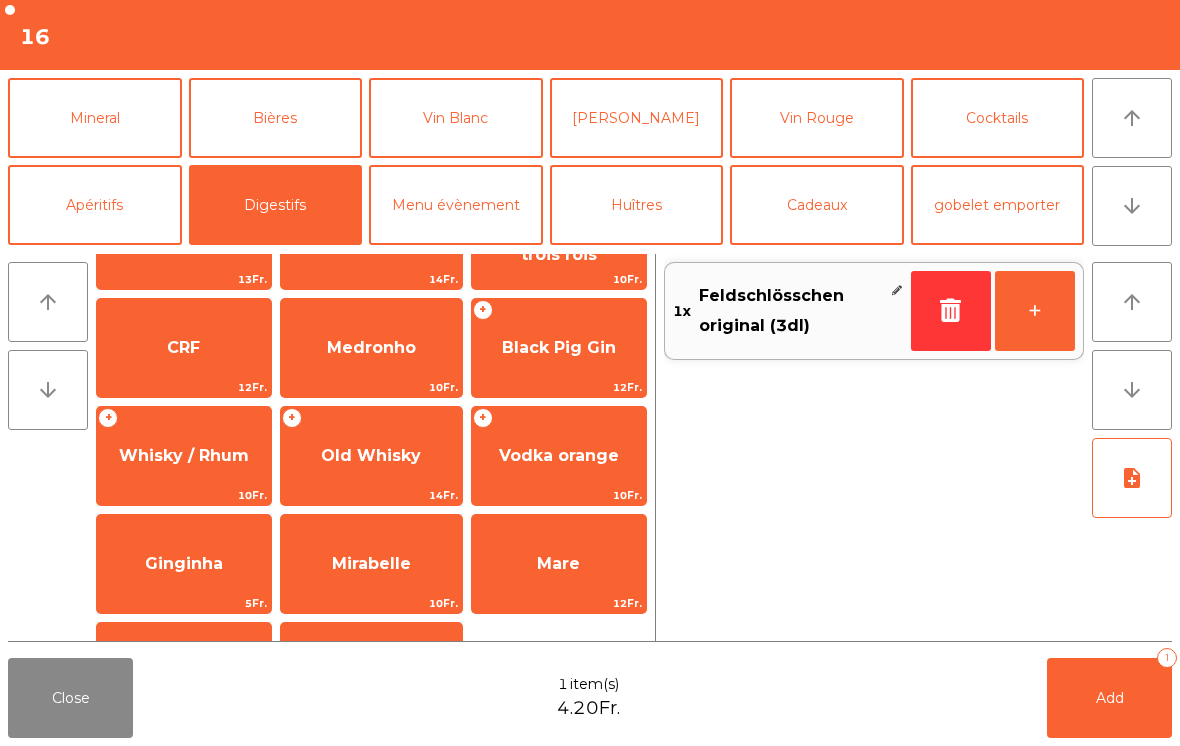 click on "Black Pig Gin" 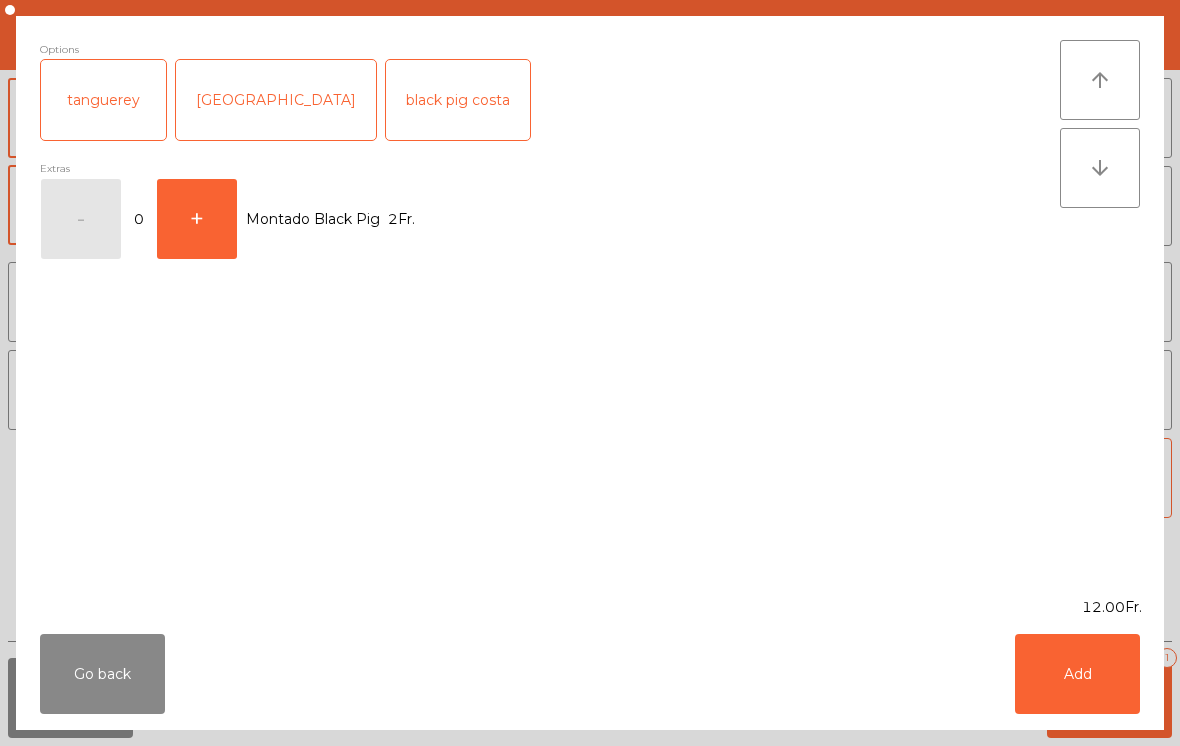 click on "Add" 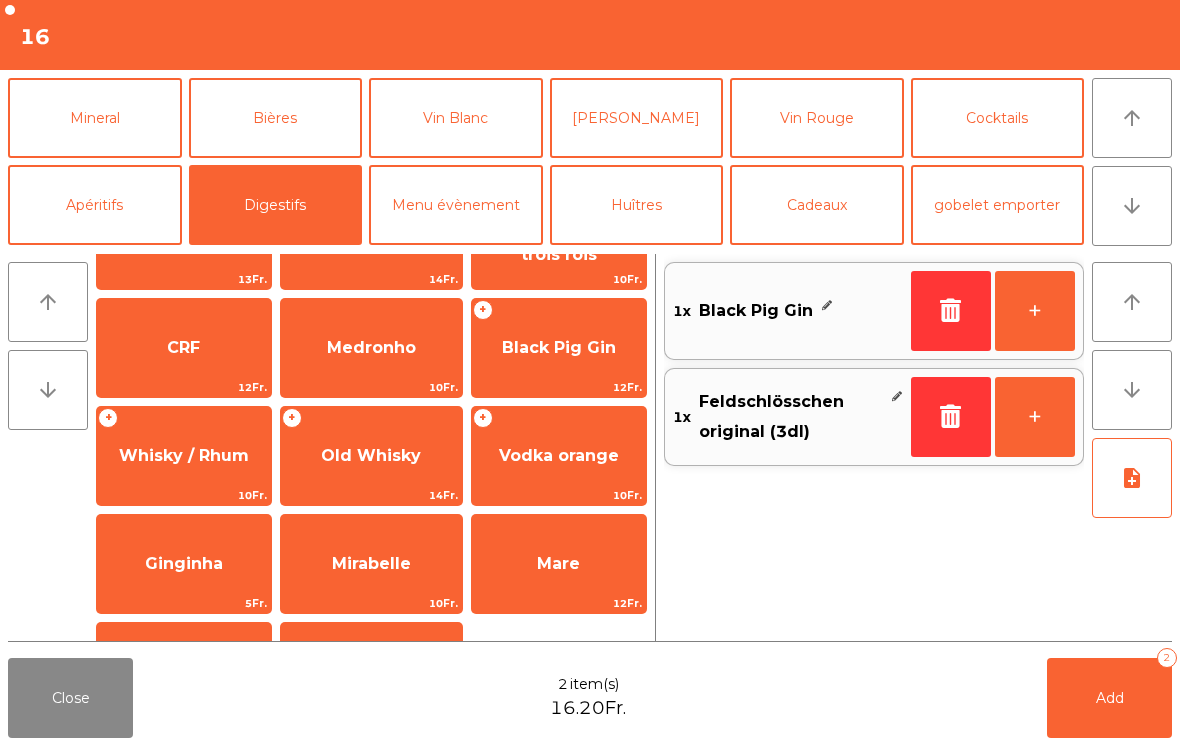 click on "Apéritifs" 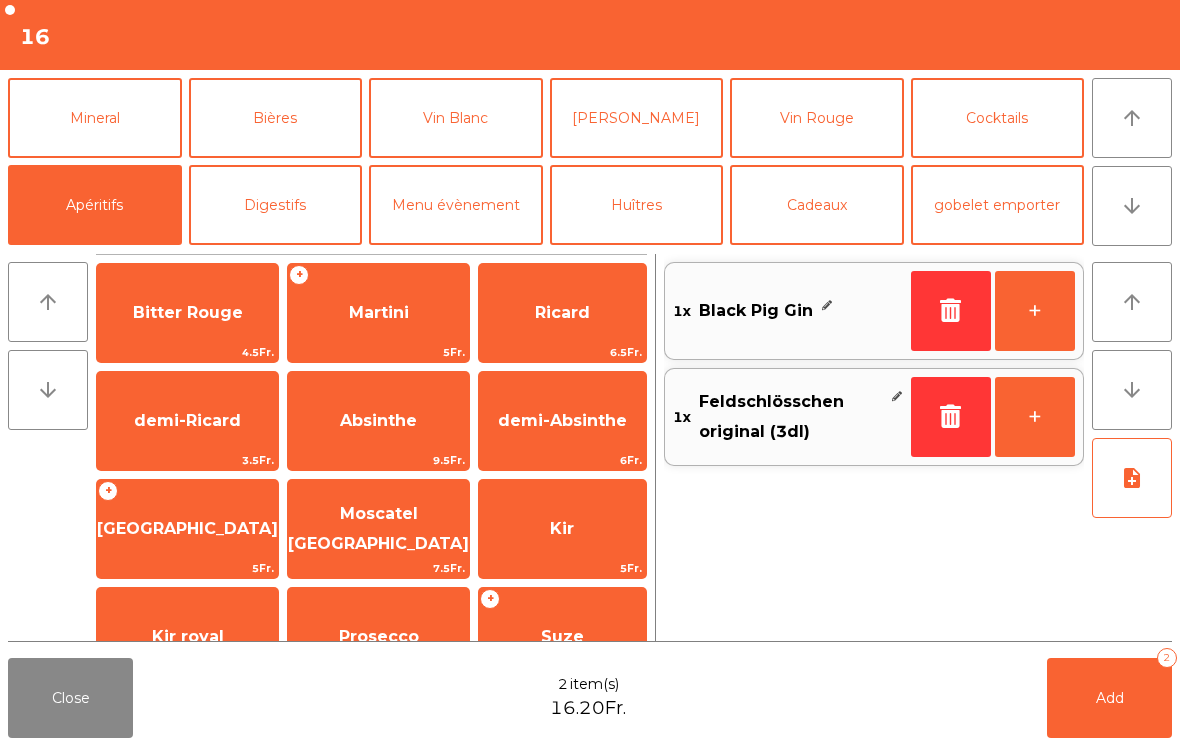 scroll, scrollTop: 0, scrollLeft: 0, axis: both 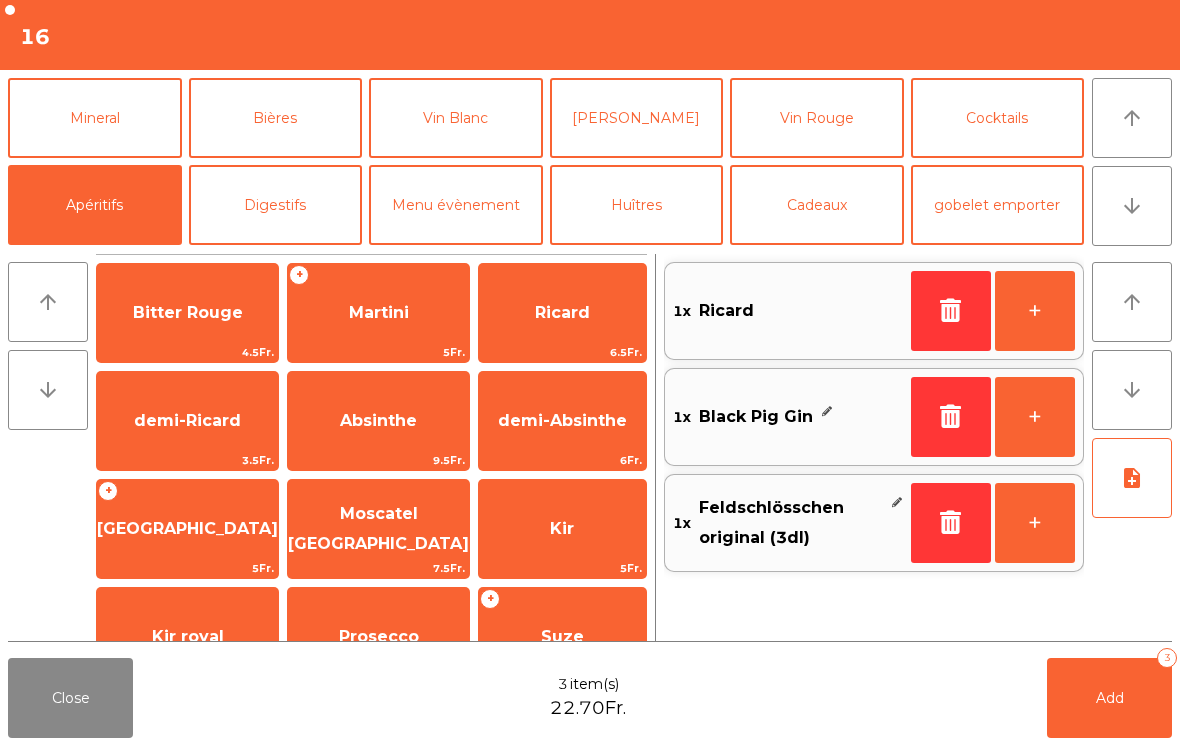 click on "Add   3" 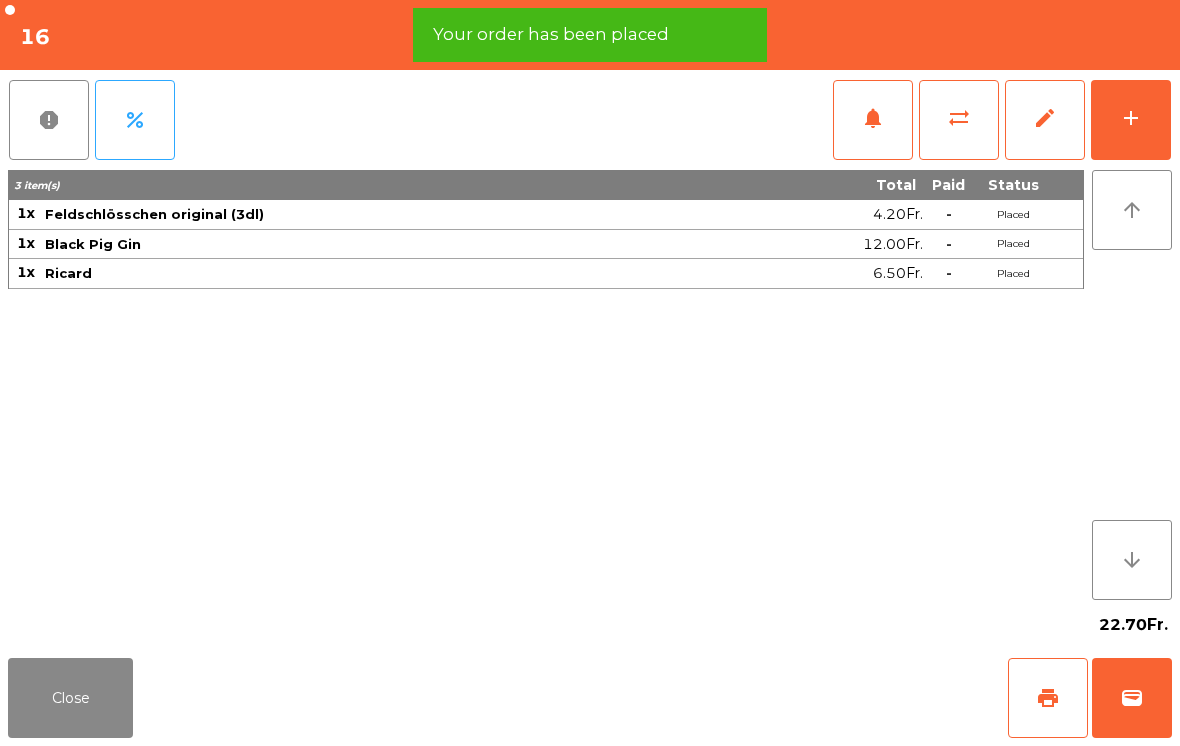 click on "Close" 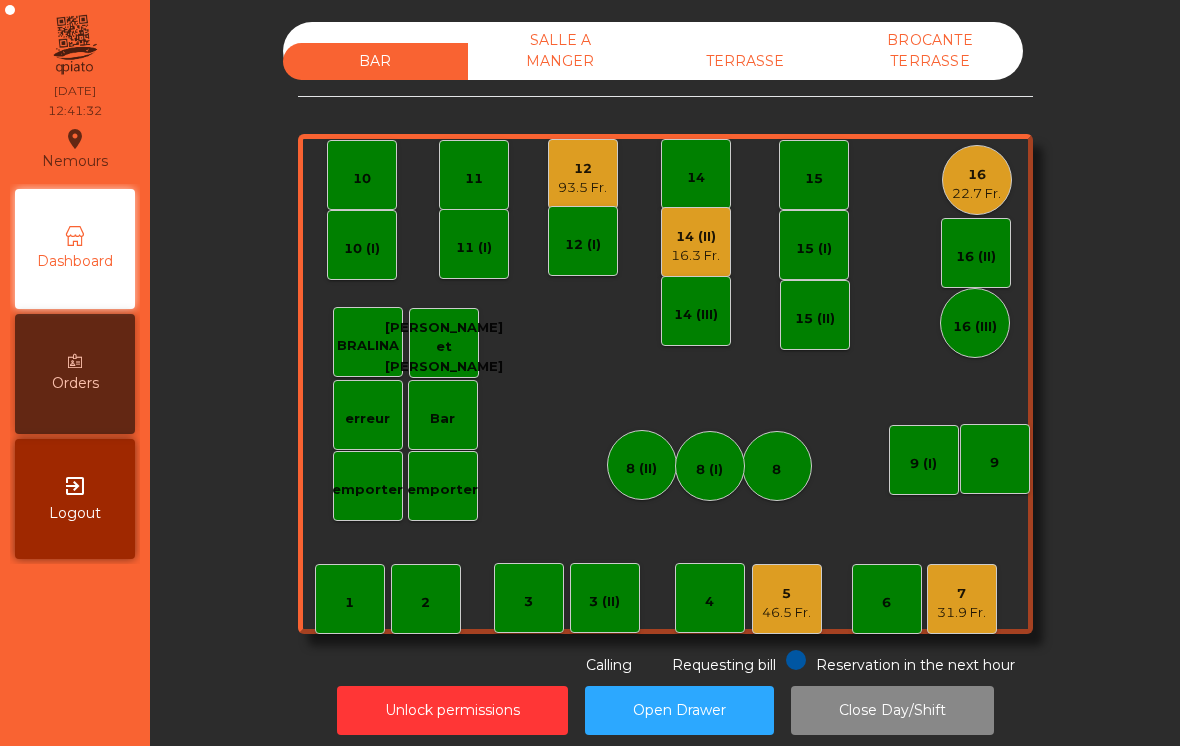 click on "46.5 Fr." 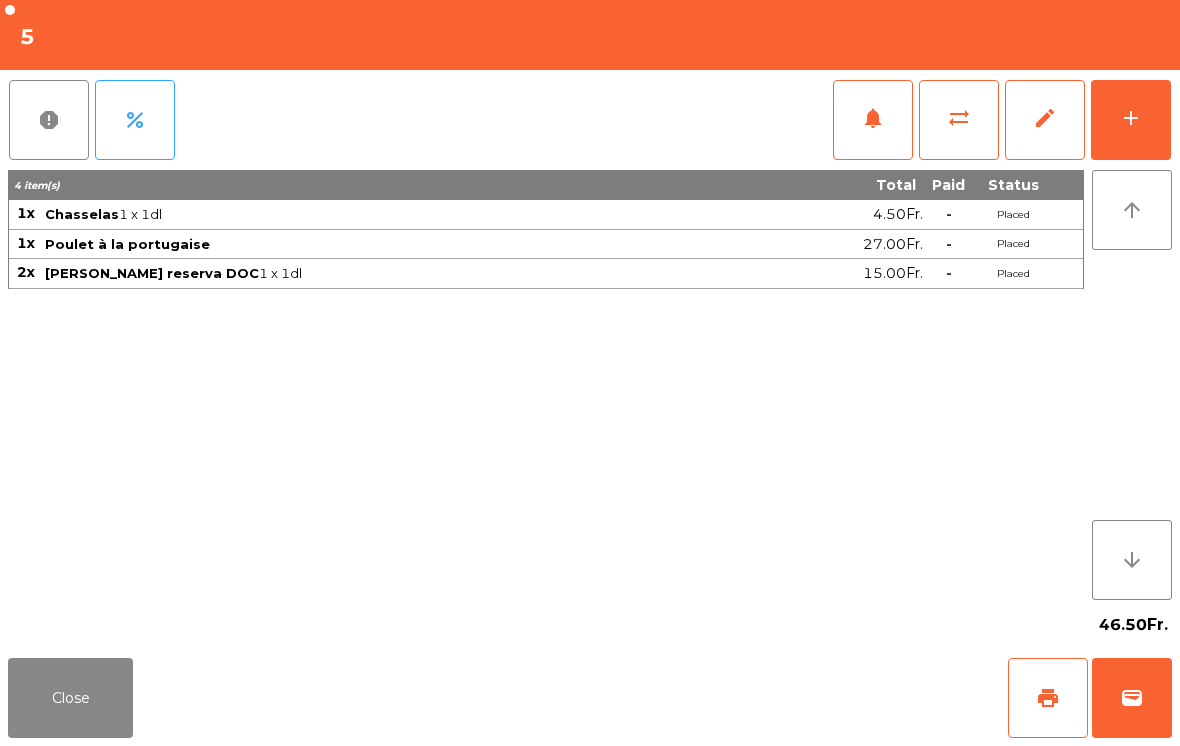 click on "Close" 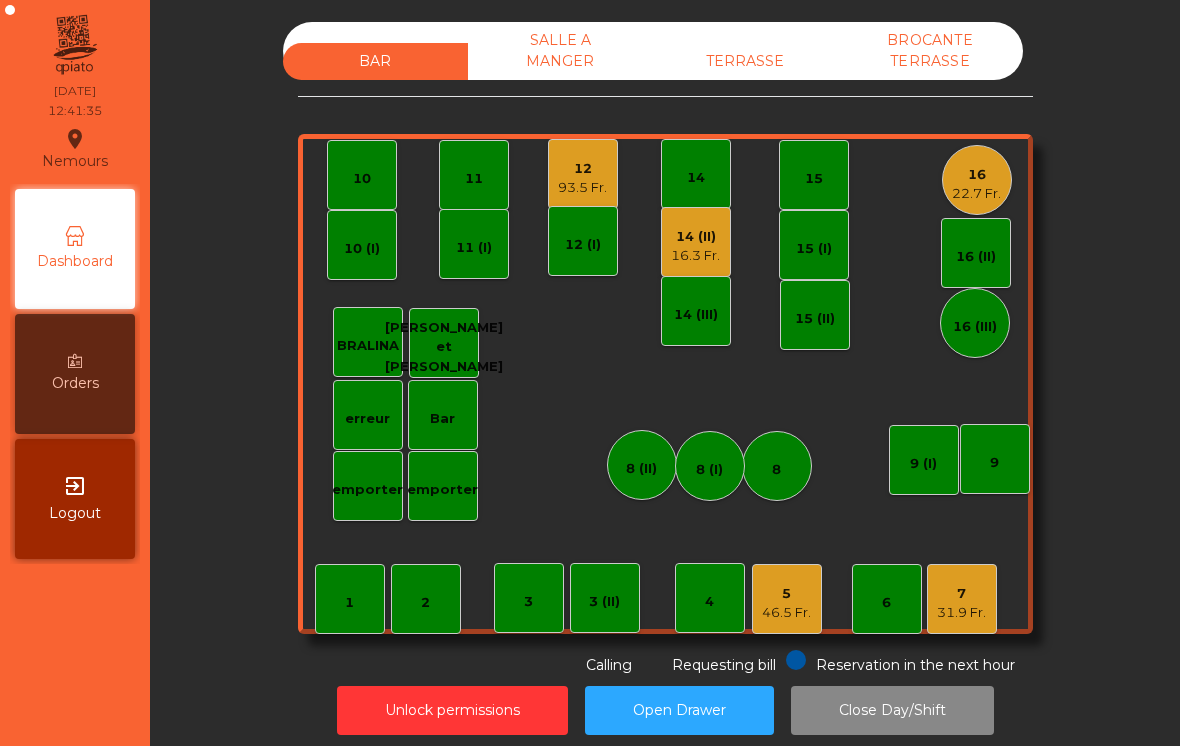 click on "7   31.9 Fr." 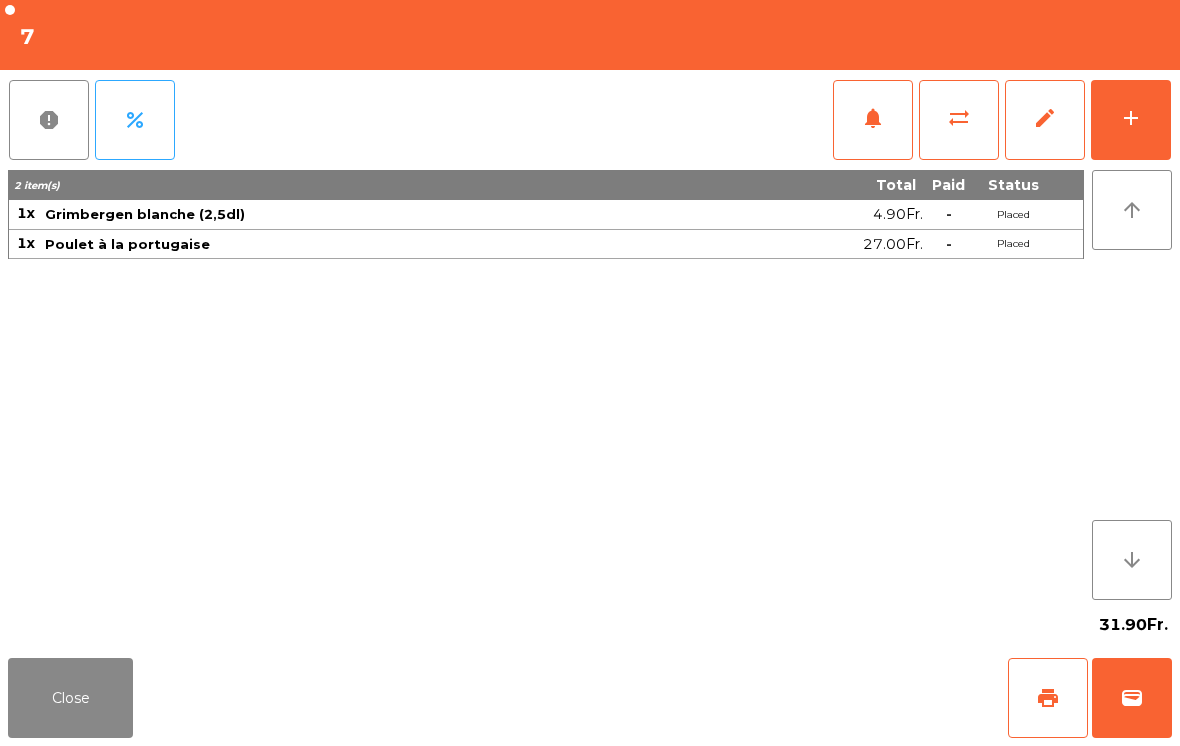 click on "notifications" 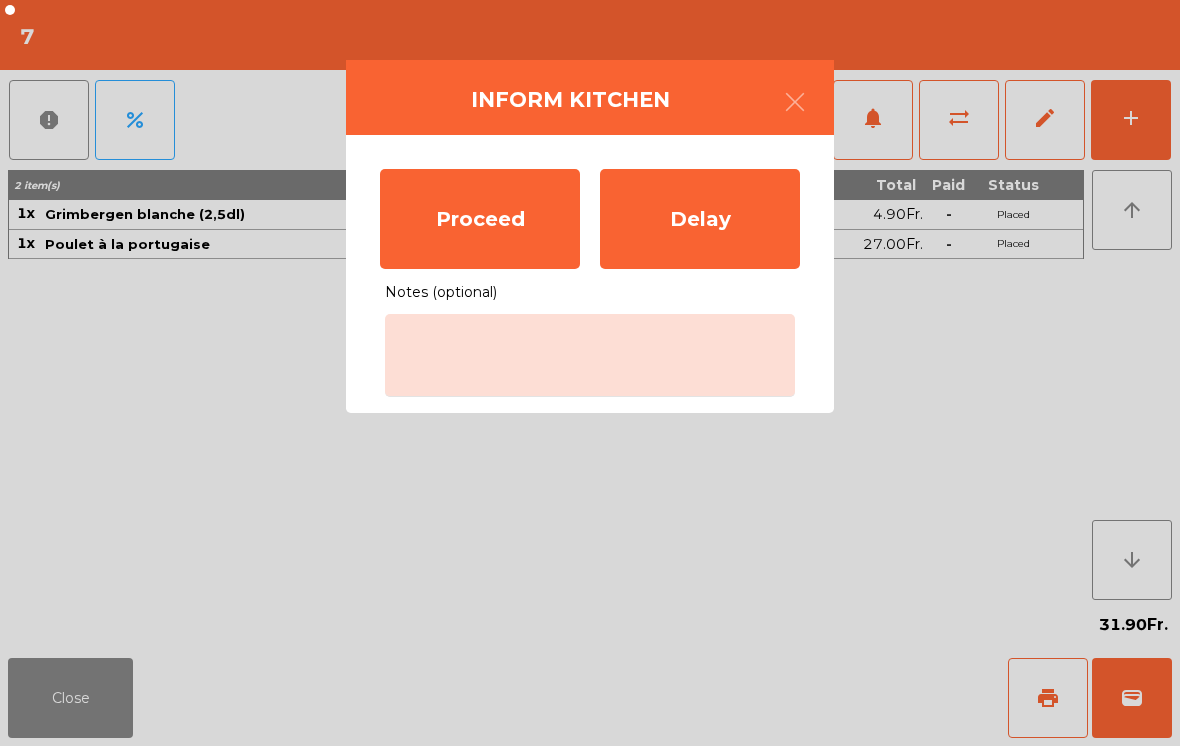 click on "Proceed" 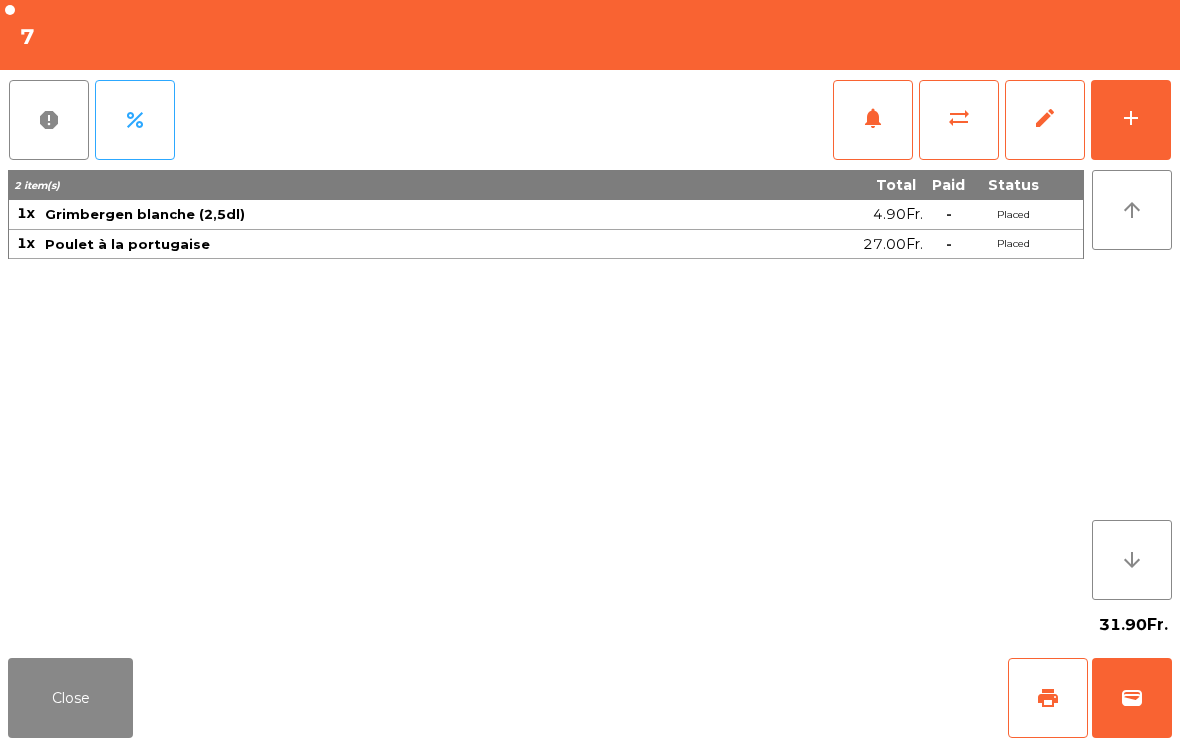 click on "Close   print   wallet" 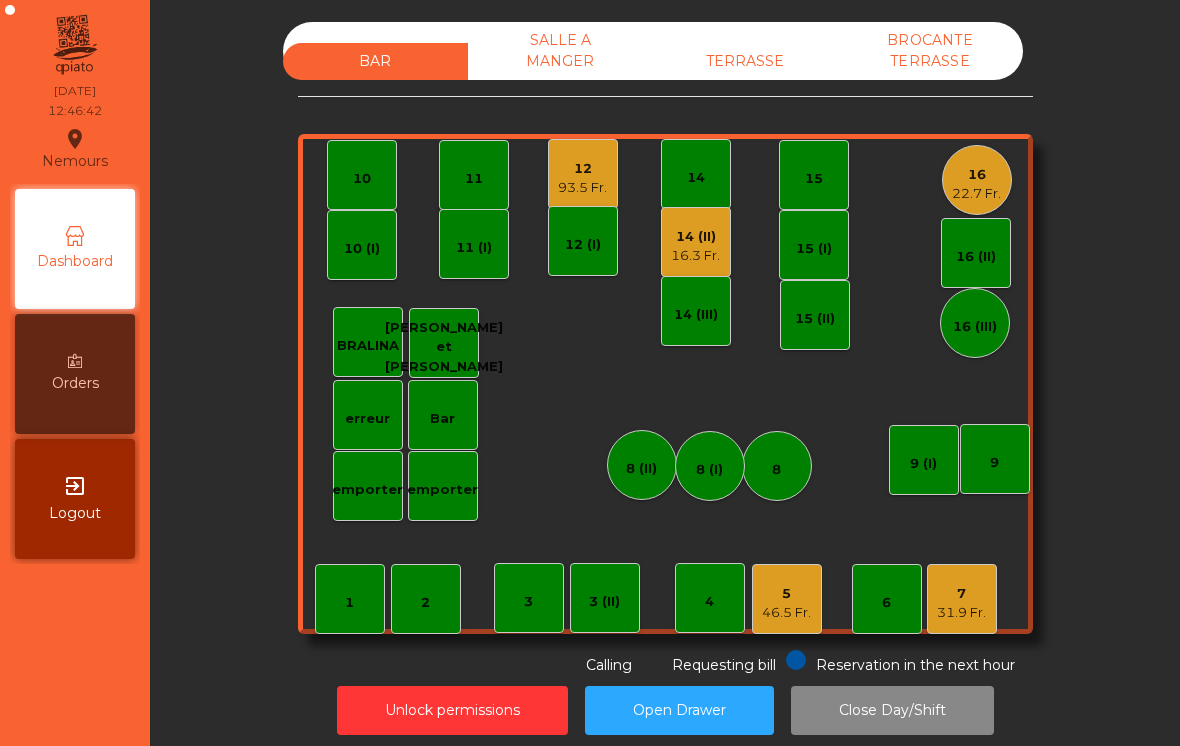 click on "14 (II)" 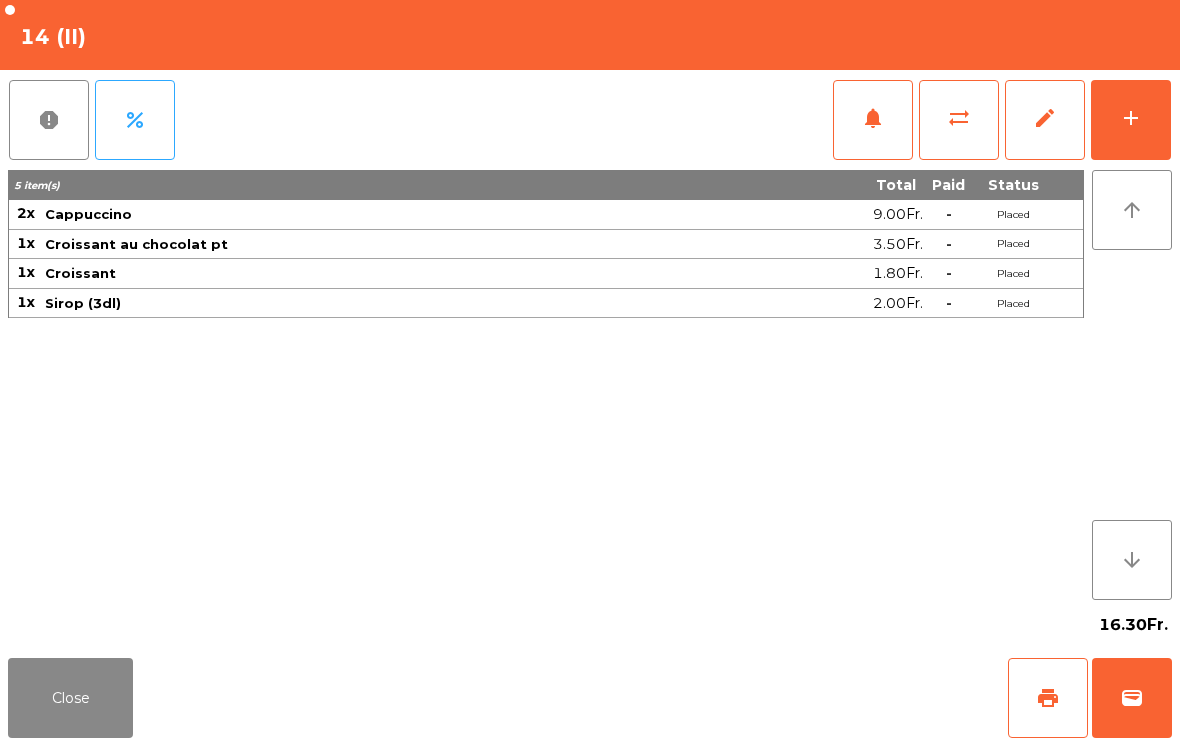 click on "print" 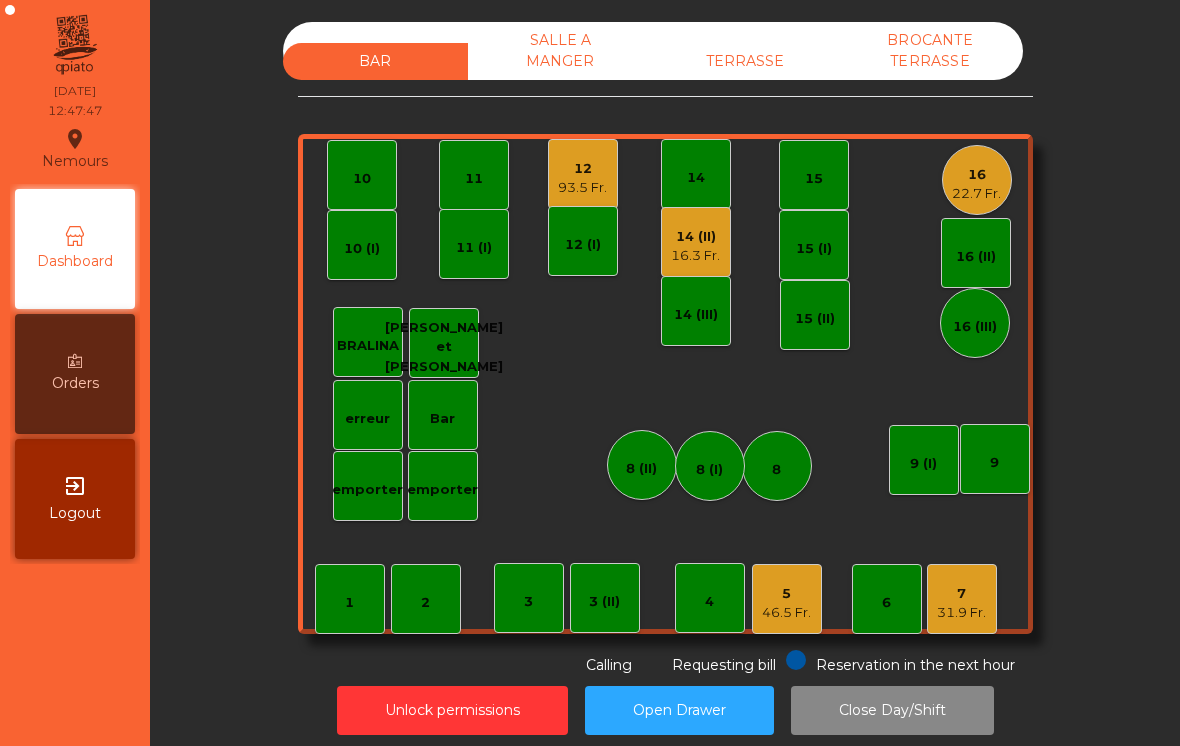 click on "22.7 Fr." 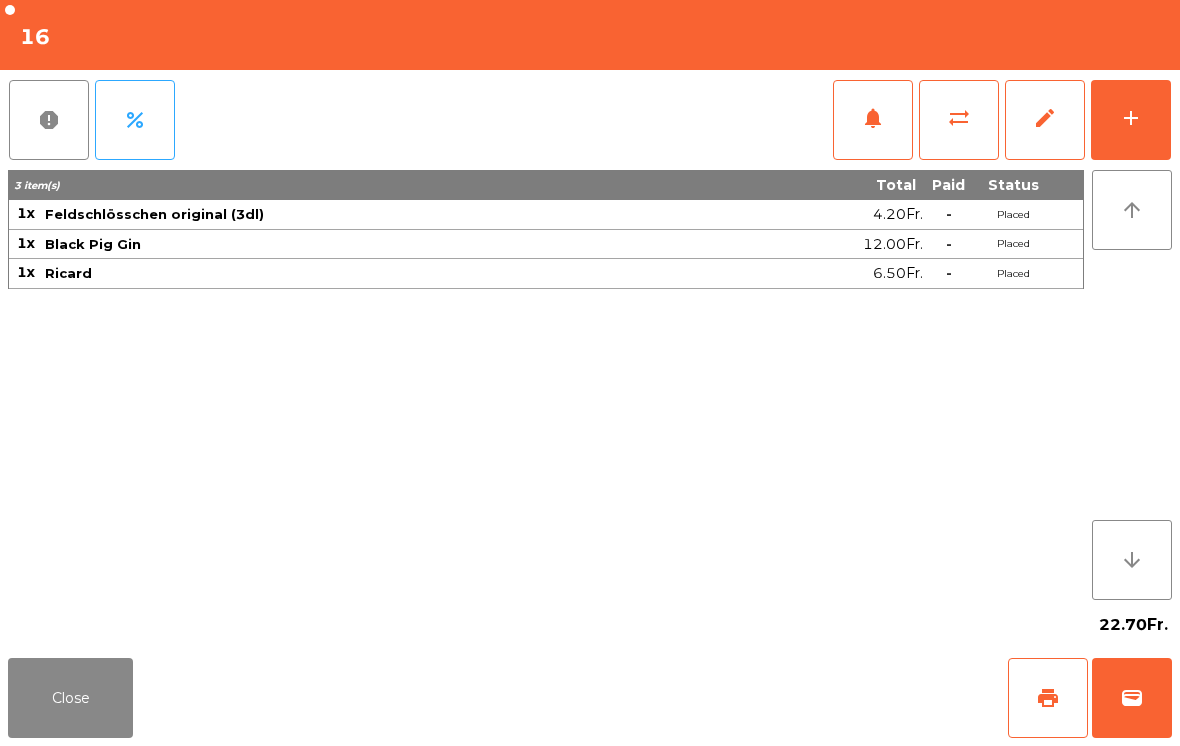 click on "add" 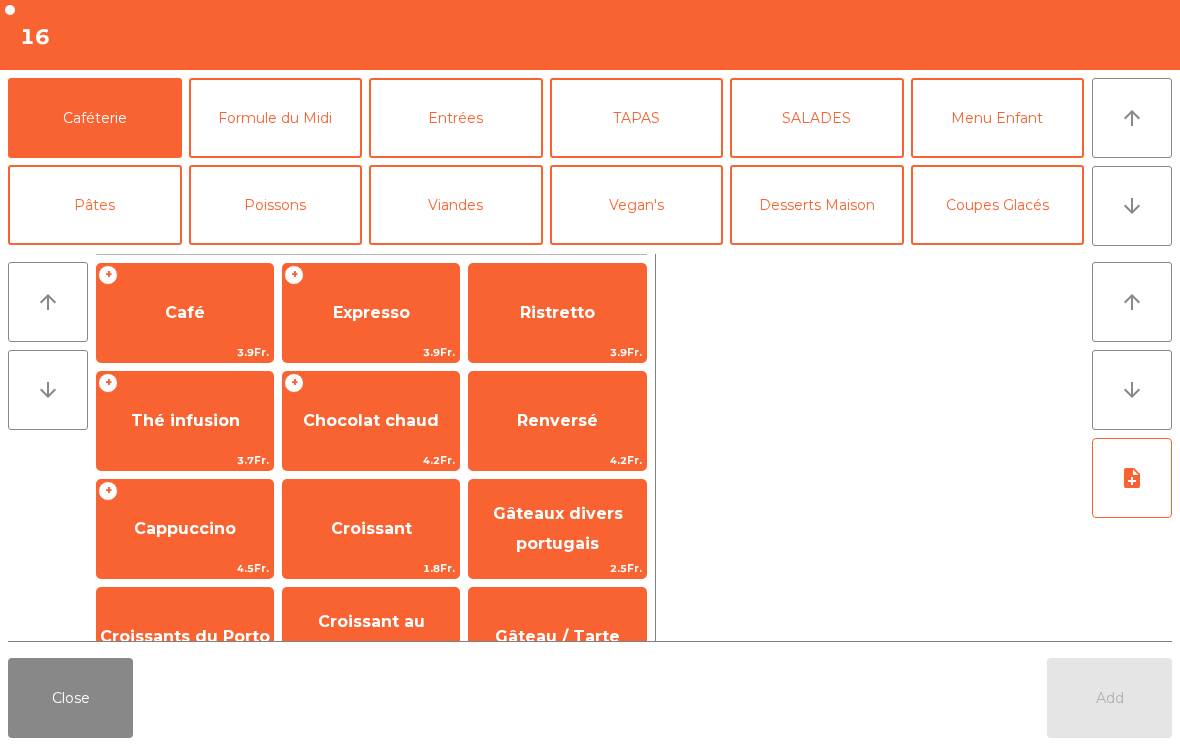 click on "Formule du Midi" 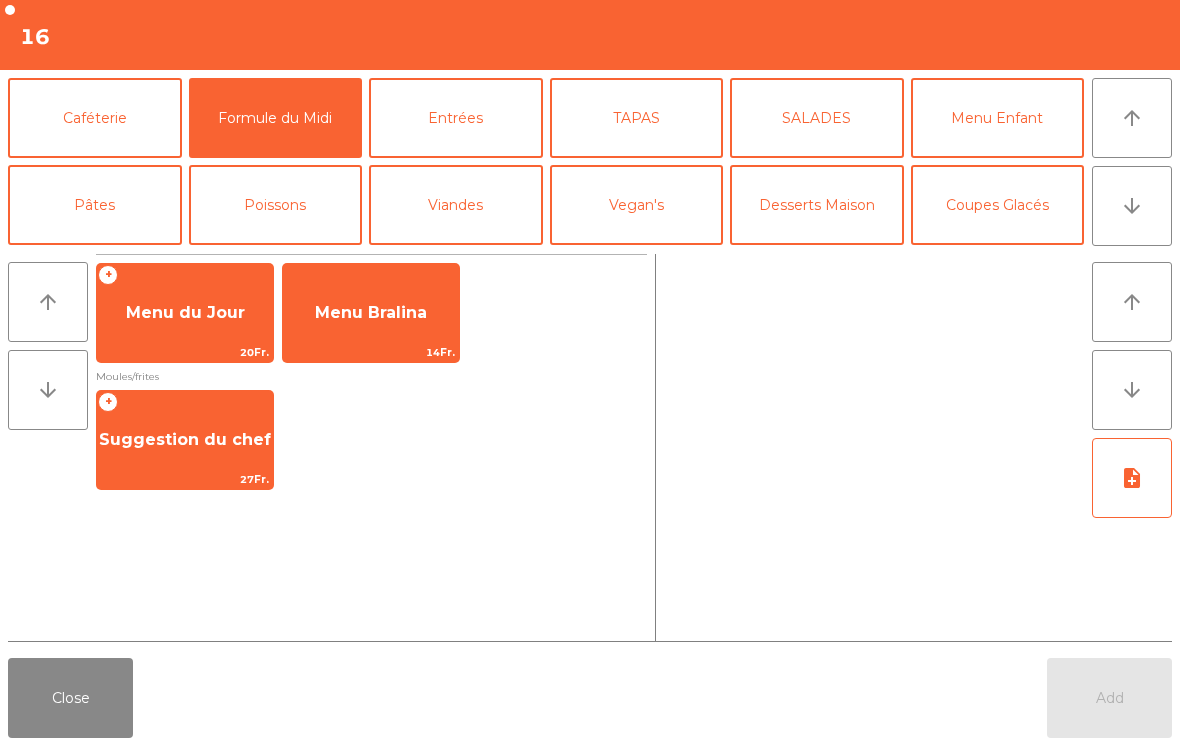 click on "Suggestion du chef" 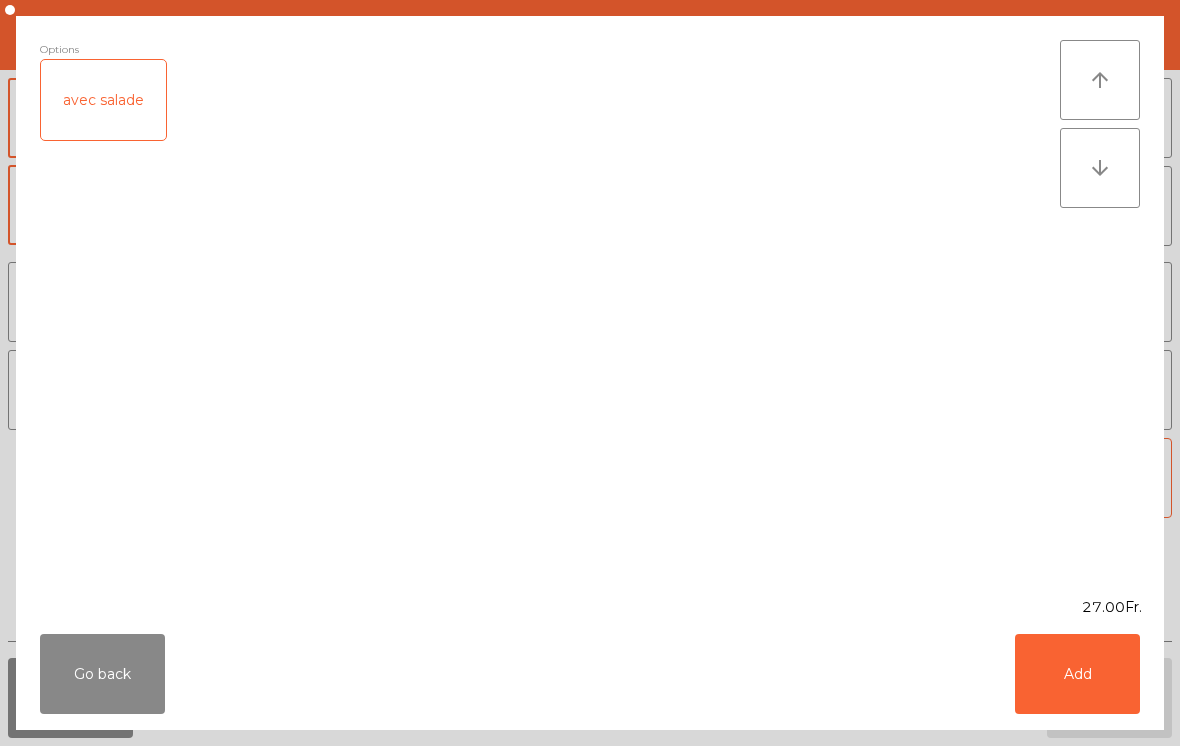 click on "Add" 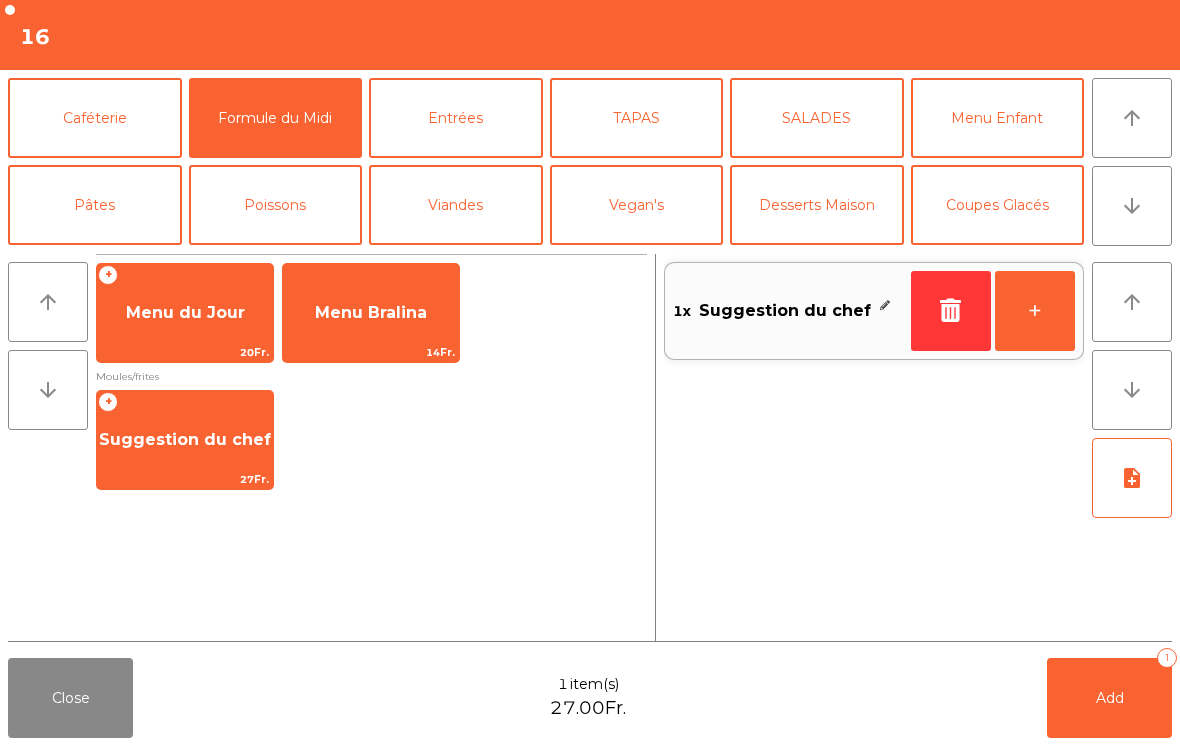 click on "Viandes" 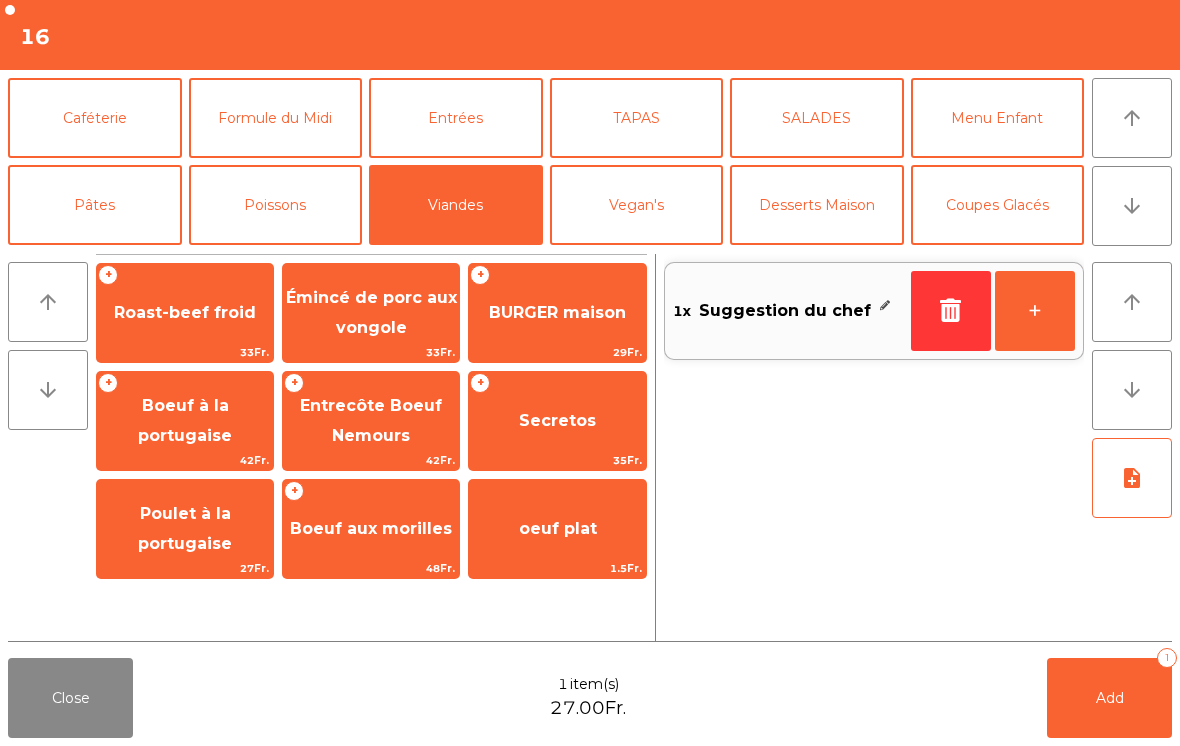 click on "Poulet à la portugaise" 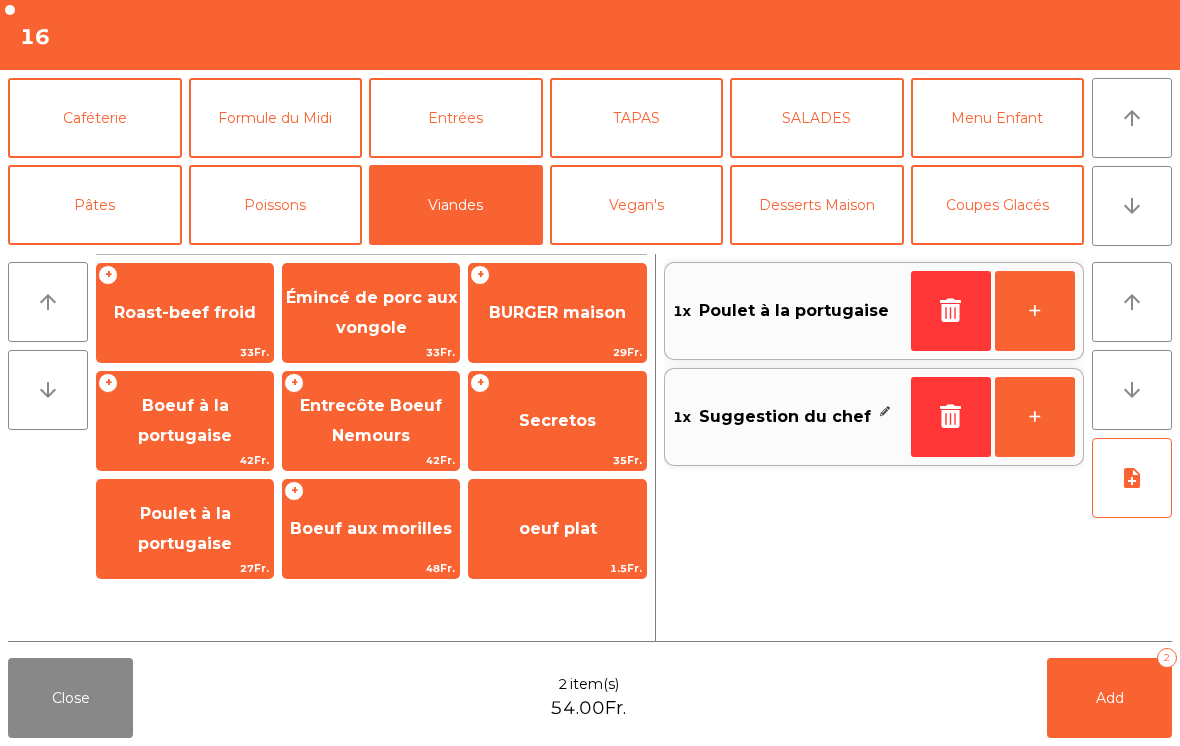 click on "Entrecôte Boeuf  Nemours" 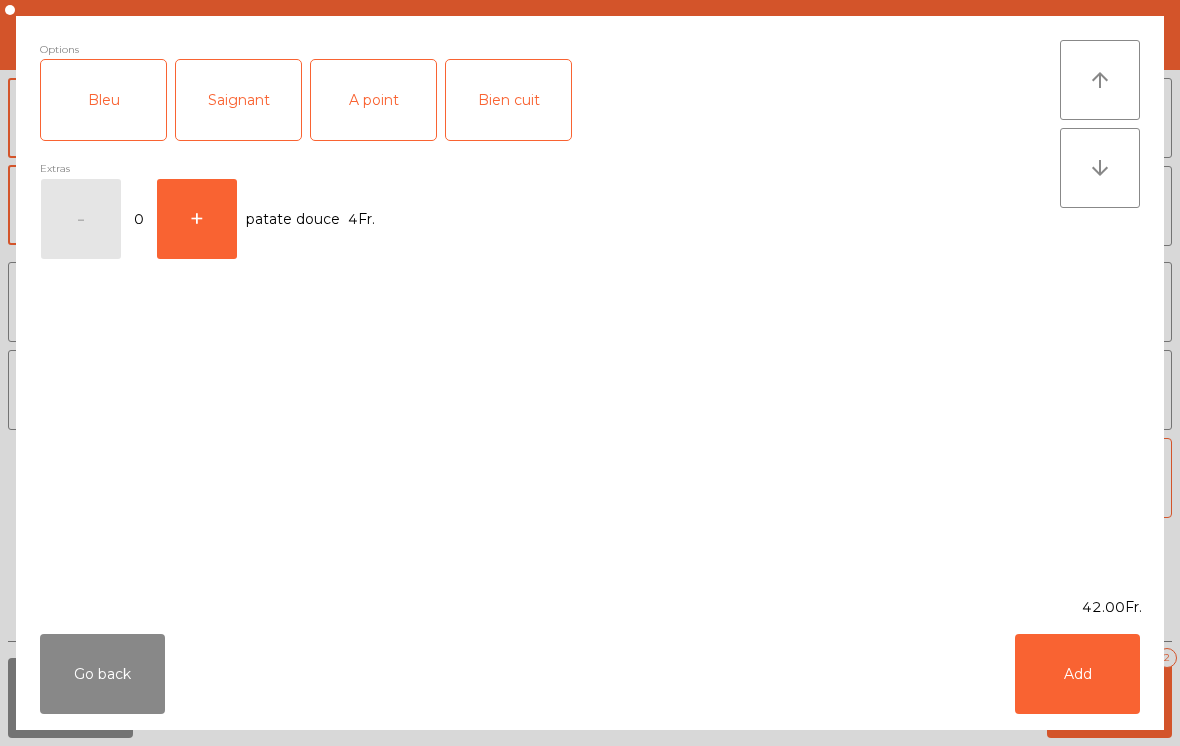 click on "Saignant" 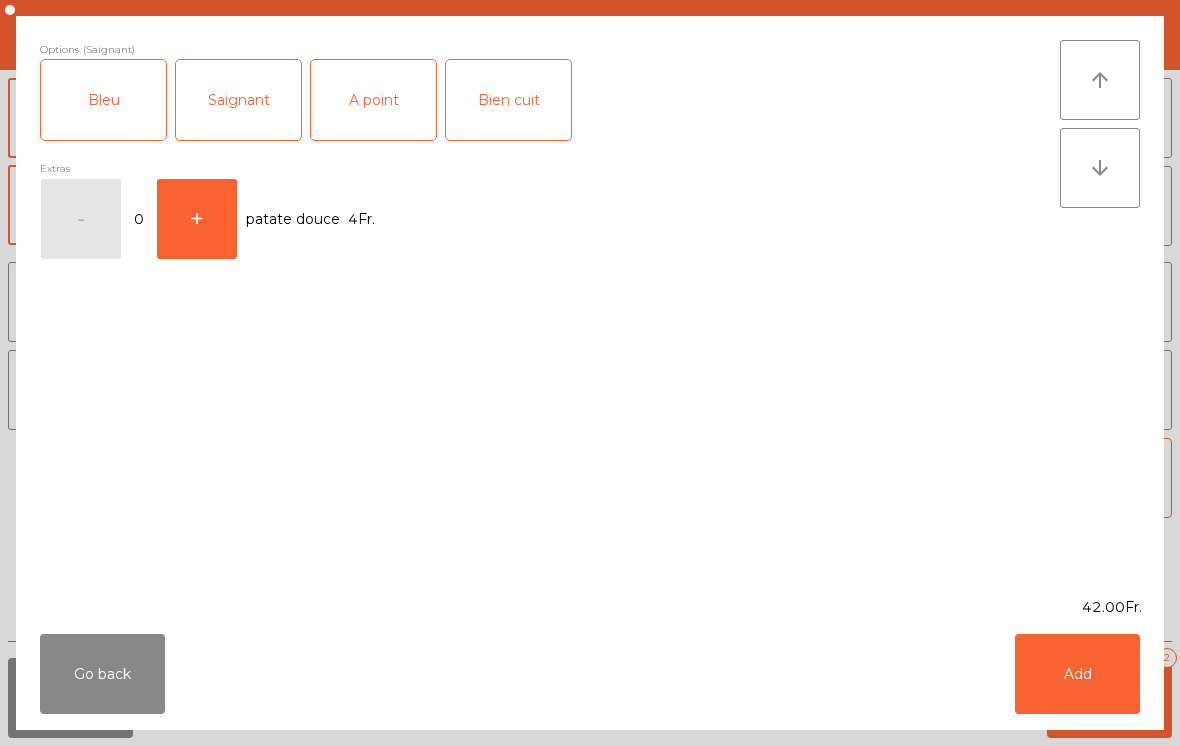 click on "Add" 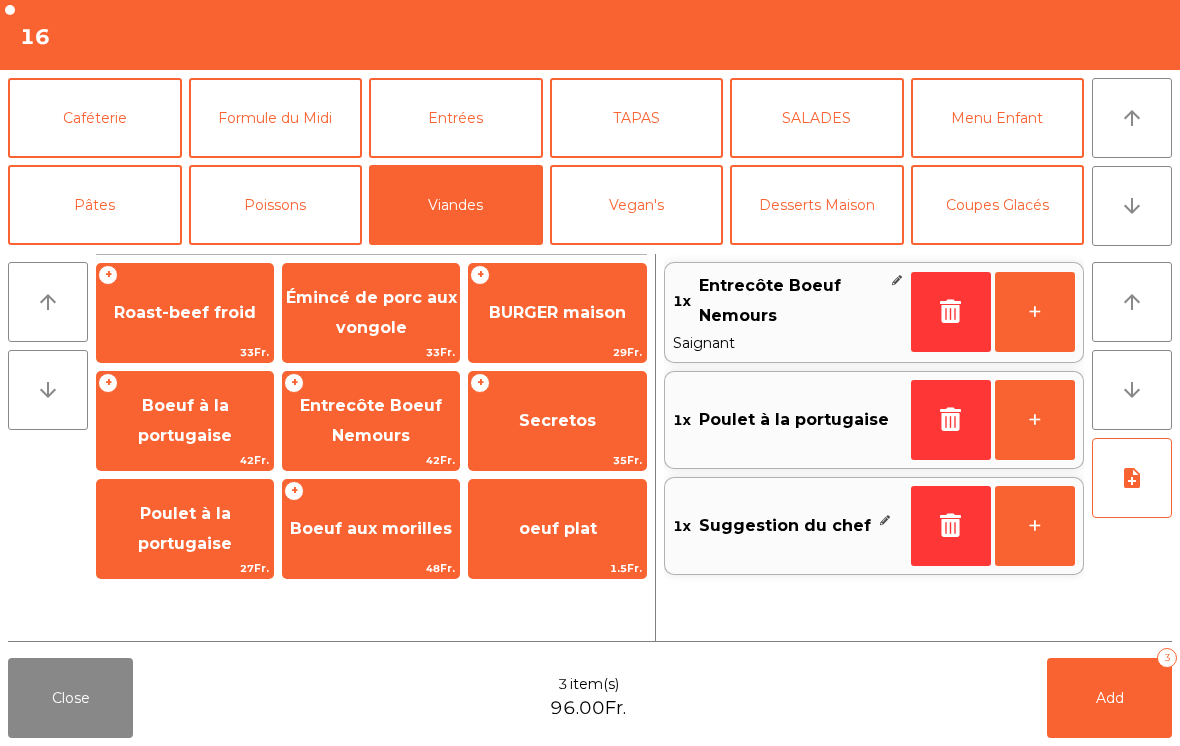 click on "Boeuf à la portugaise" 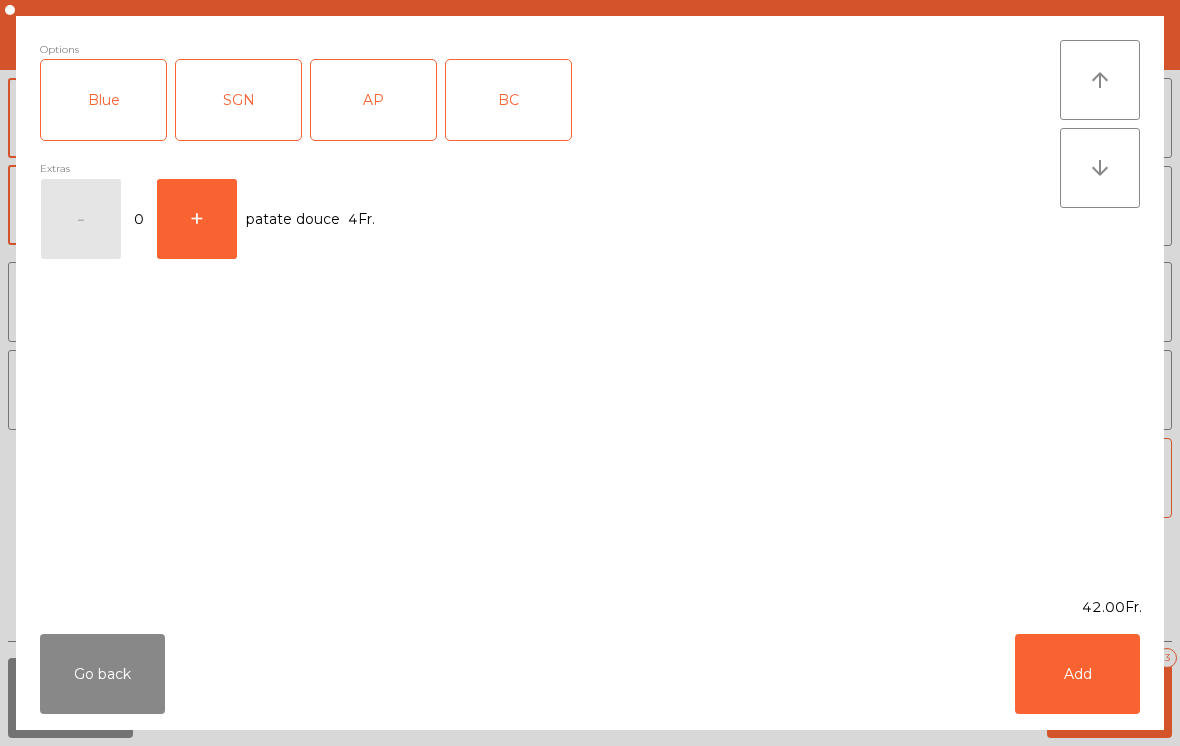 click on "SGN" 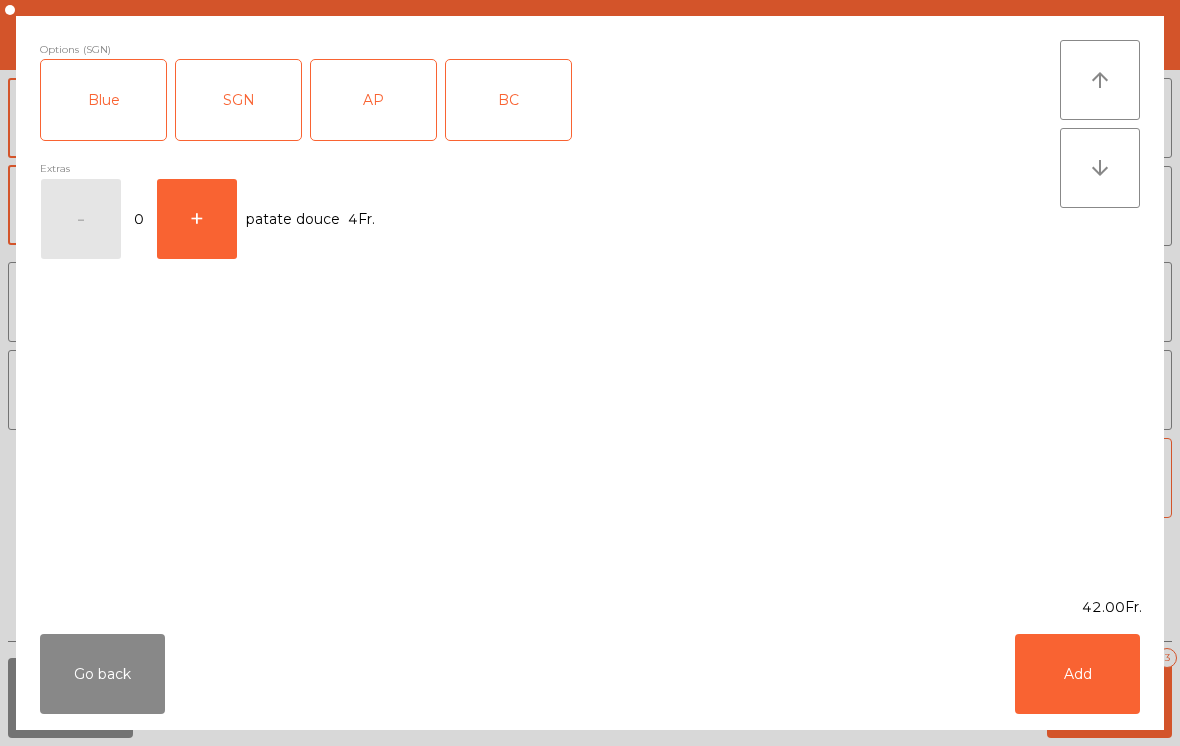 click on "Add" 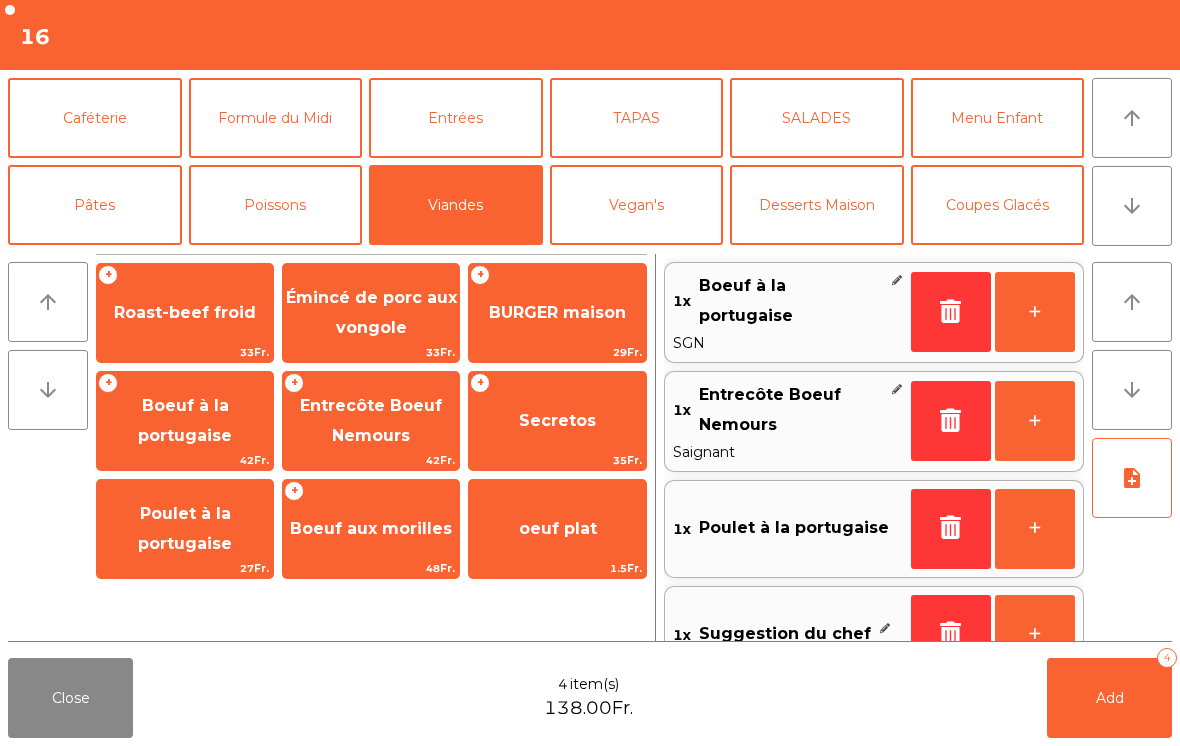 click on "arrow_downward" 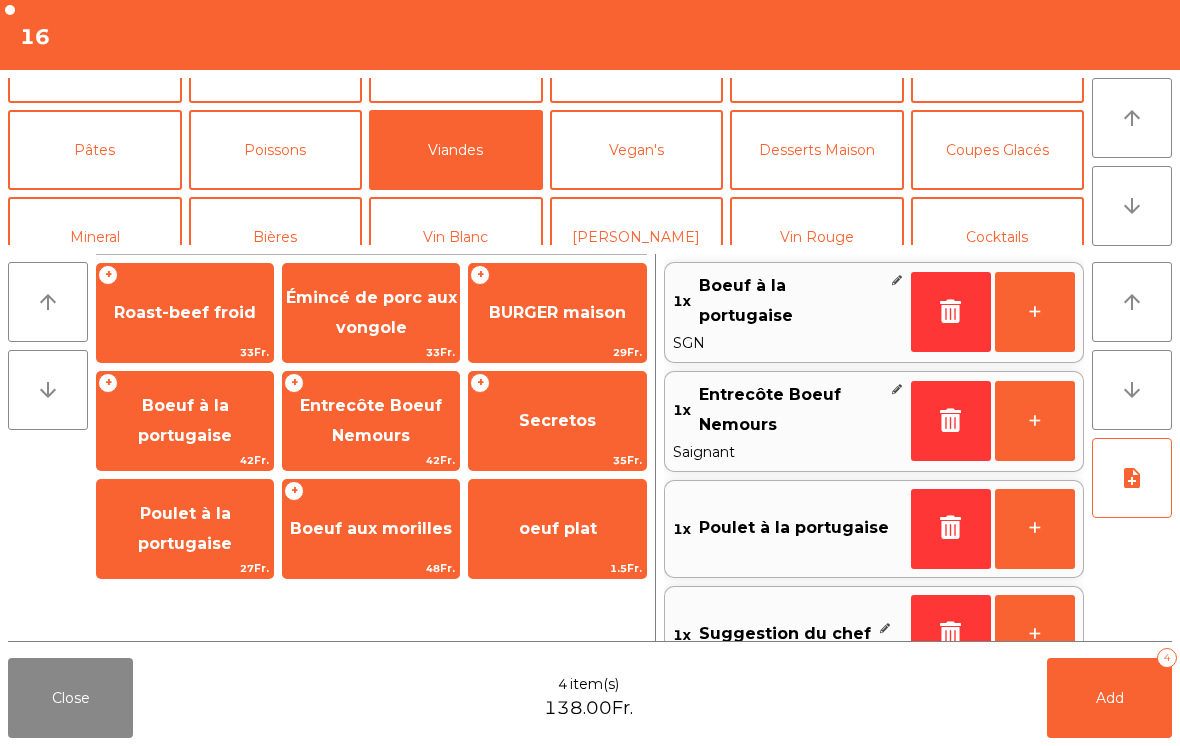 scroll, scrollTop: 174, scrollLeft: 0, axis: vertical 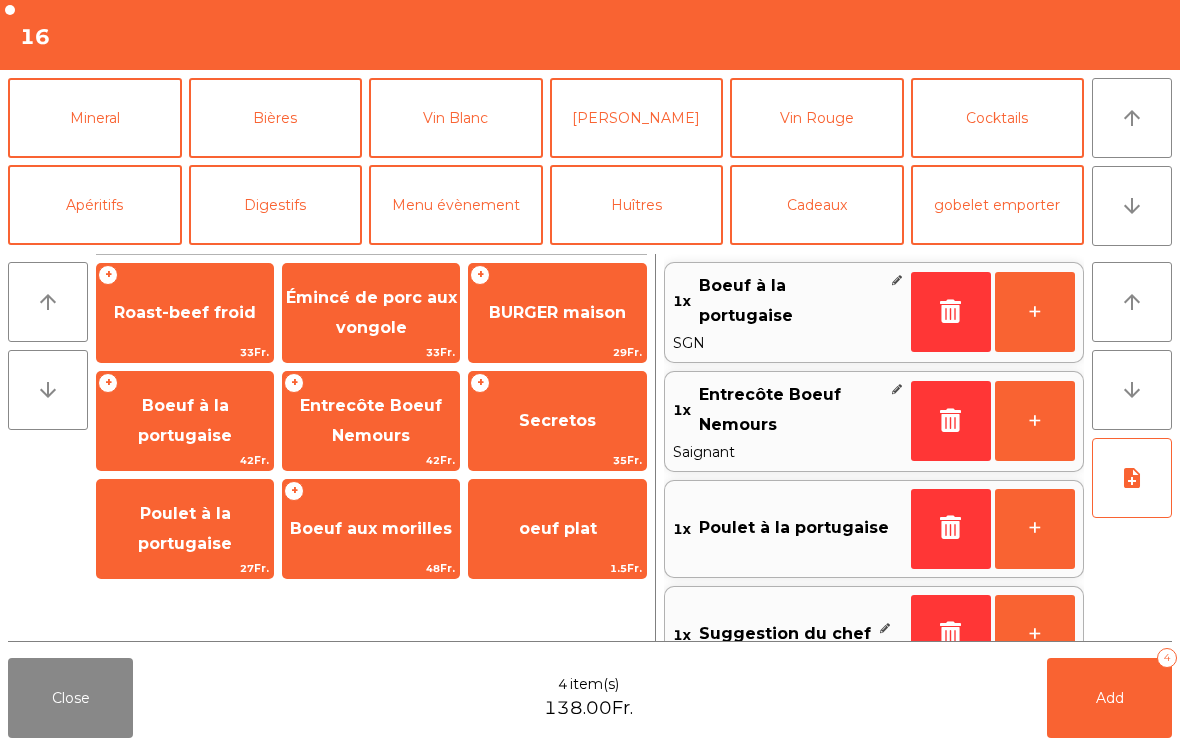 click on "Vin Rouge" 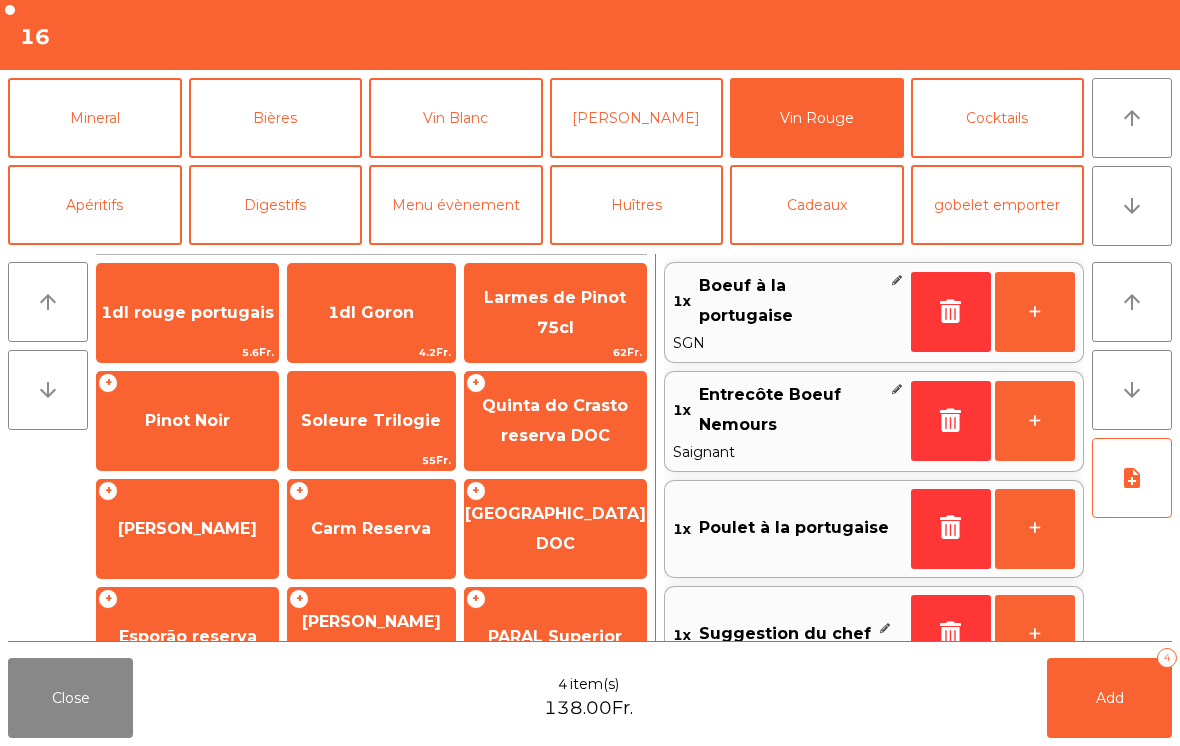 click on "[PERSON_NAME] reserva DOC" 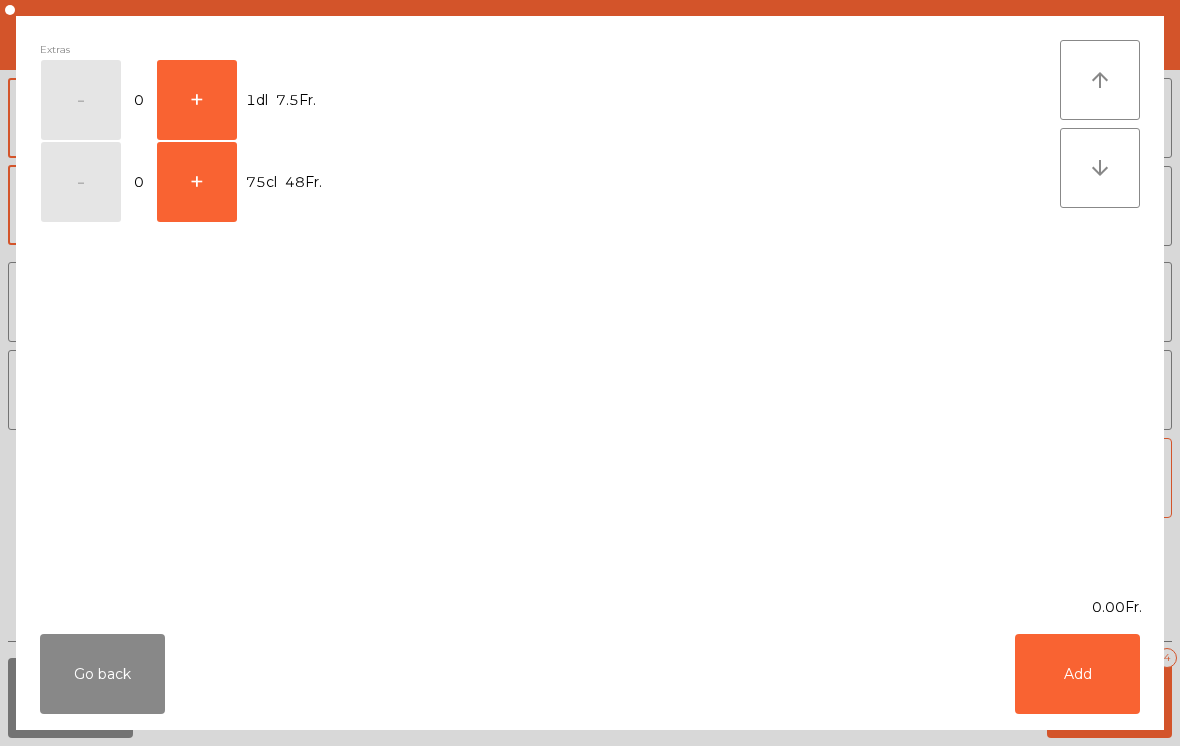 click on "Add" 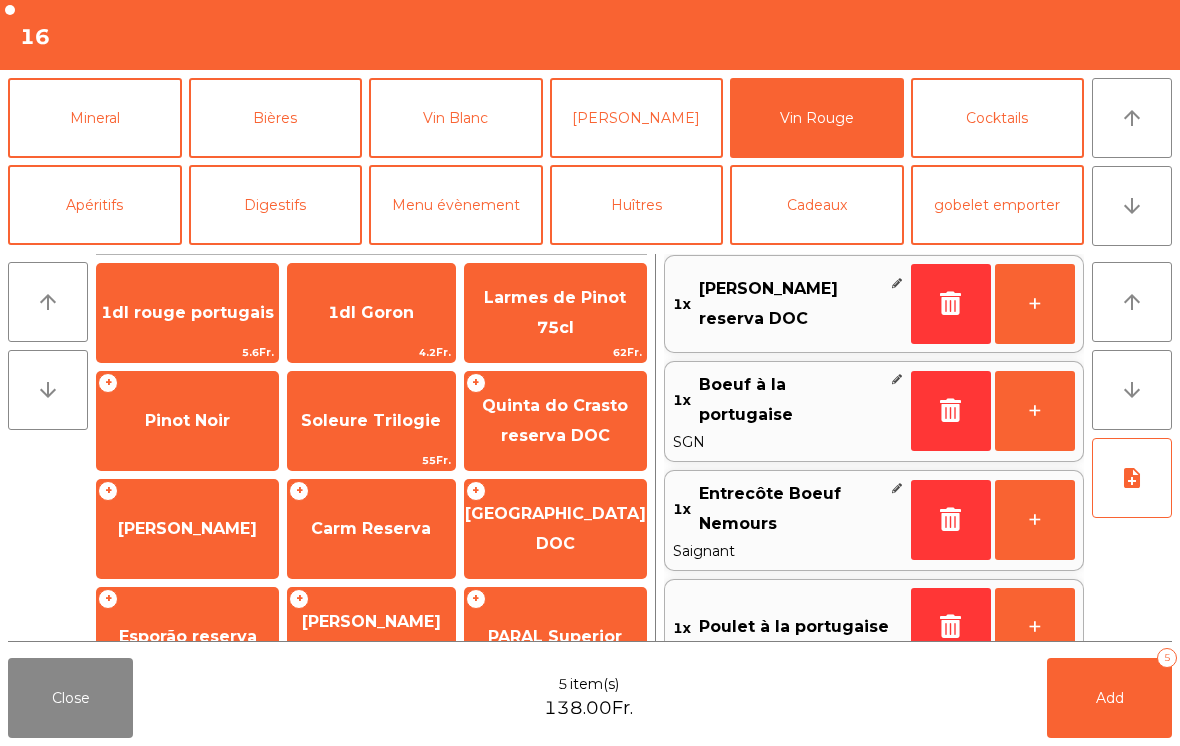 scroll, scrollTop: 8, scrollLeft: 0, axis: vertical 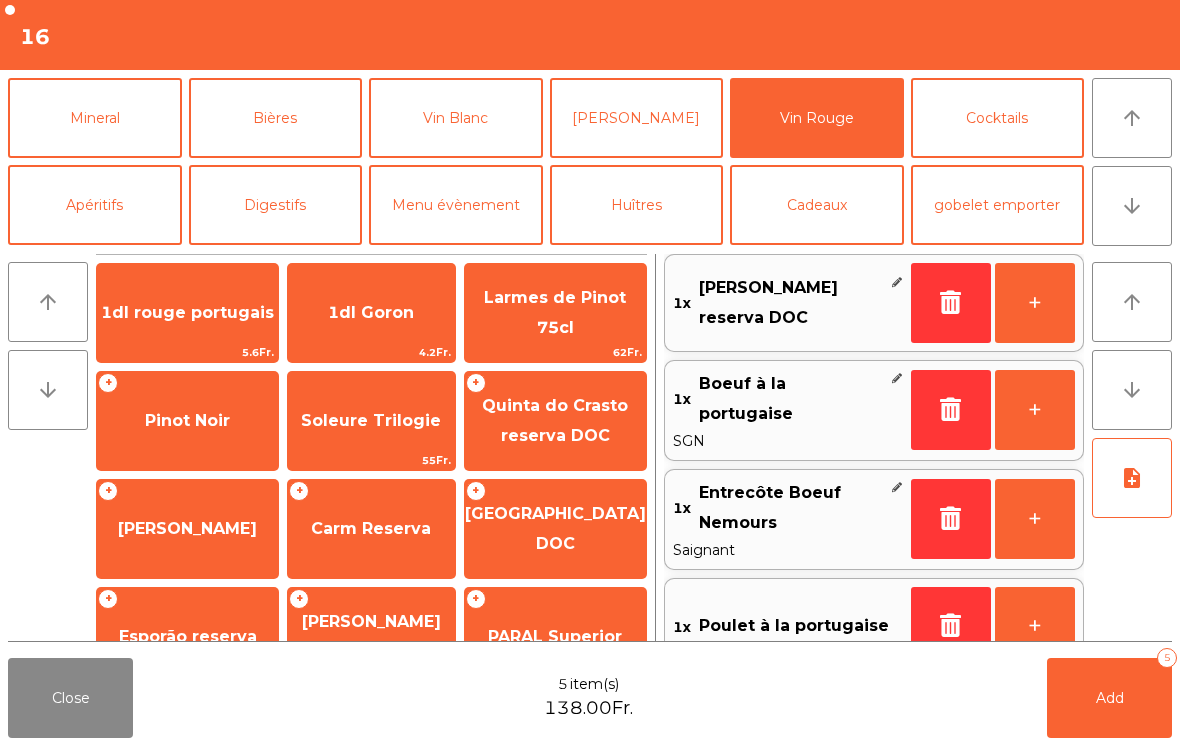 click 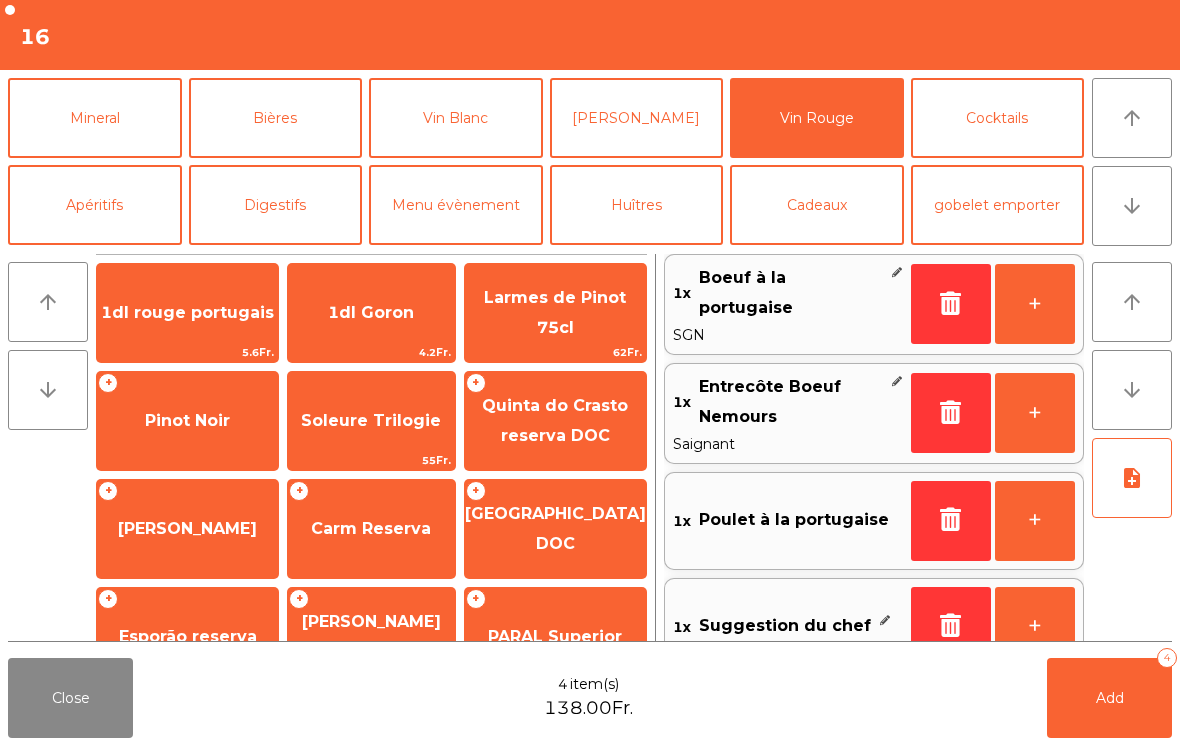 click on "[PERSON_NAME] reserva DOC" 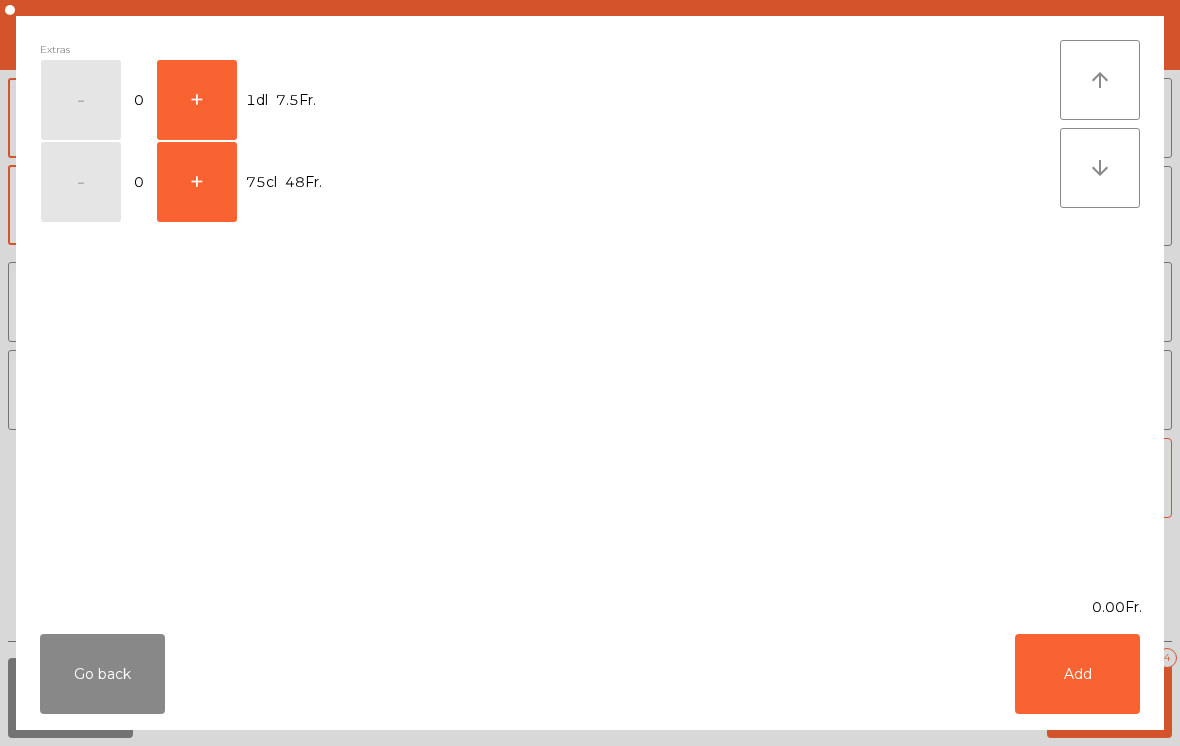 click on "+" 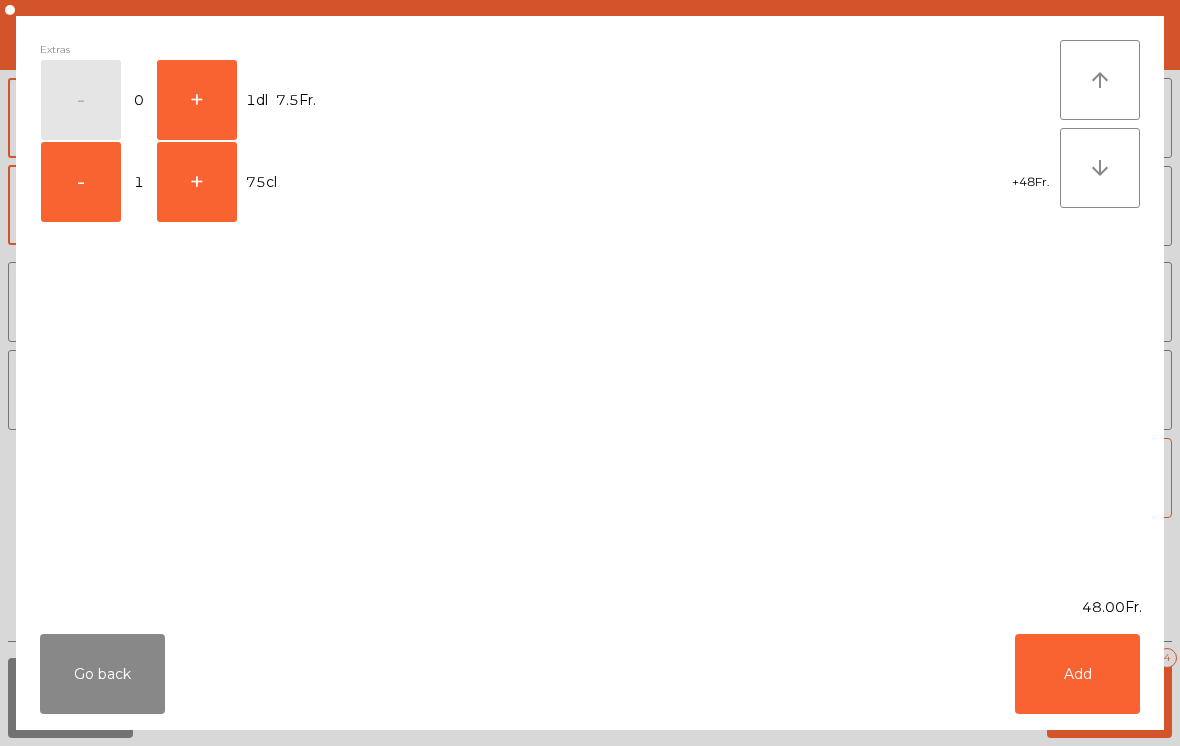 click on "Add" 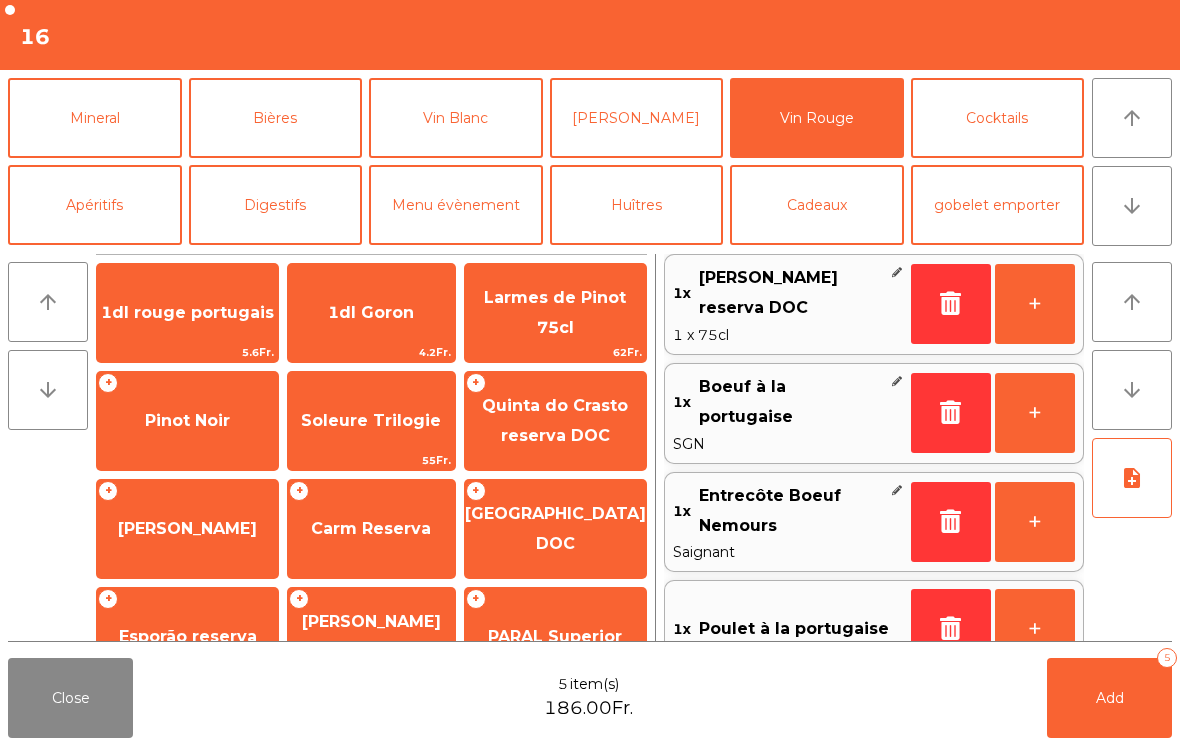 click on "Add" 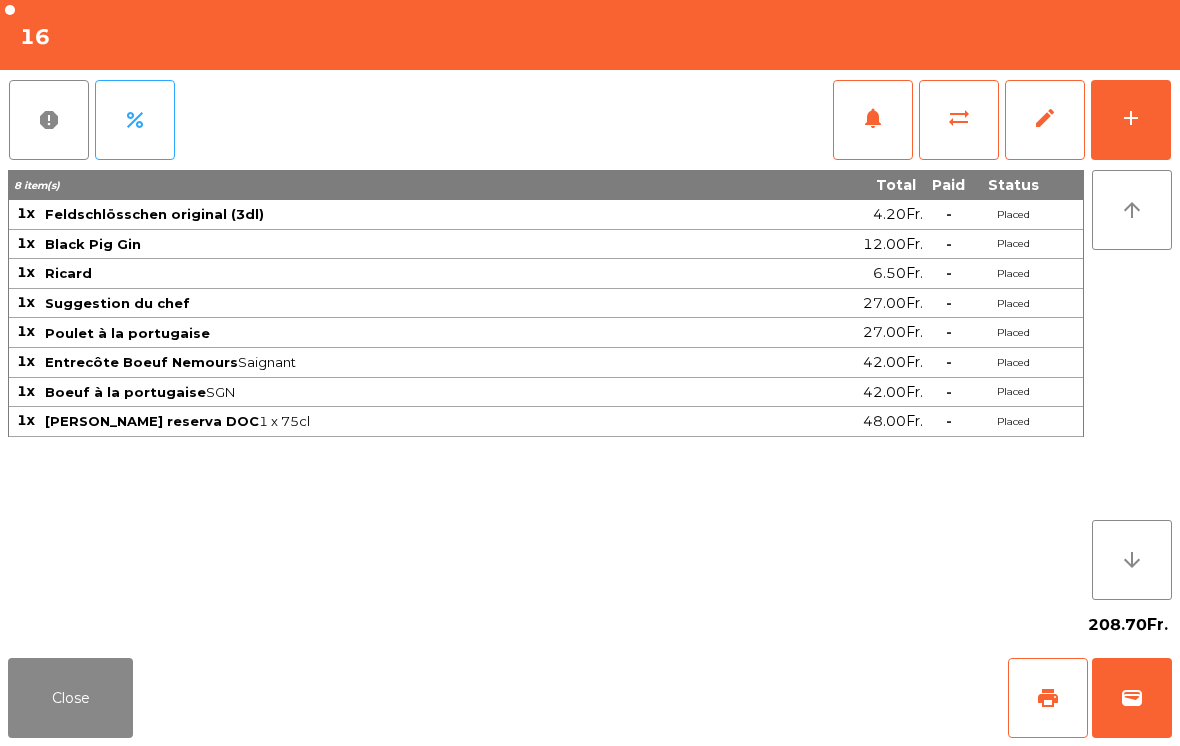 click on "Close" 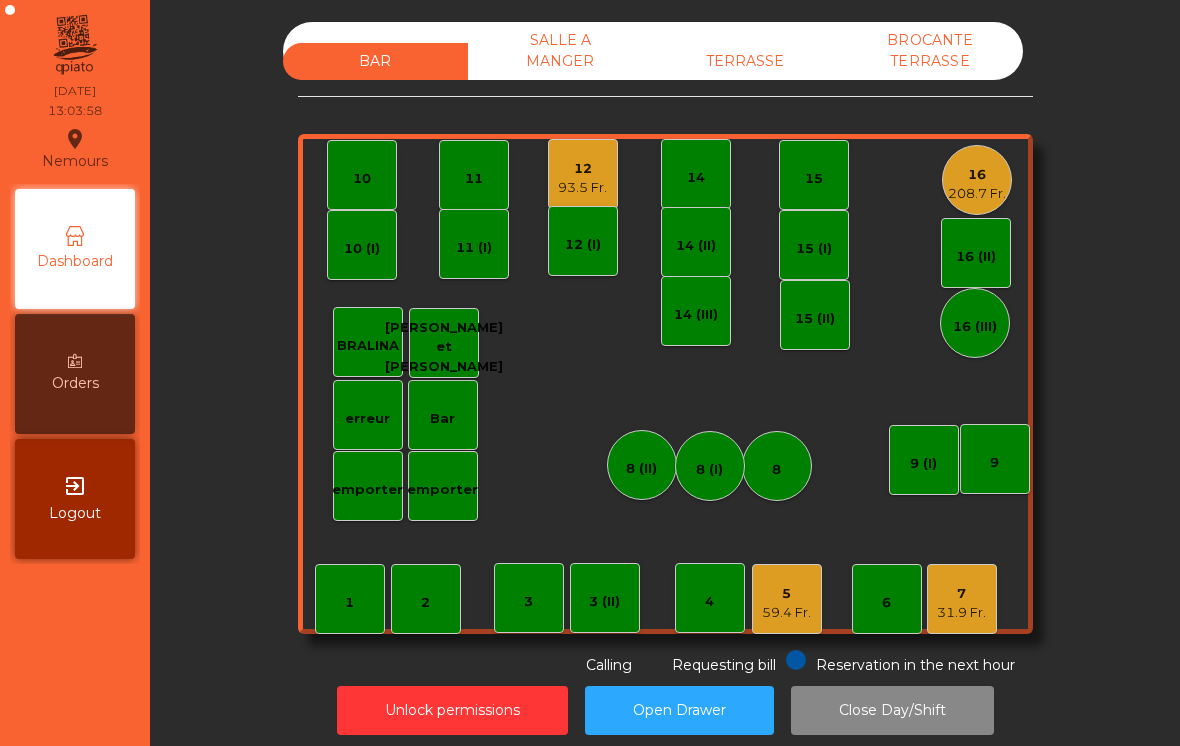 click on "59.4 Fr." 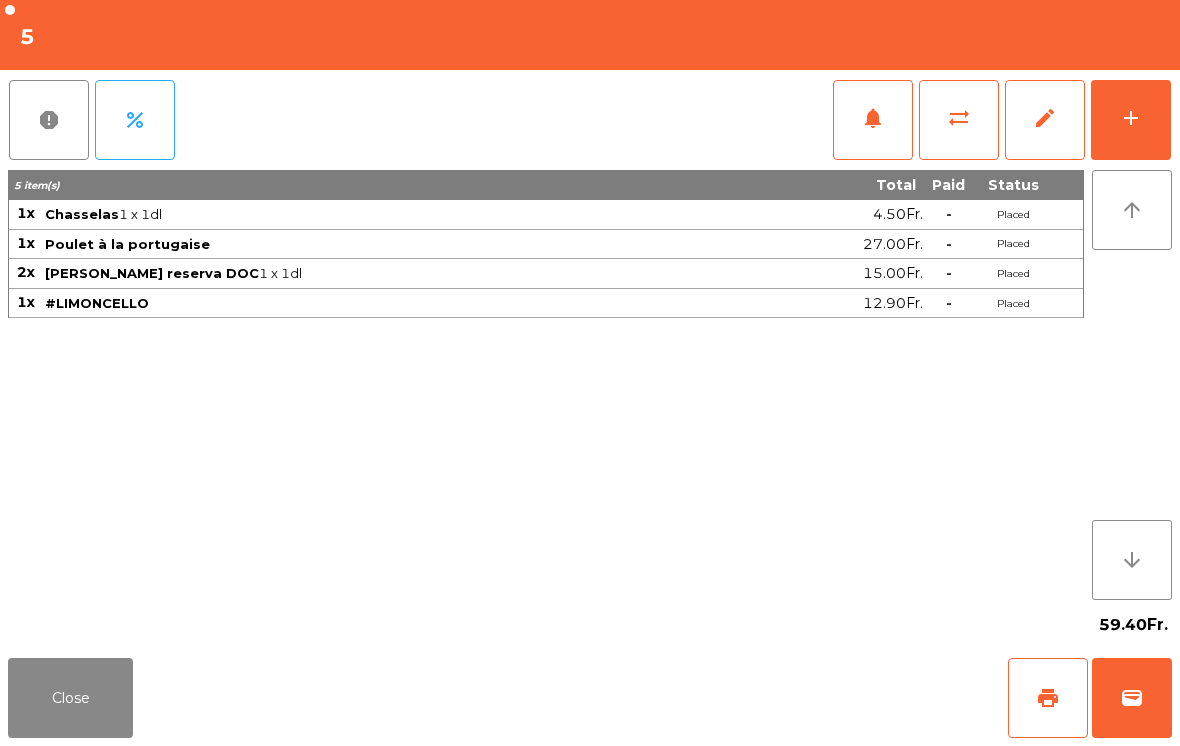 click on "add" 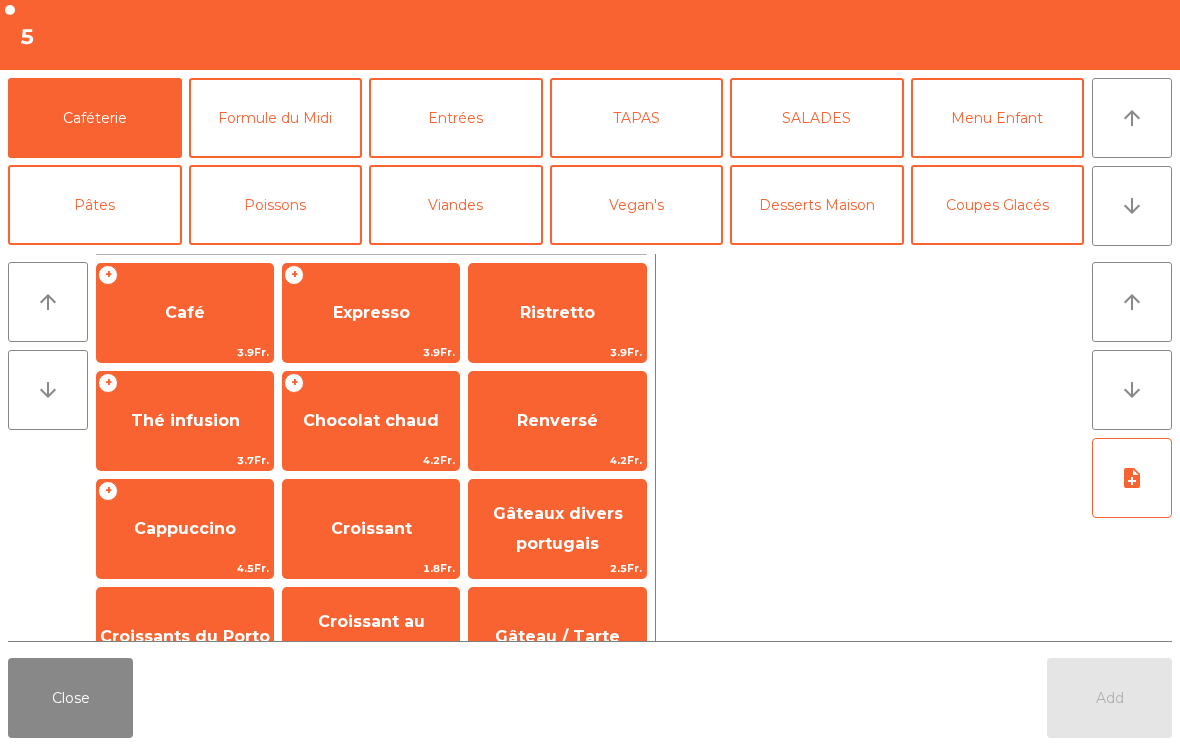 click on "Expresso" 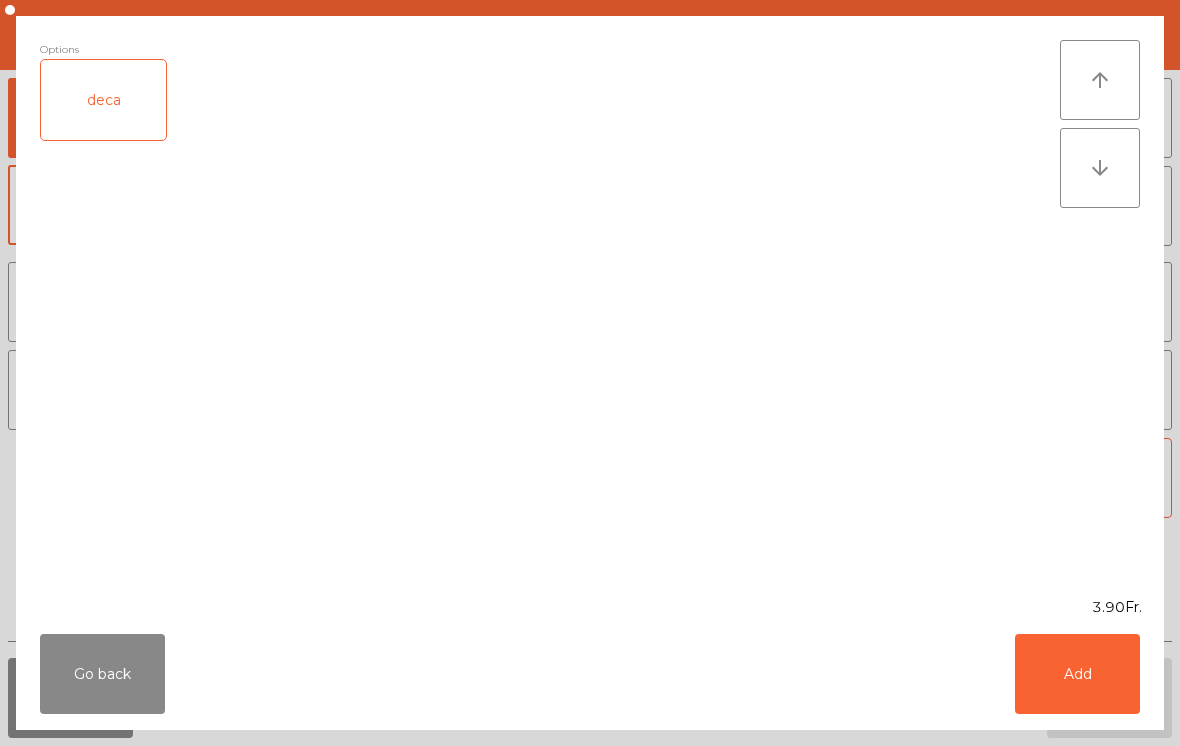 click on "Add" 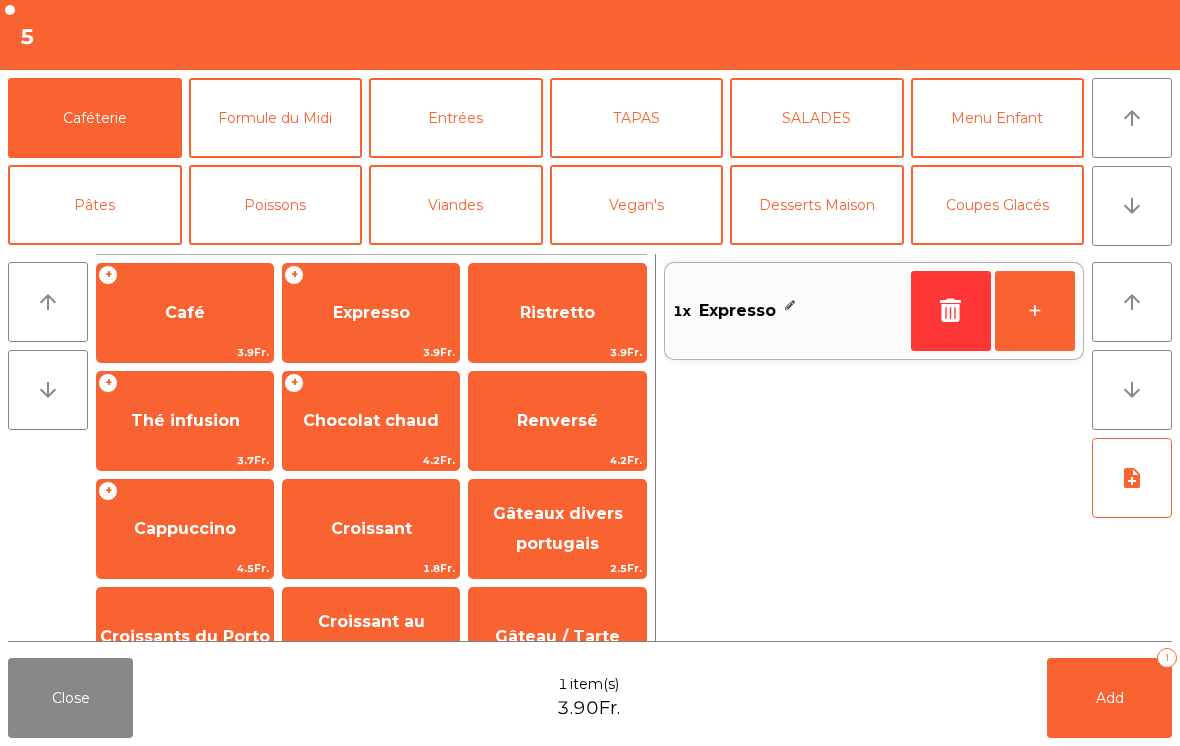 click on "Add   1" 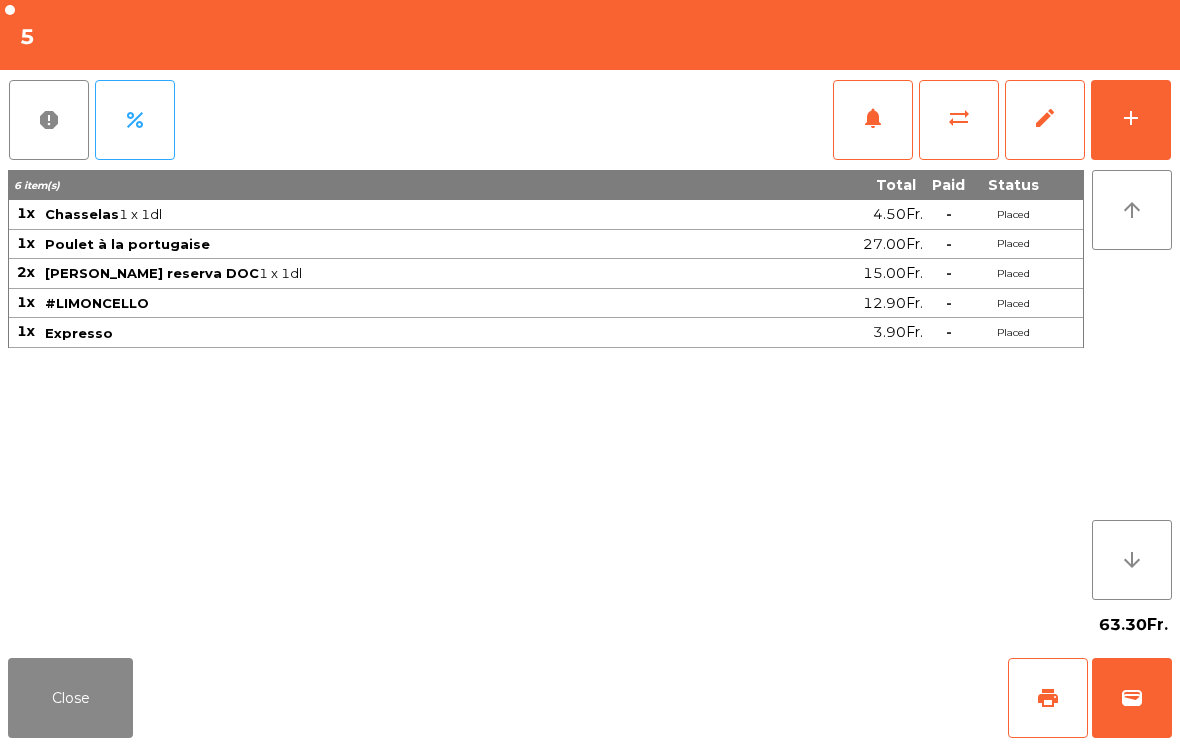 click on "Close" 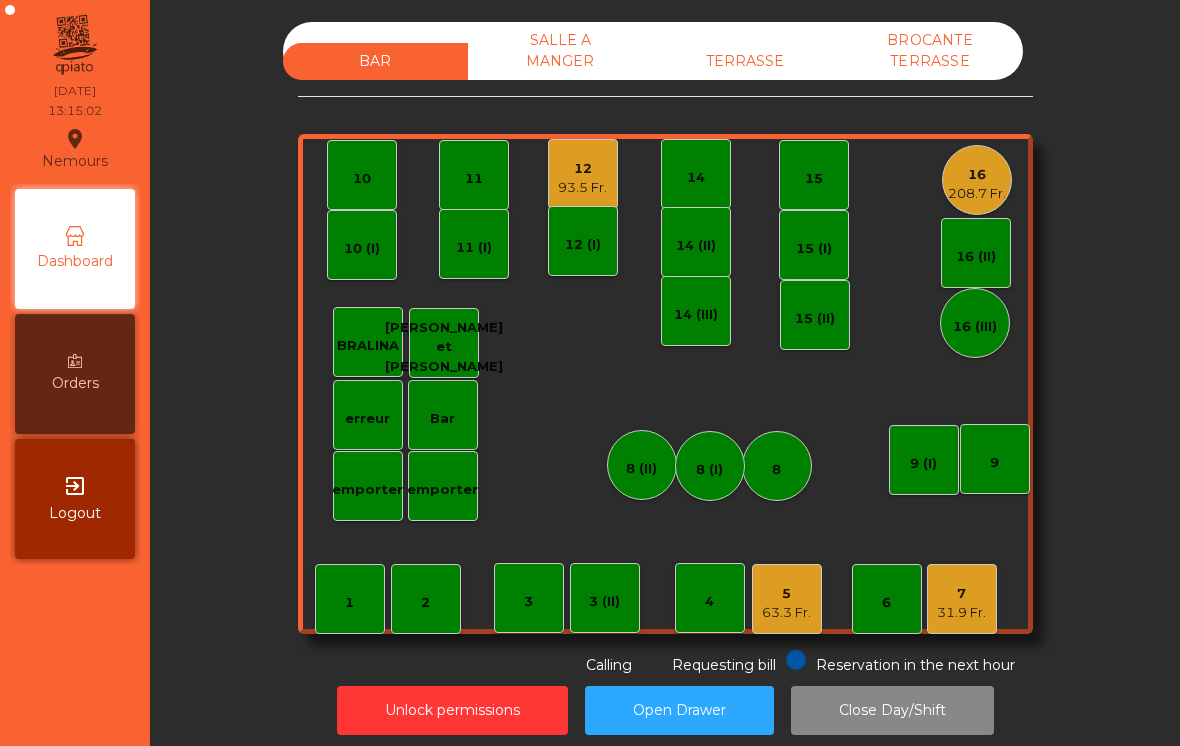 click on "7" 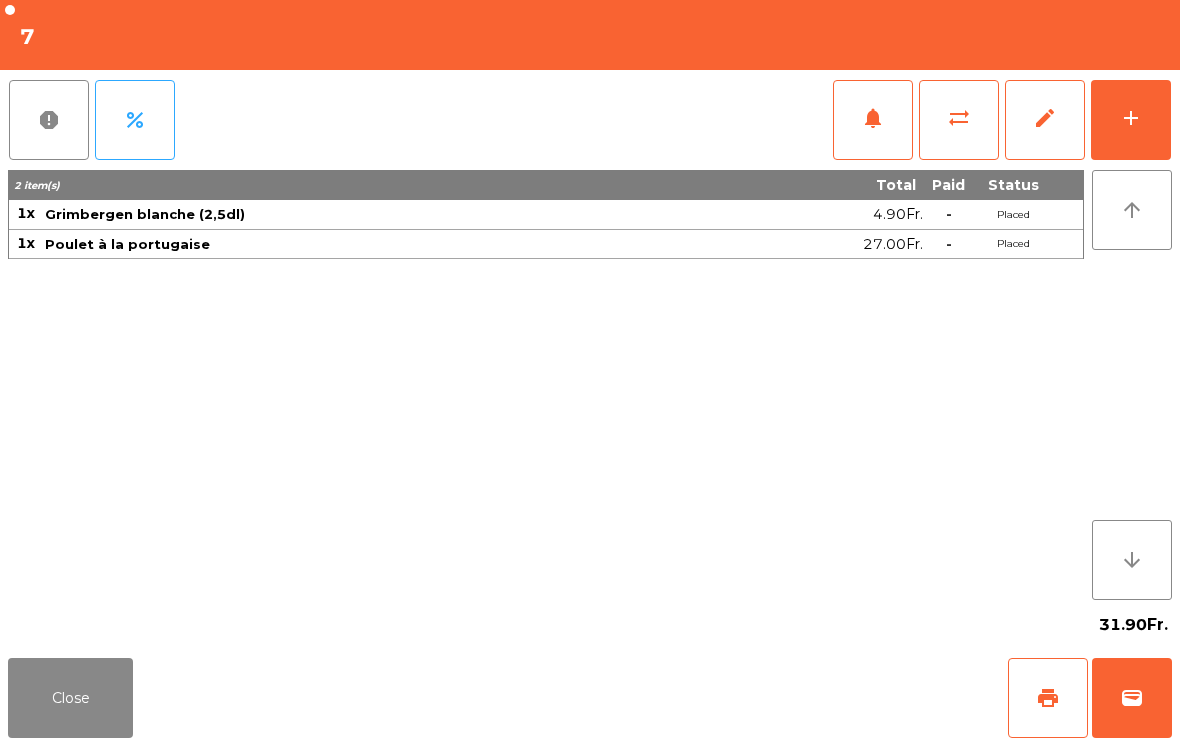 click on "add" 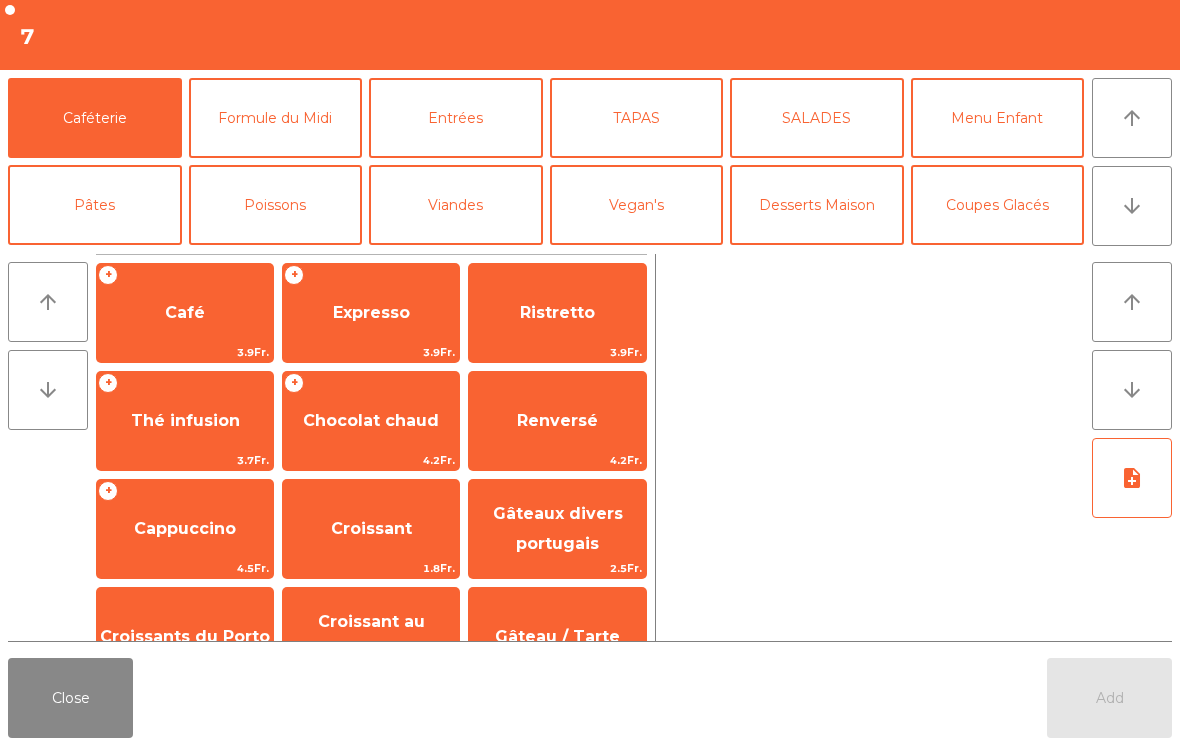 click on "Expresso" 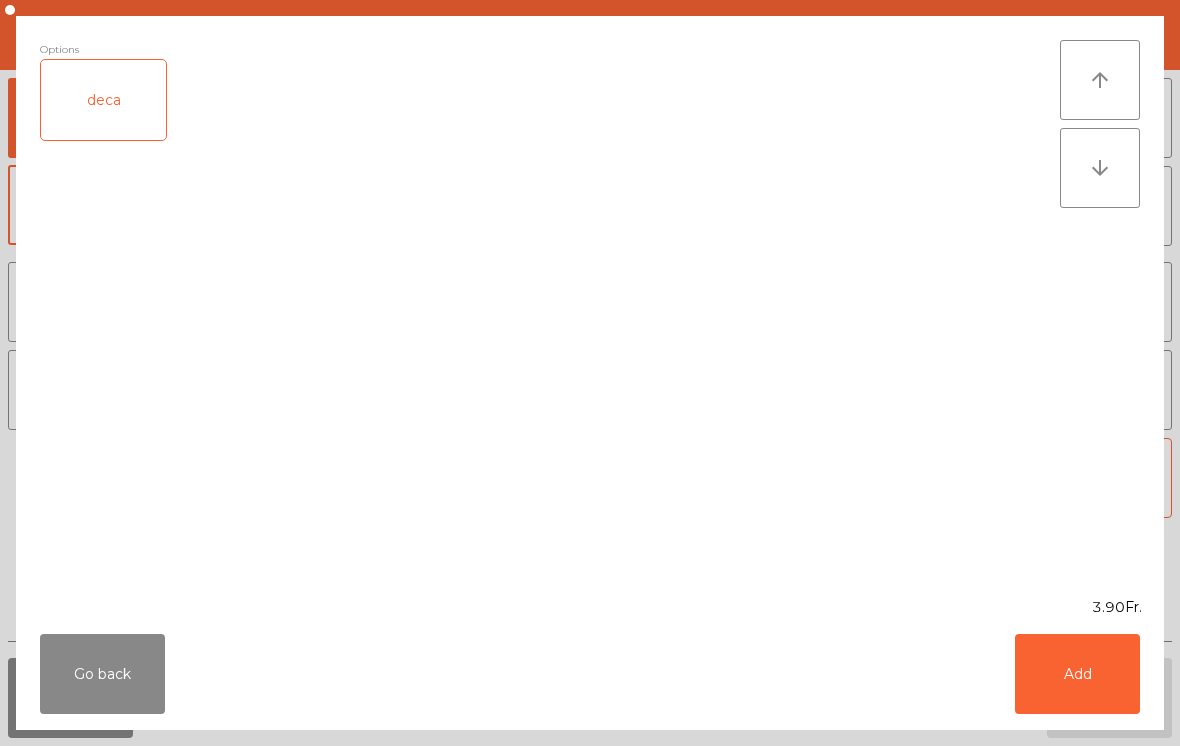 click on "Add" 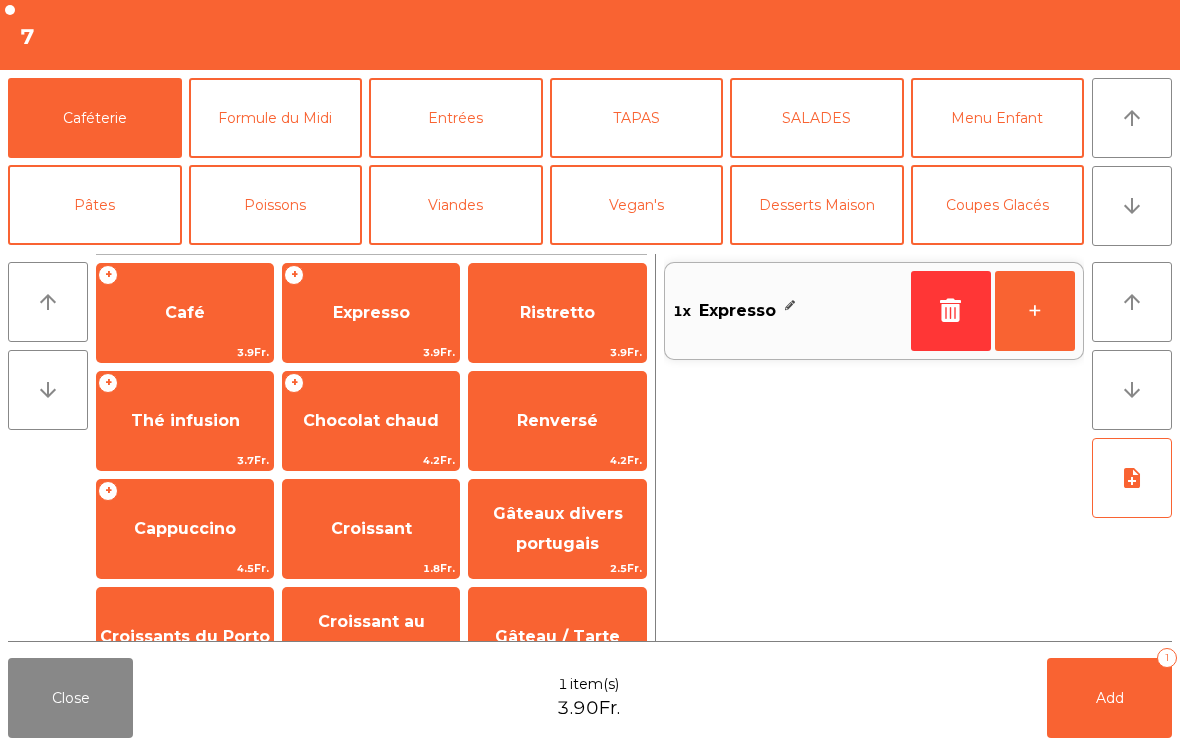 click on "Add   1" 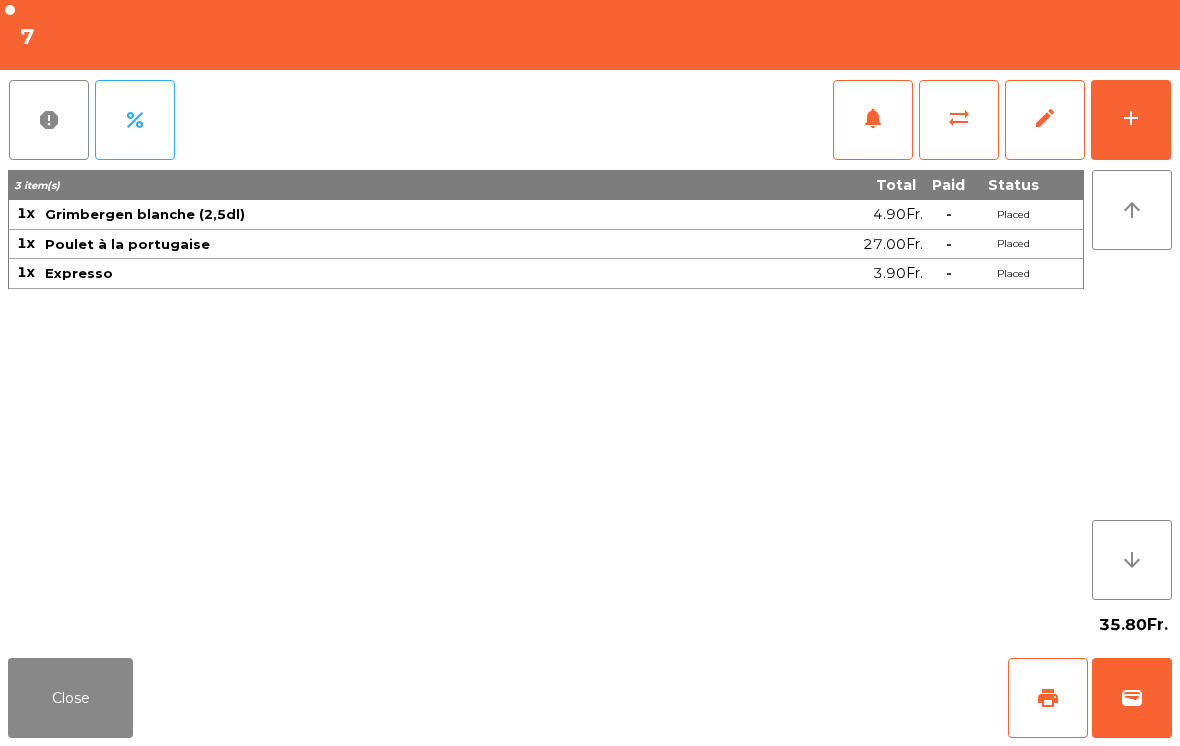 click on "Close" 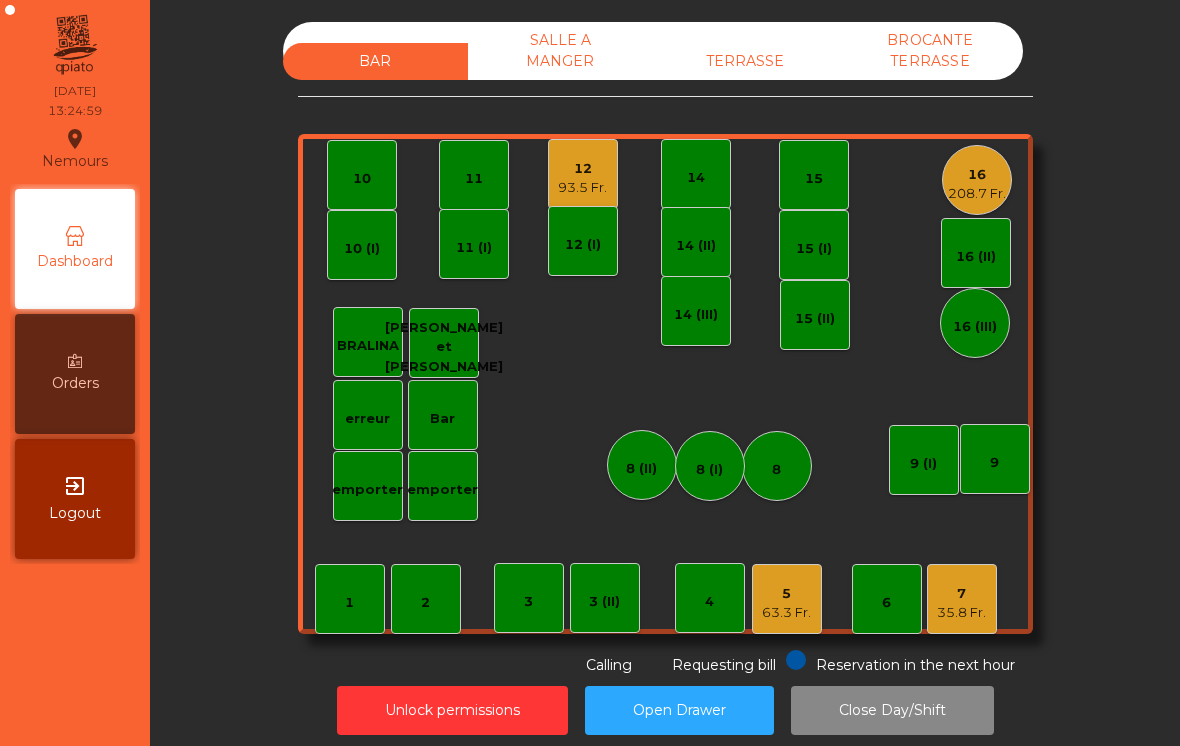 click on "Reservation in the next hour" 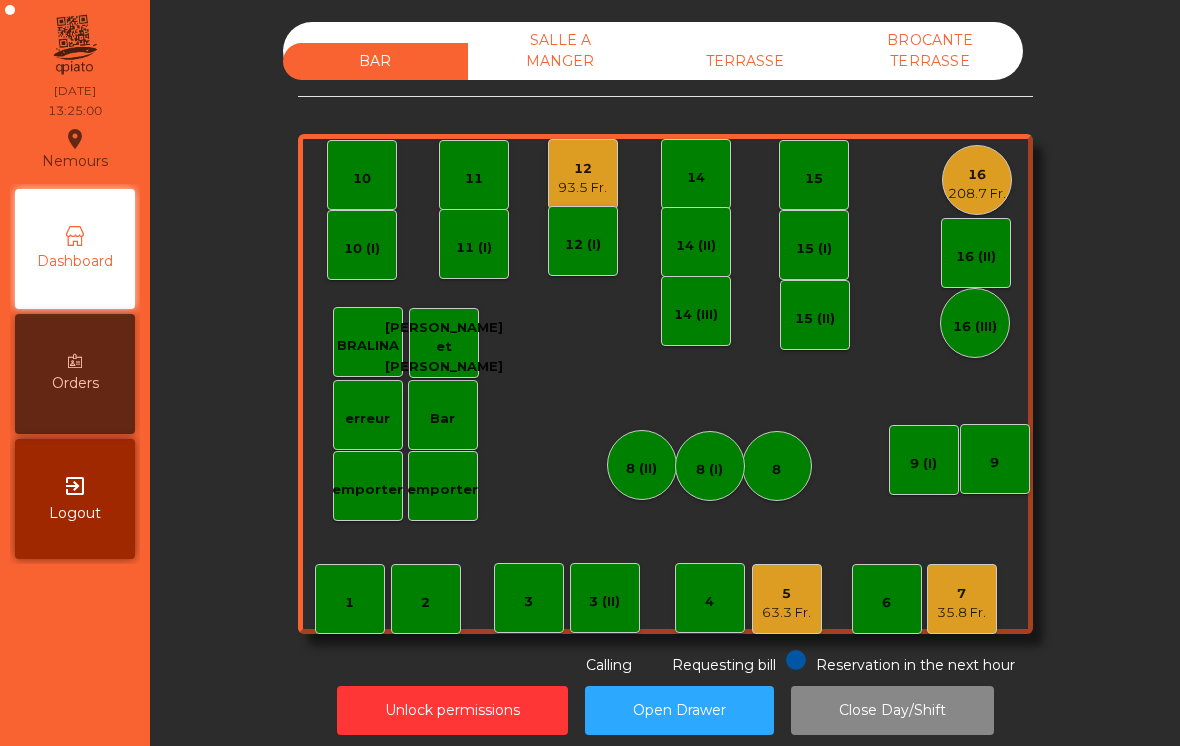 click on "35.8 Fr." 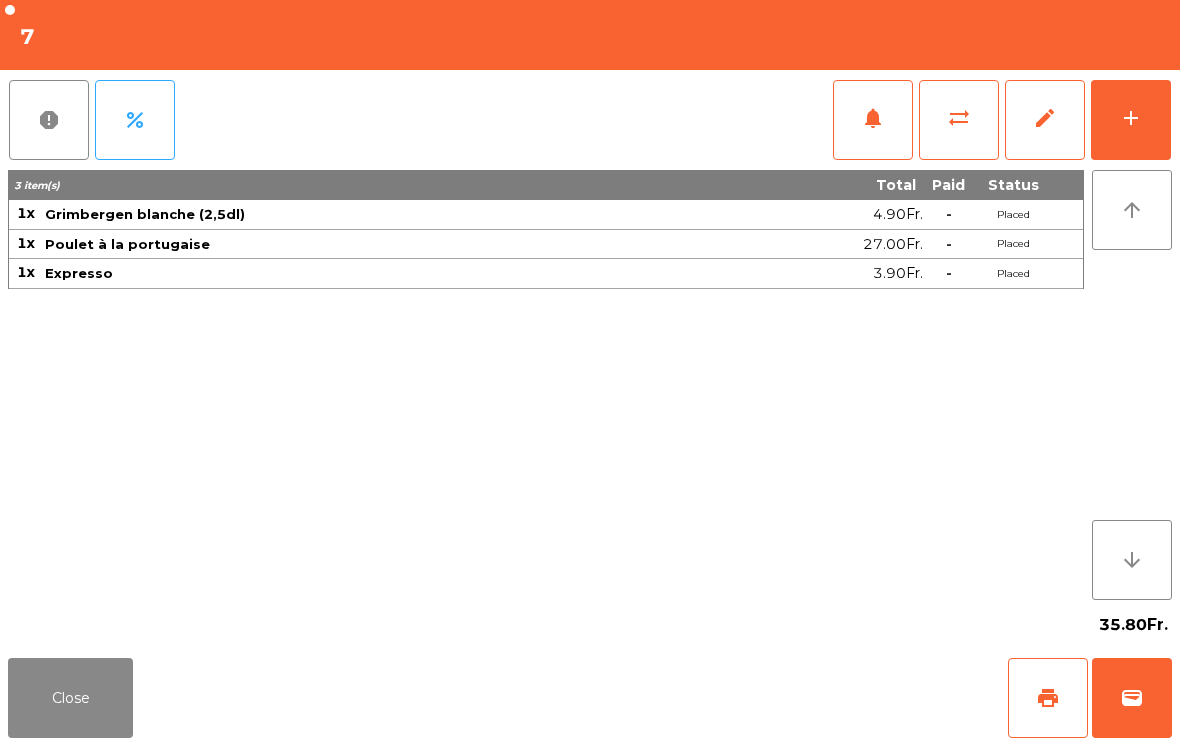 click on "wallet" 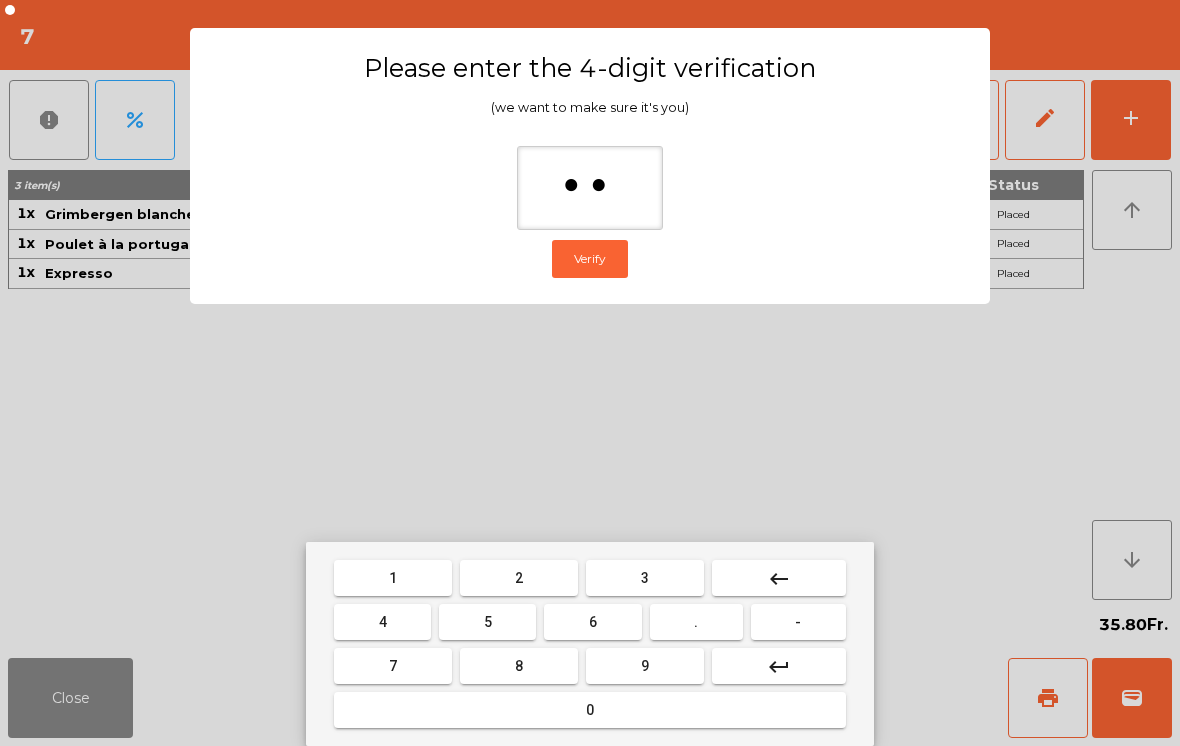 type on "***" 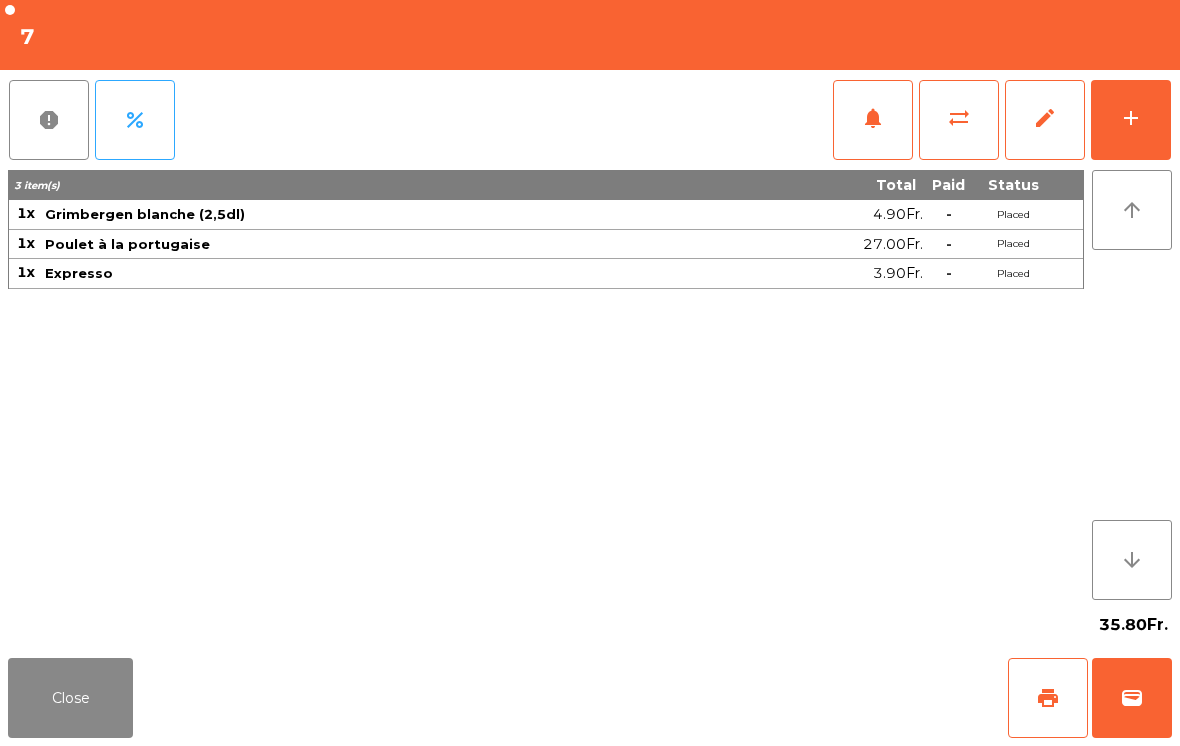 click on "wallet" 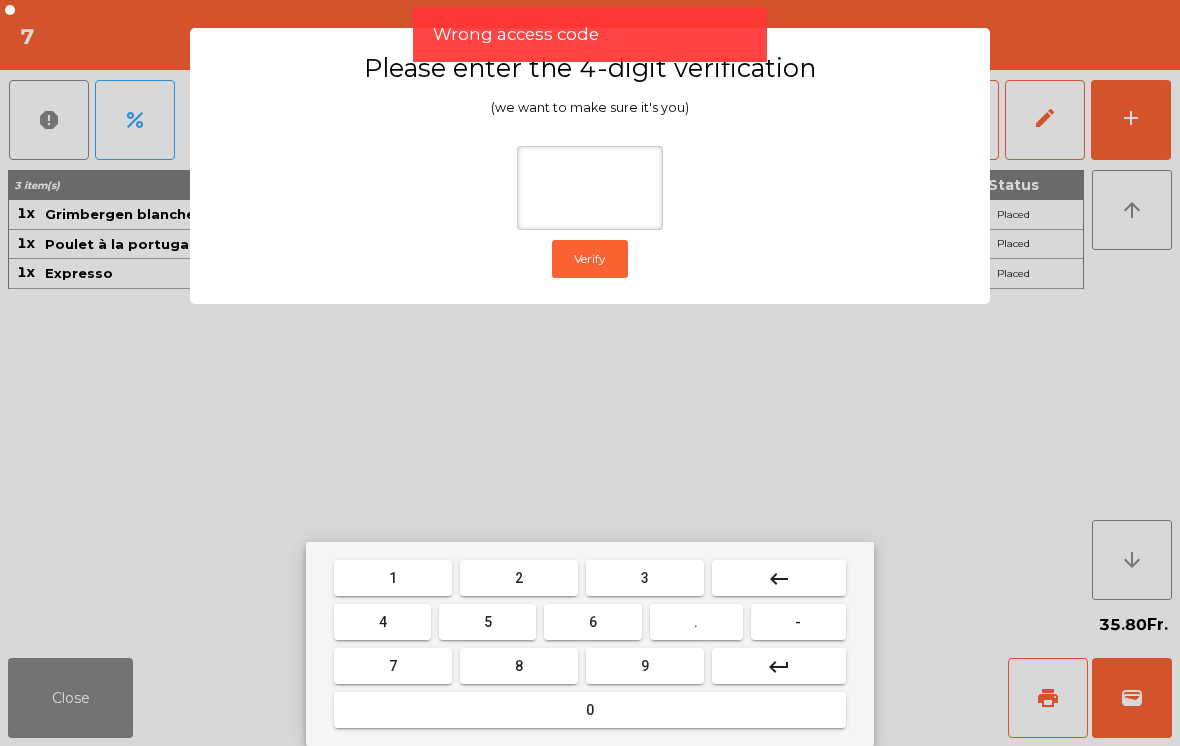 type on "*" 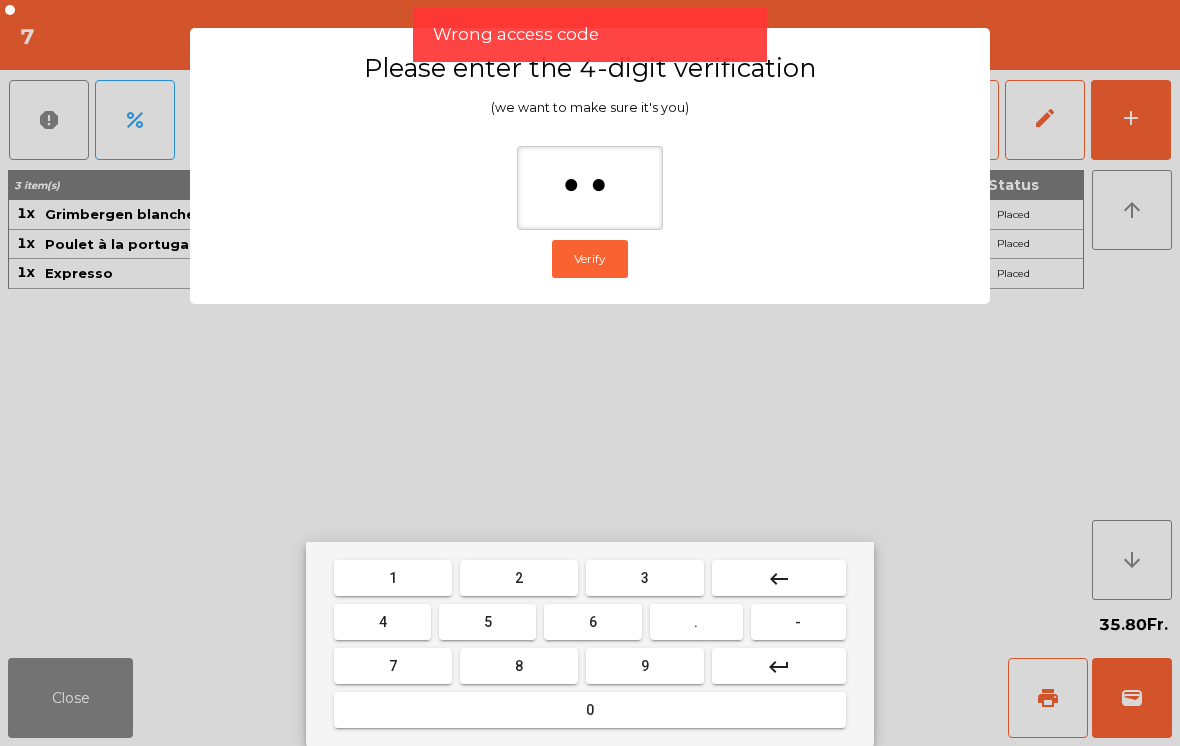 type on "***" 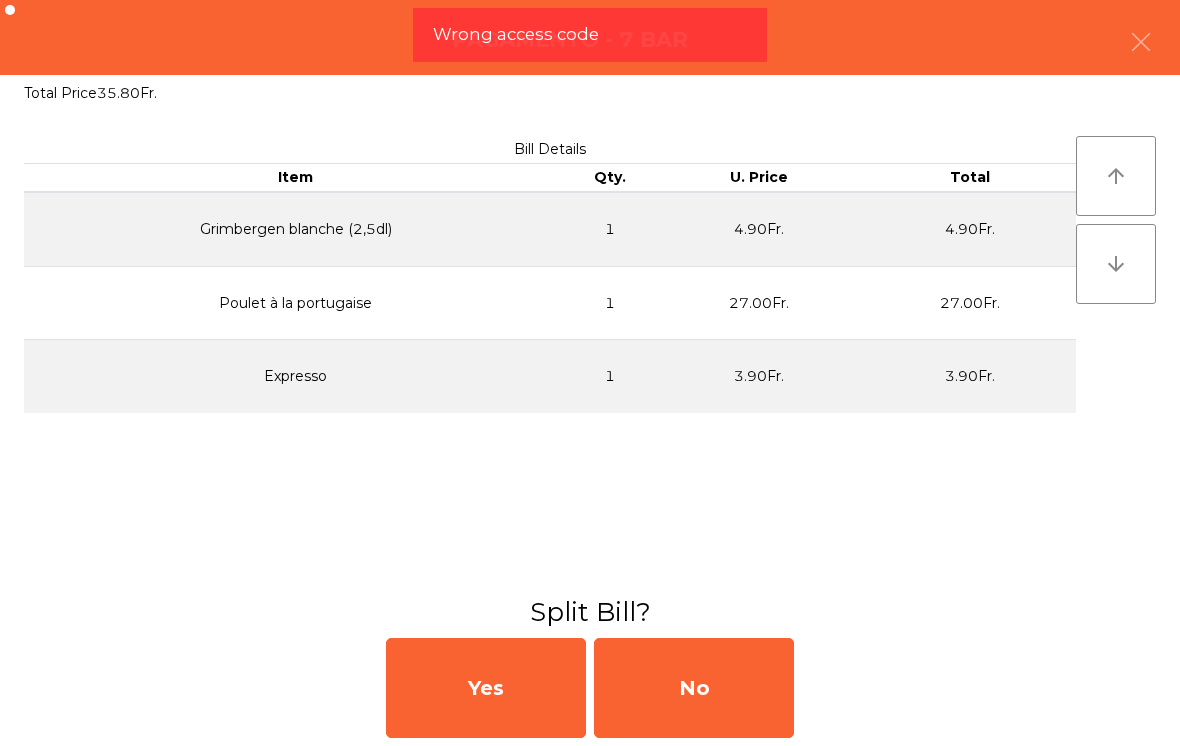 click on "Yes   No" 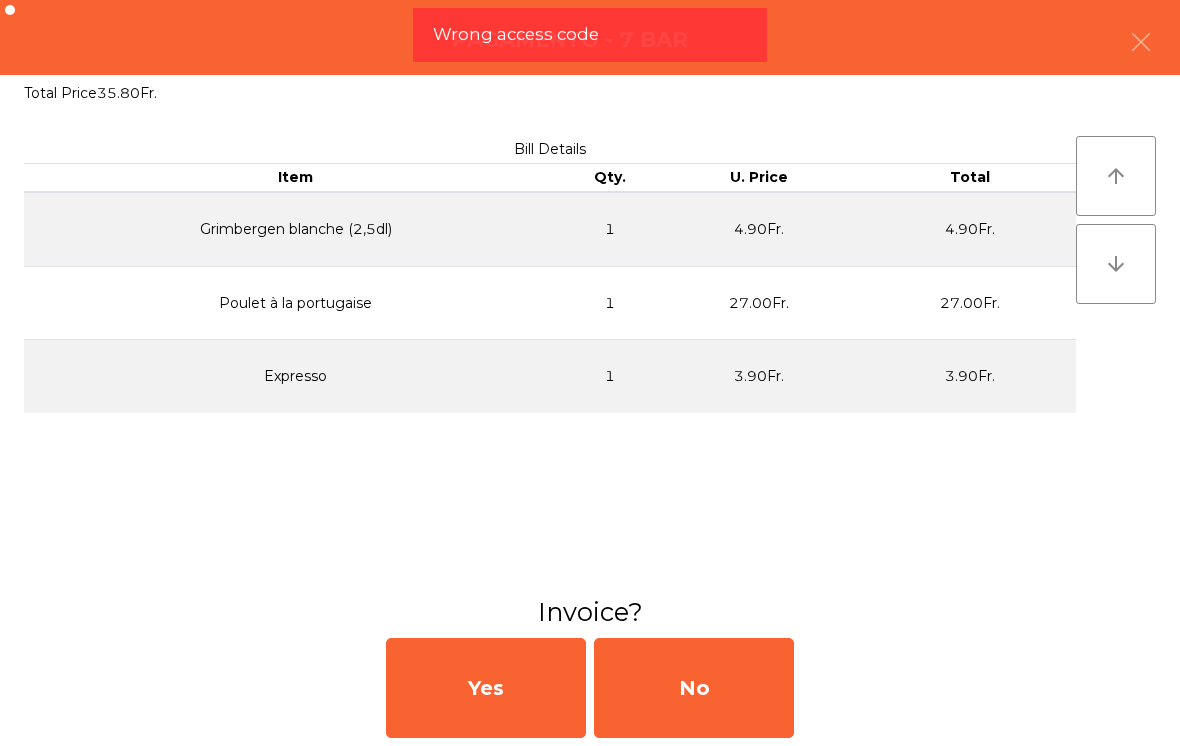 click on "No" 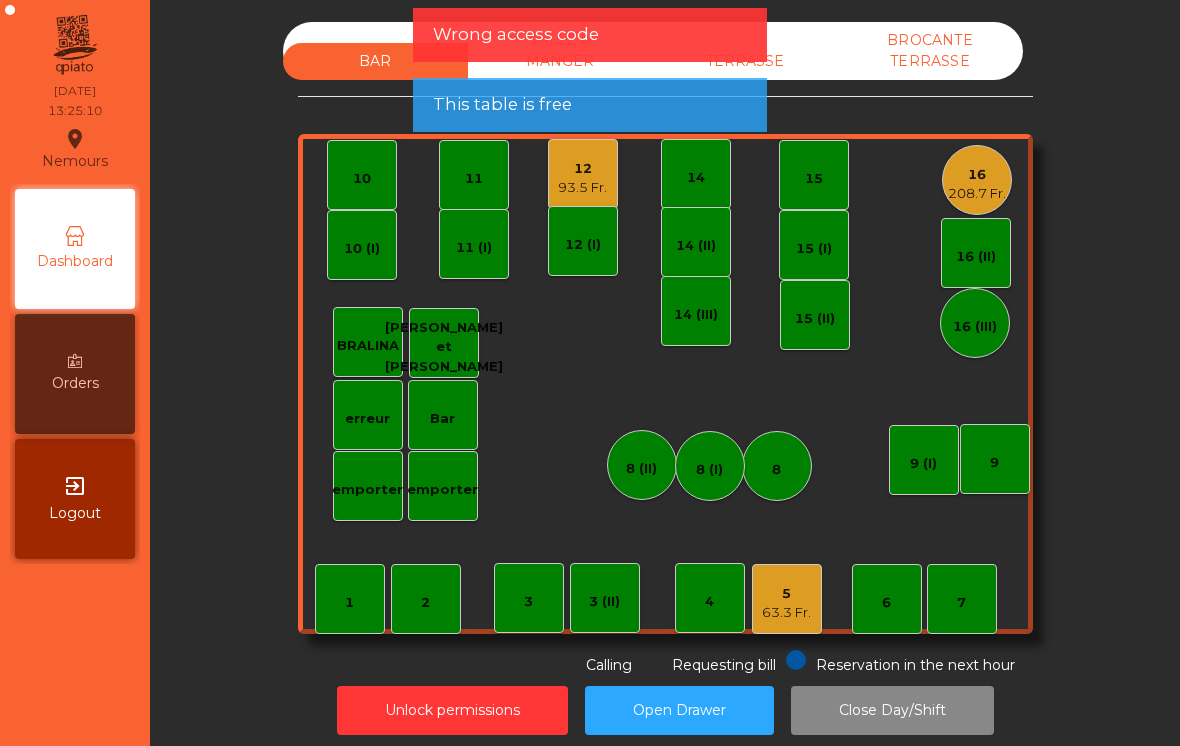 click on "63.3 Fr." 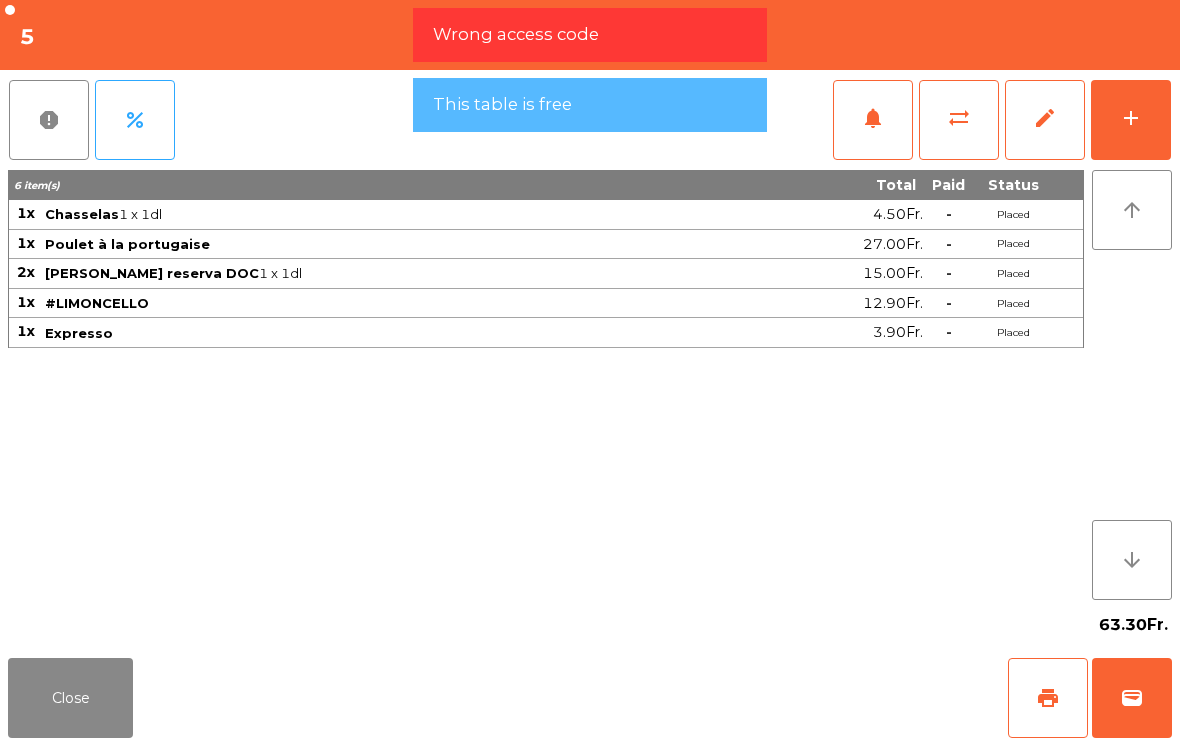 click on "wallet" 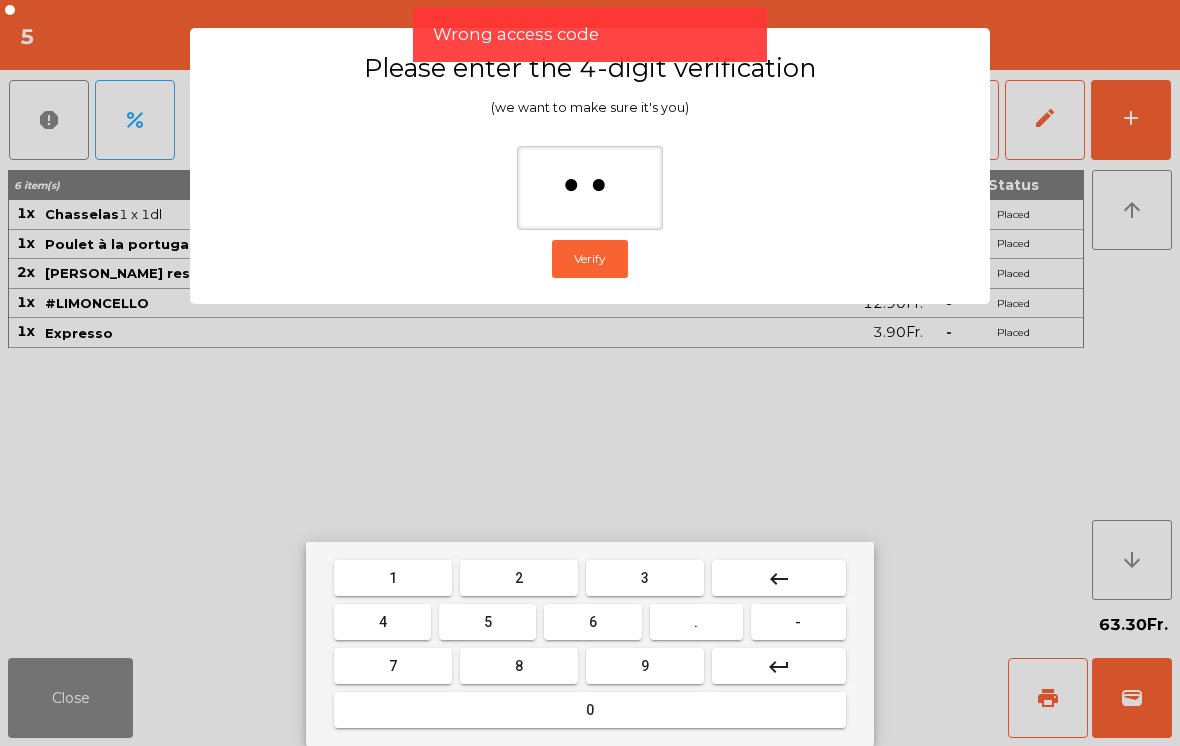 type on "***" 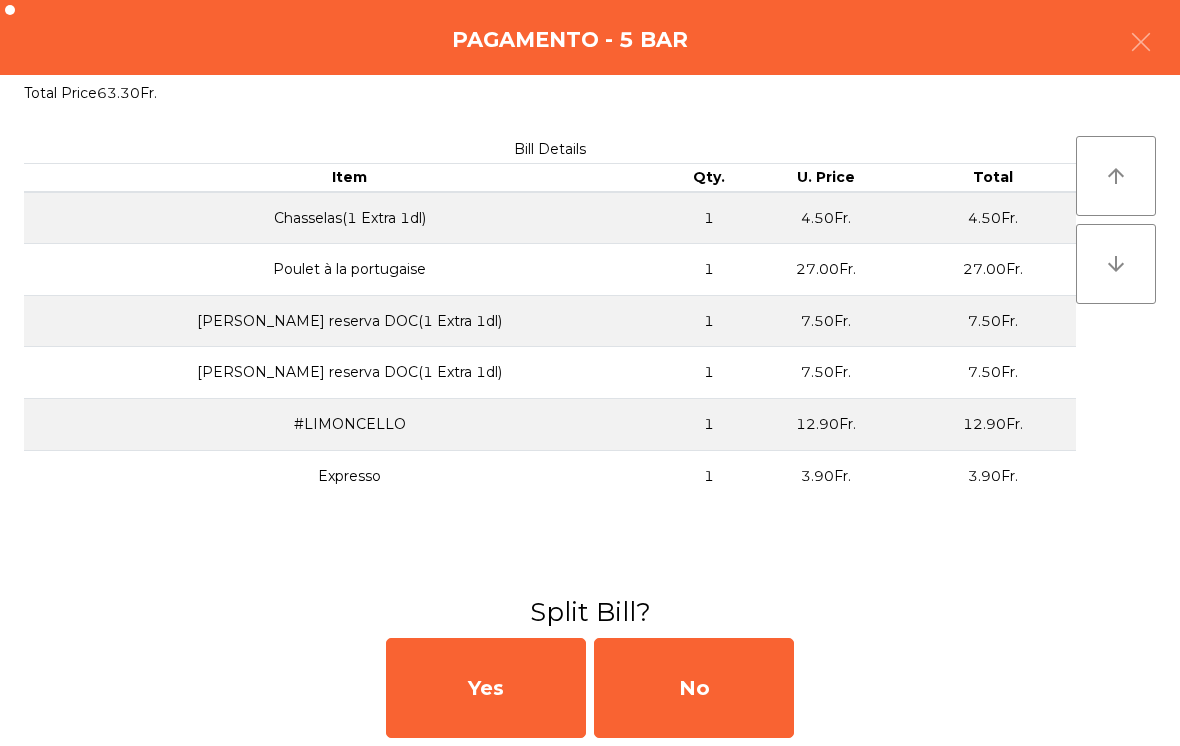 click on "No" 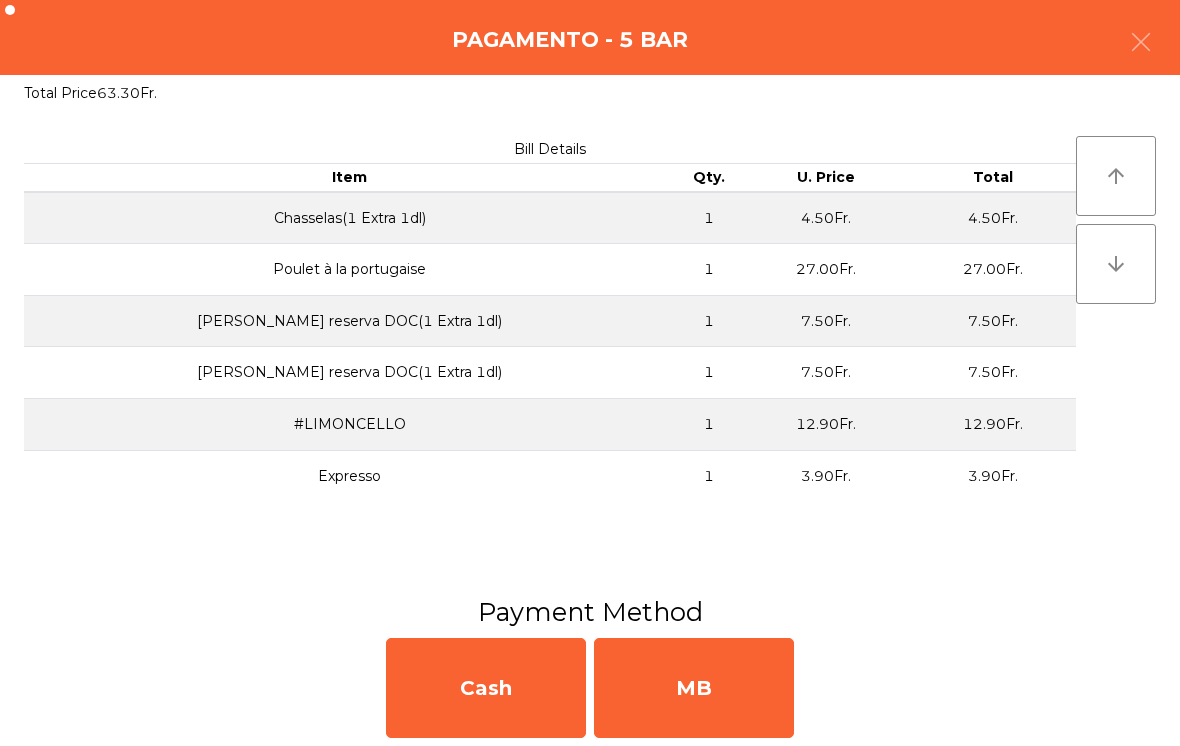 click on "MB" 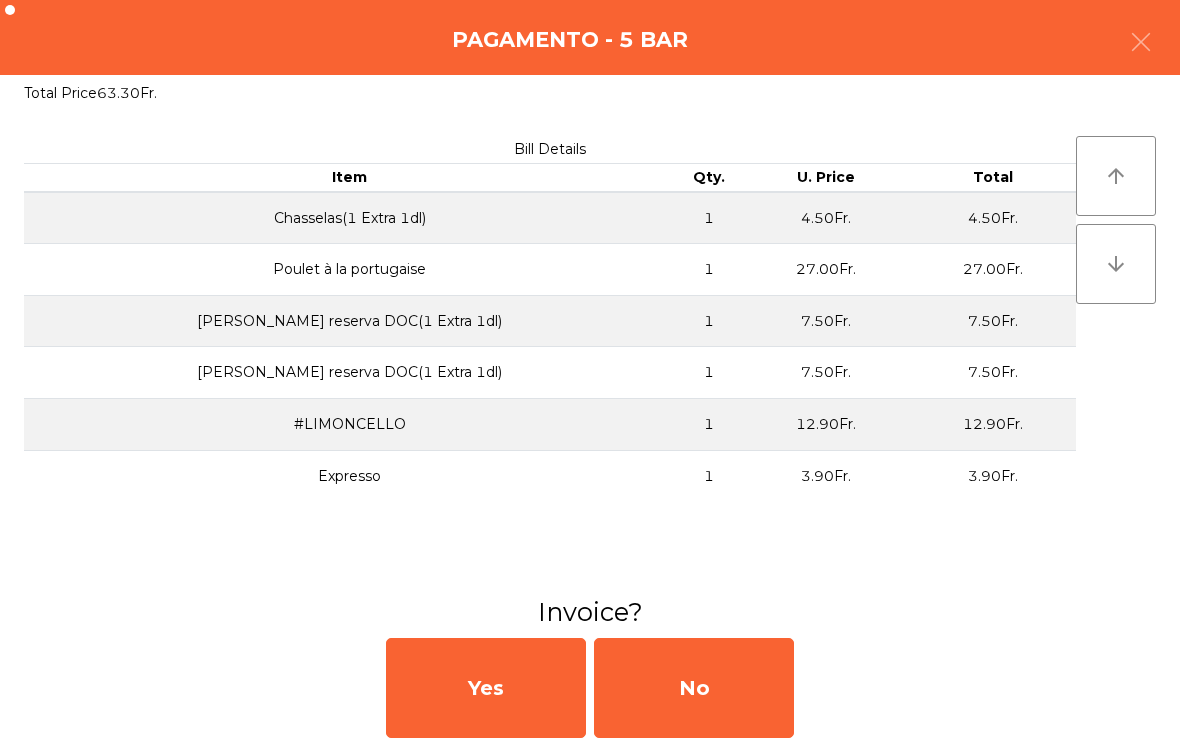 click on "No" 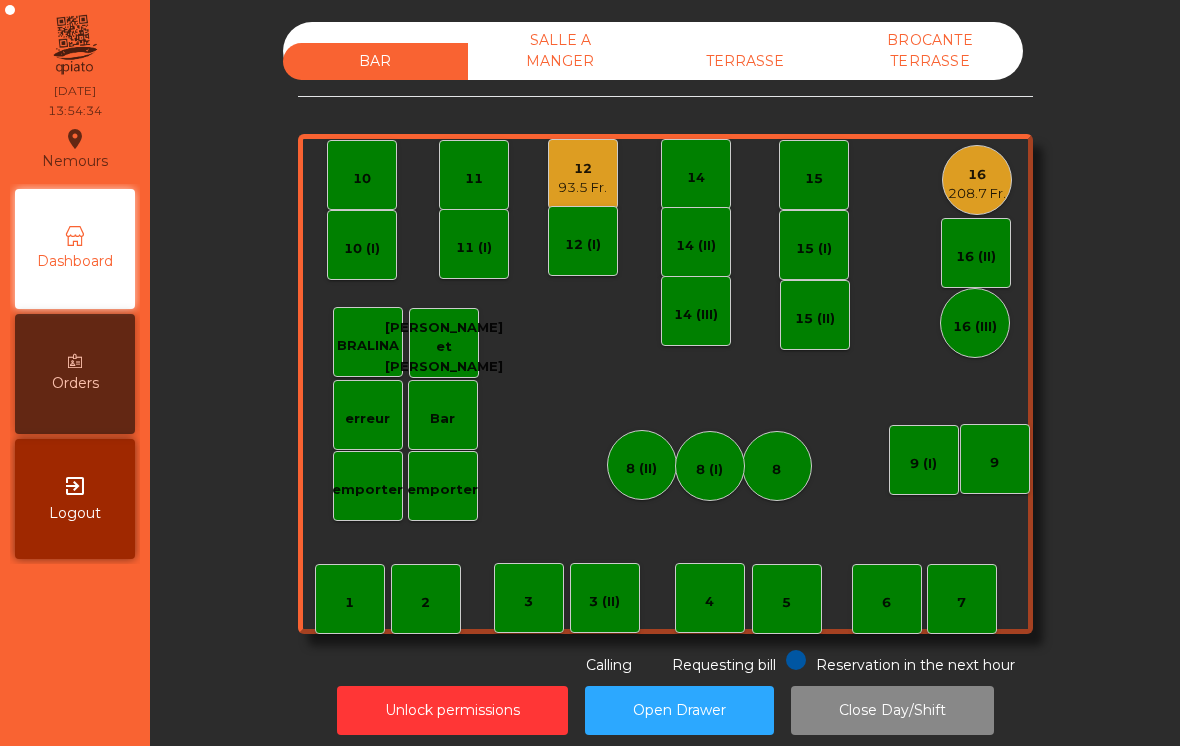 click on "208.7 Fr." 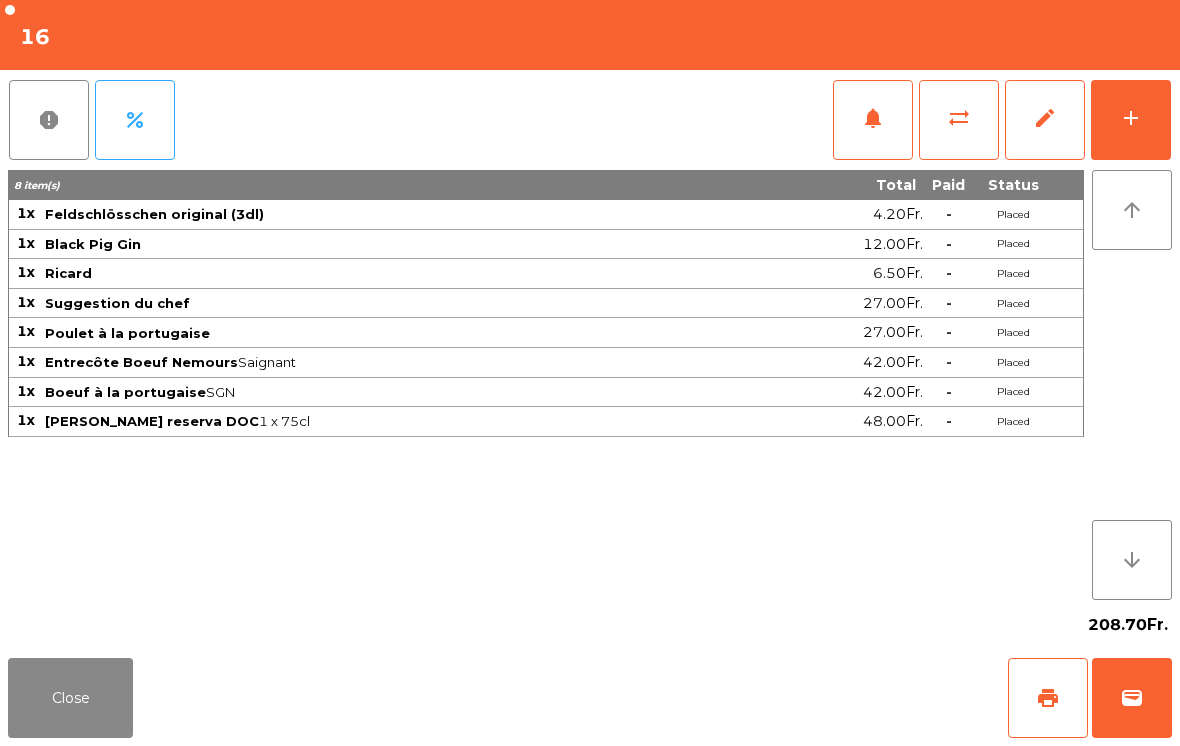 click on "add" 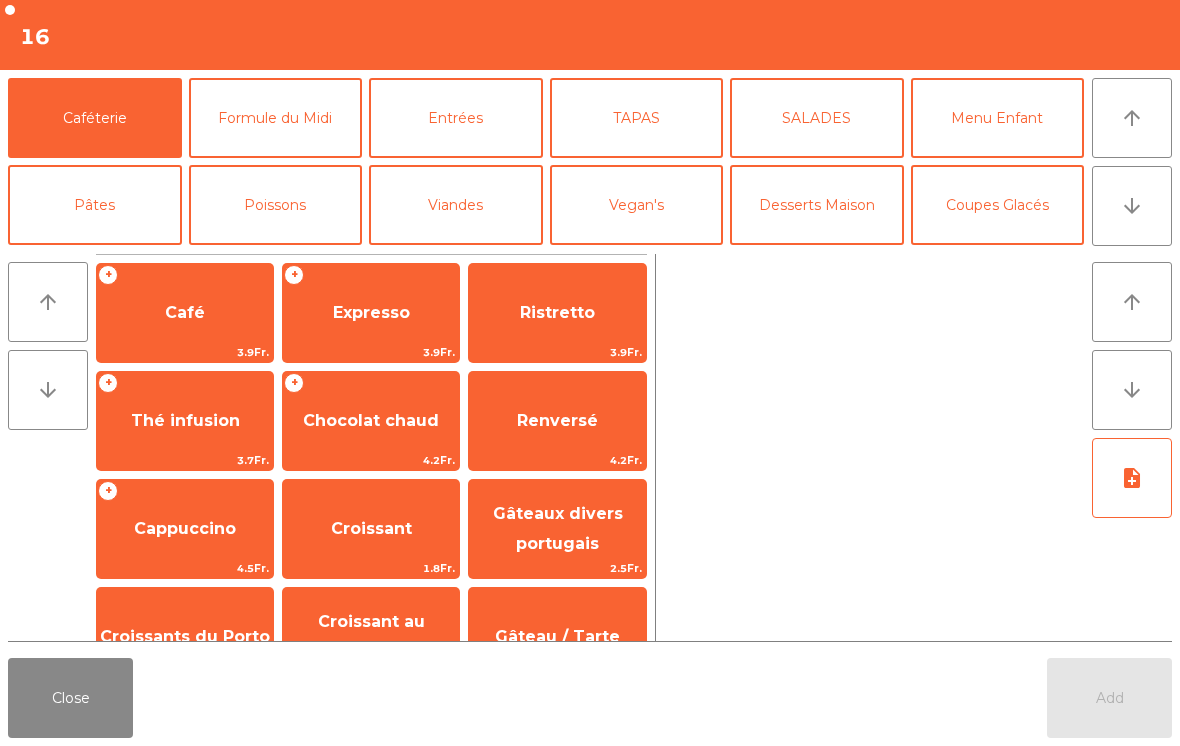 click on "Add" 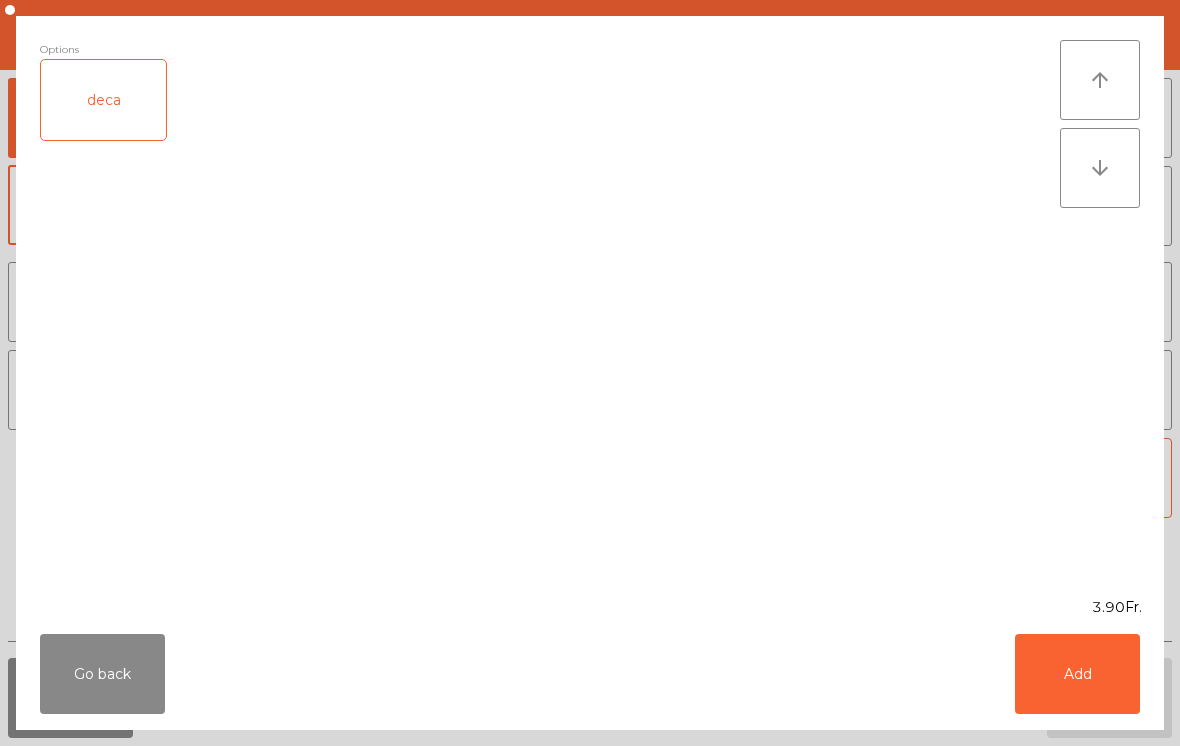 click on "Add" 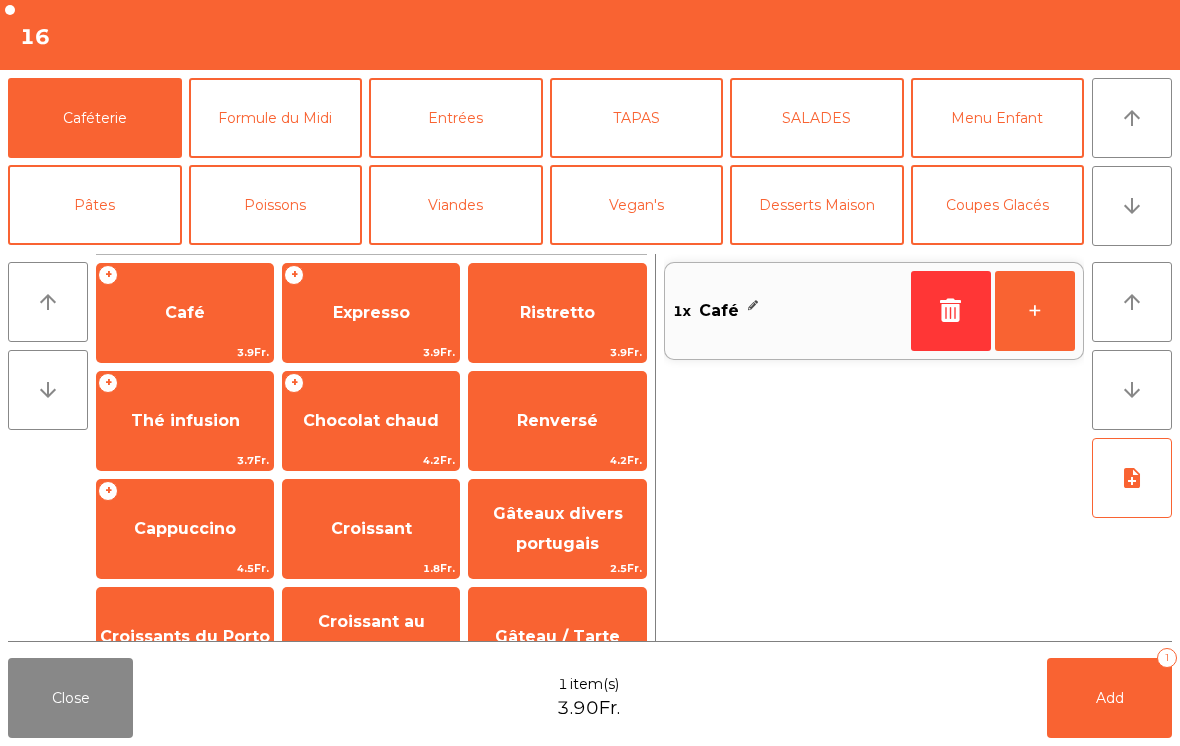 click on "+" 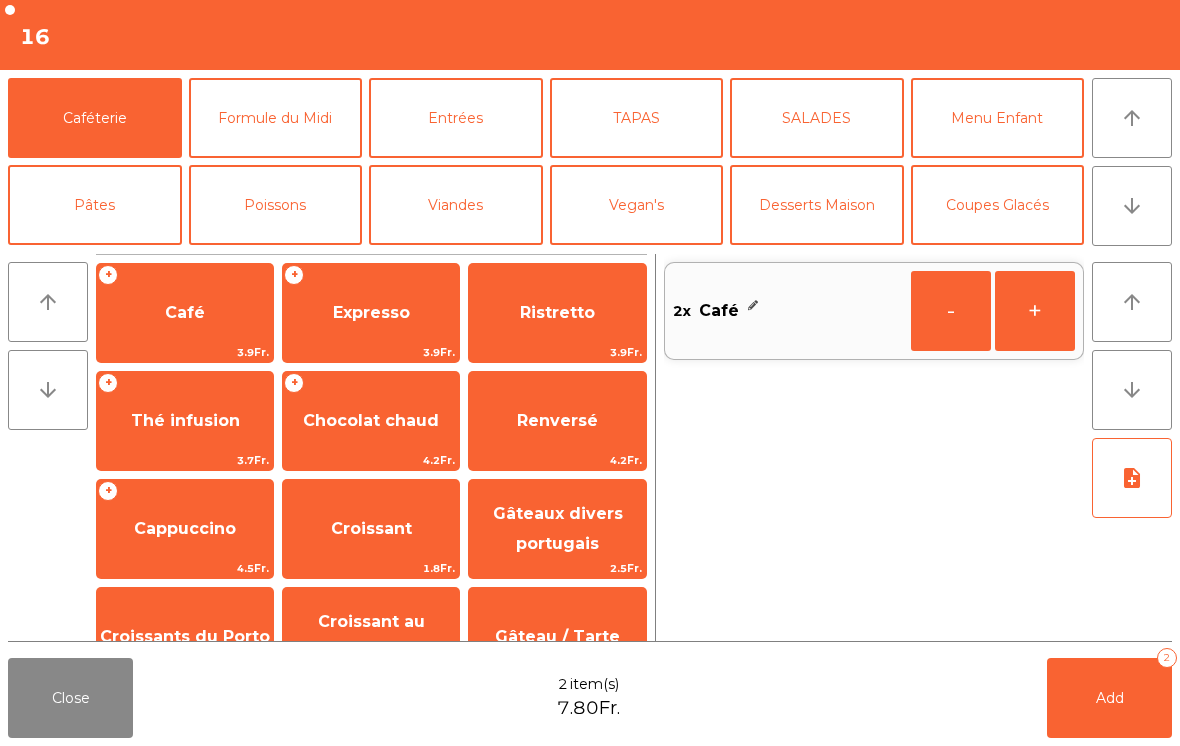 click on "Expresso" 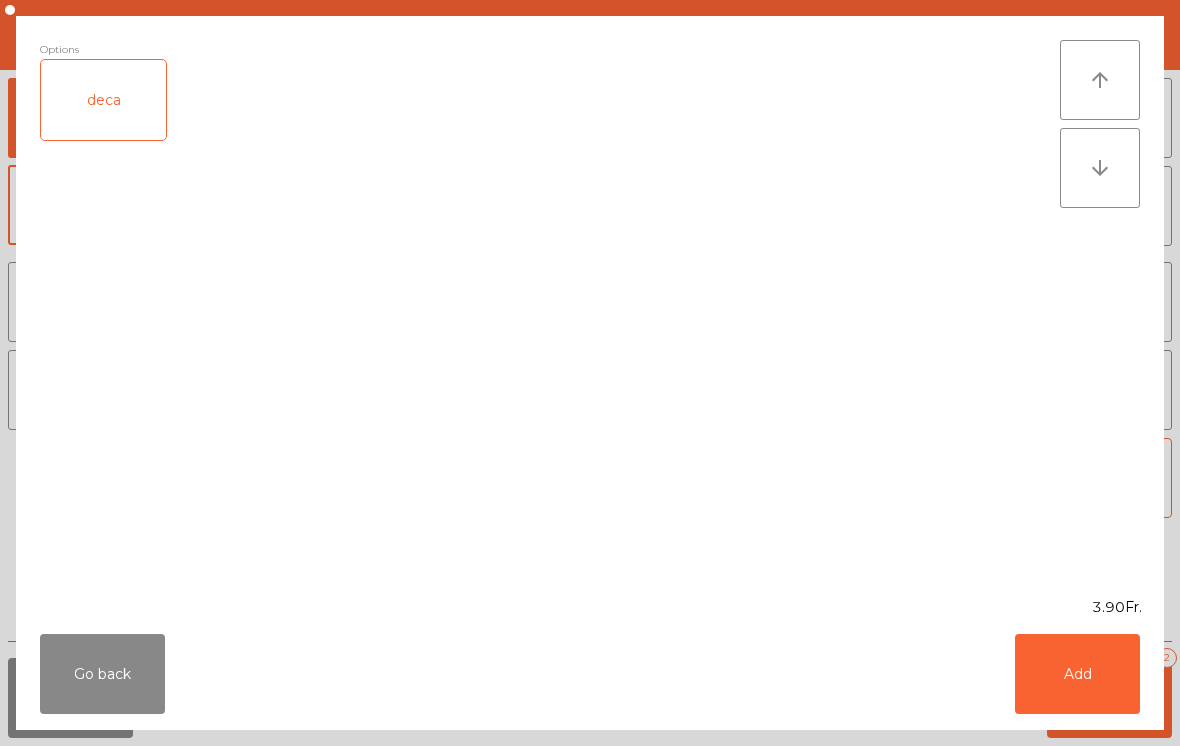 click on "Add" 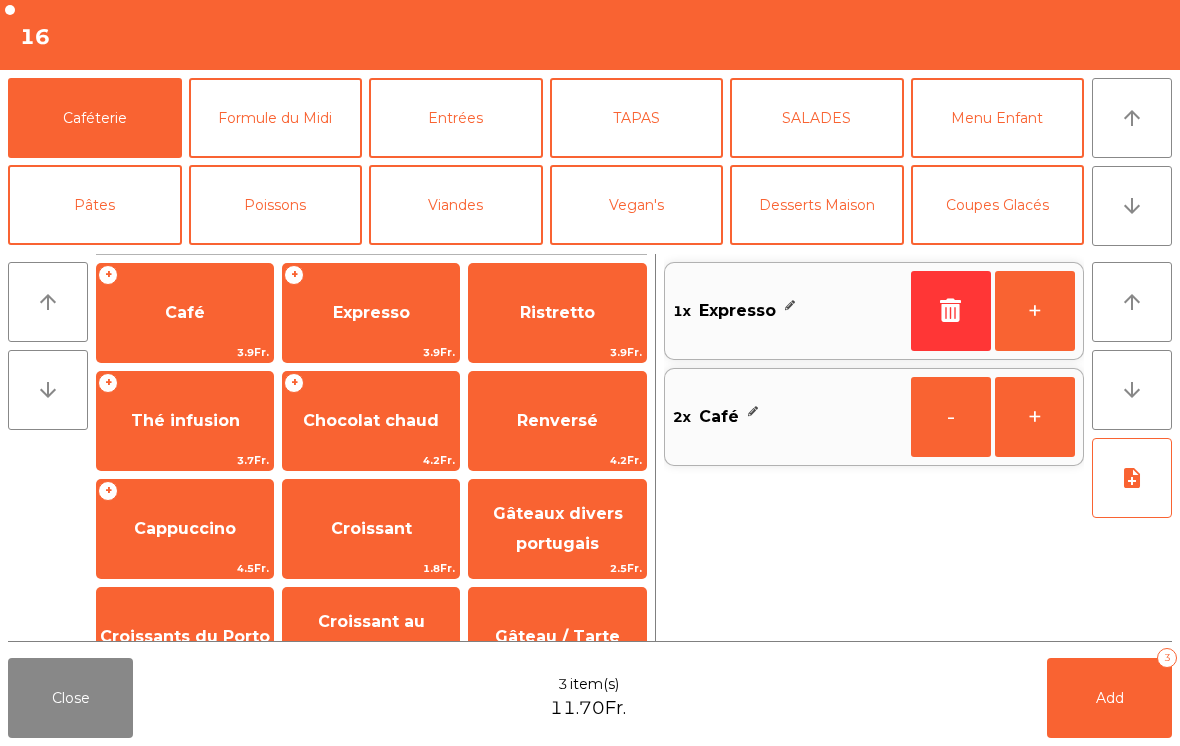 click on "Desserts Maison" 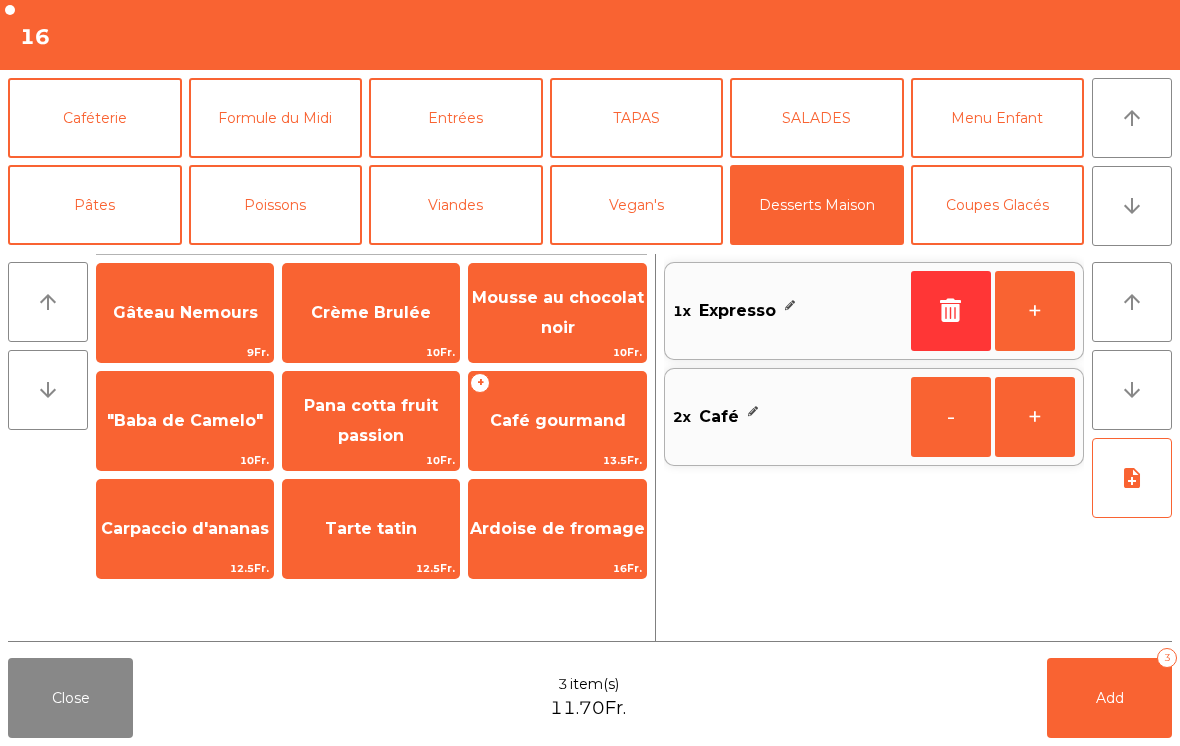click on "Café gourmand" 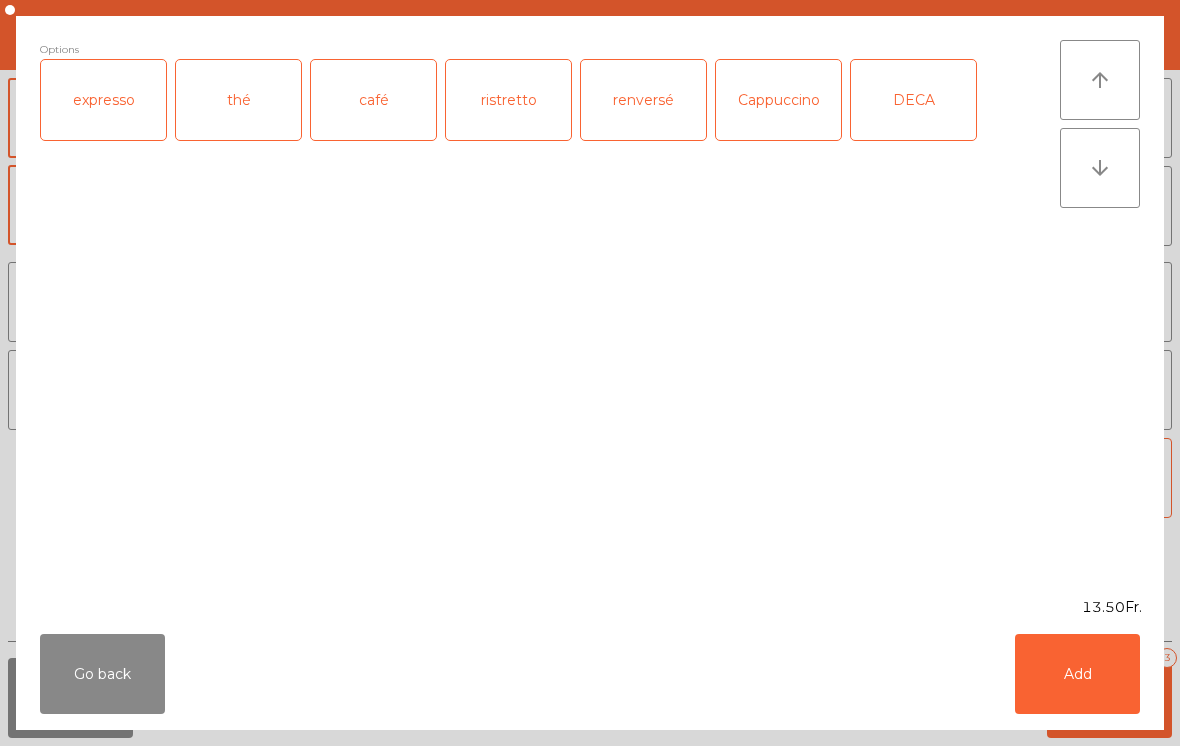 click on "café" 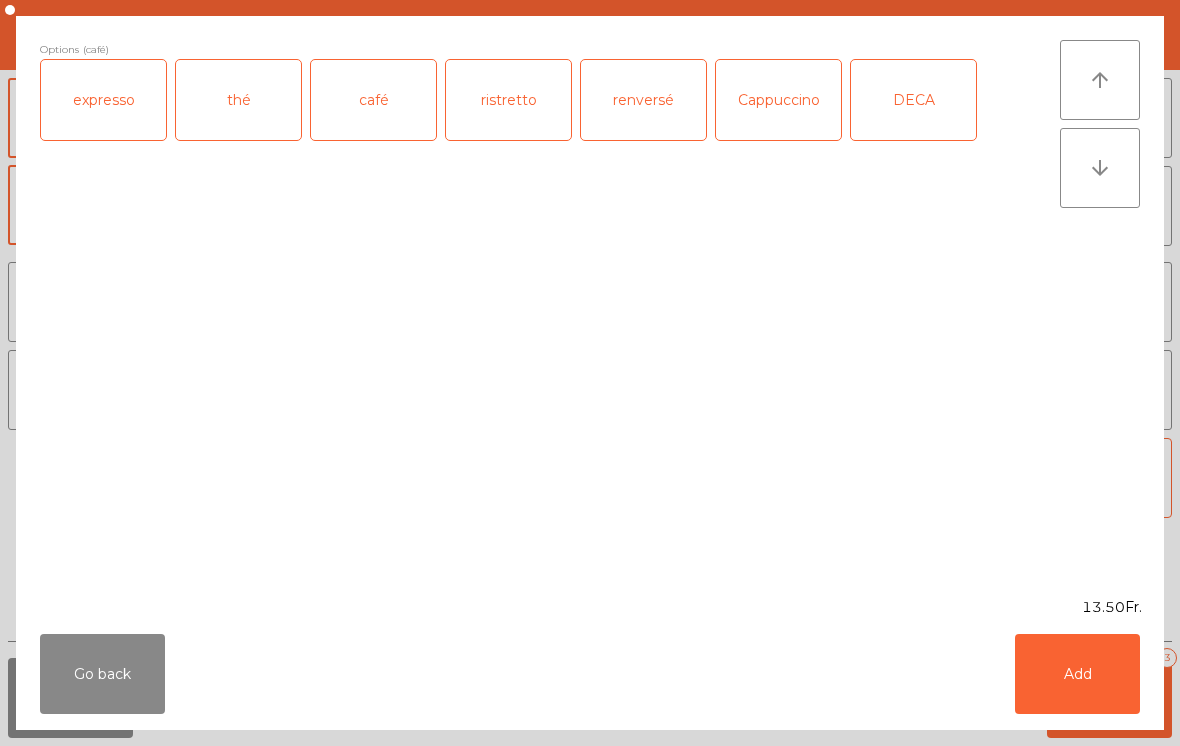 click on "Add" 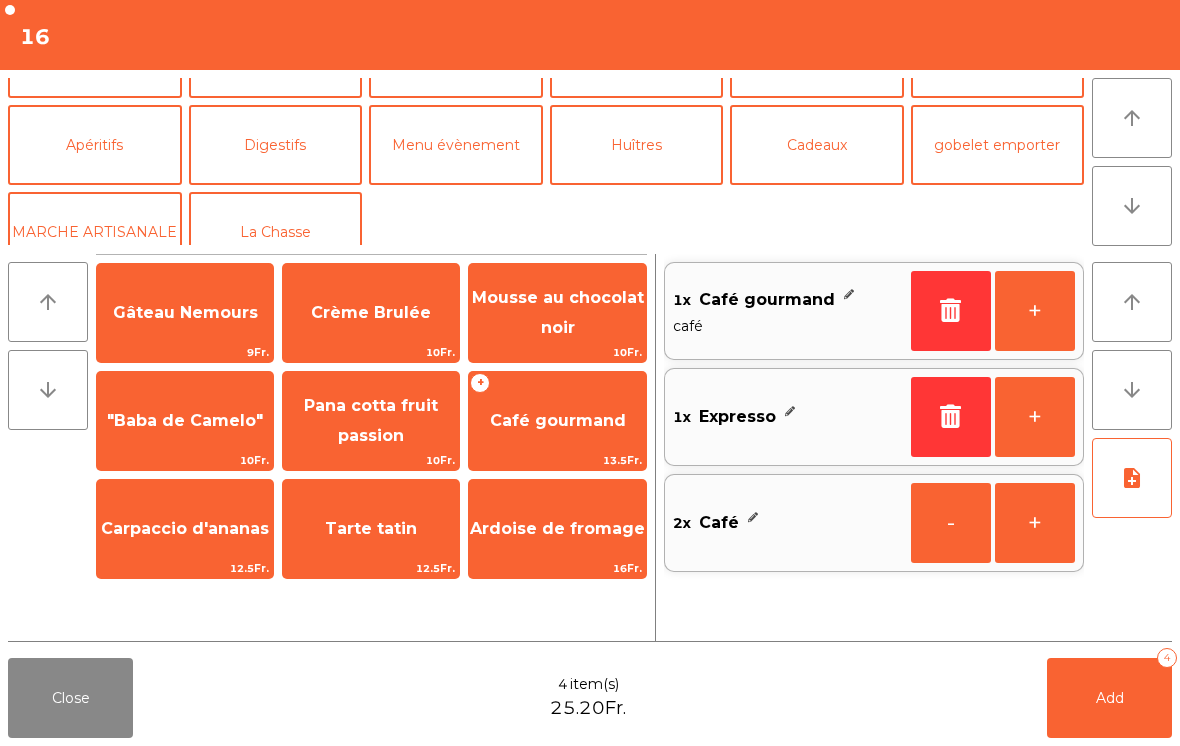 scroll, scrollTop: 235, scrollLeft: 0, axis: vertical 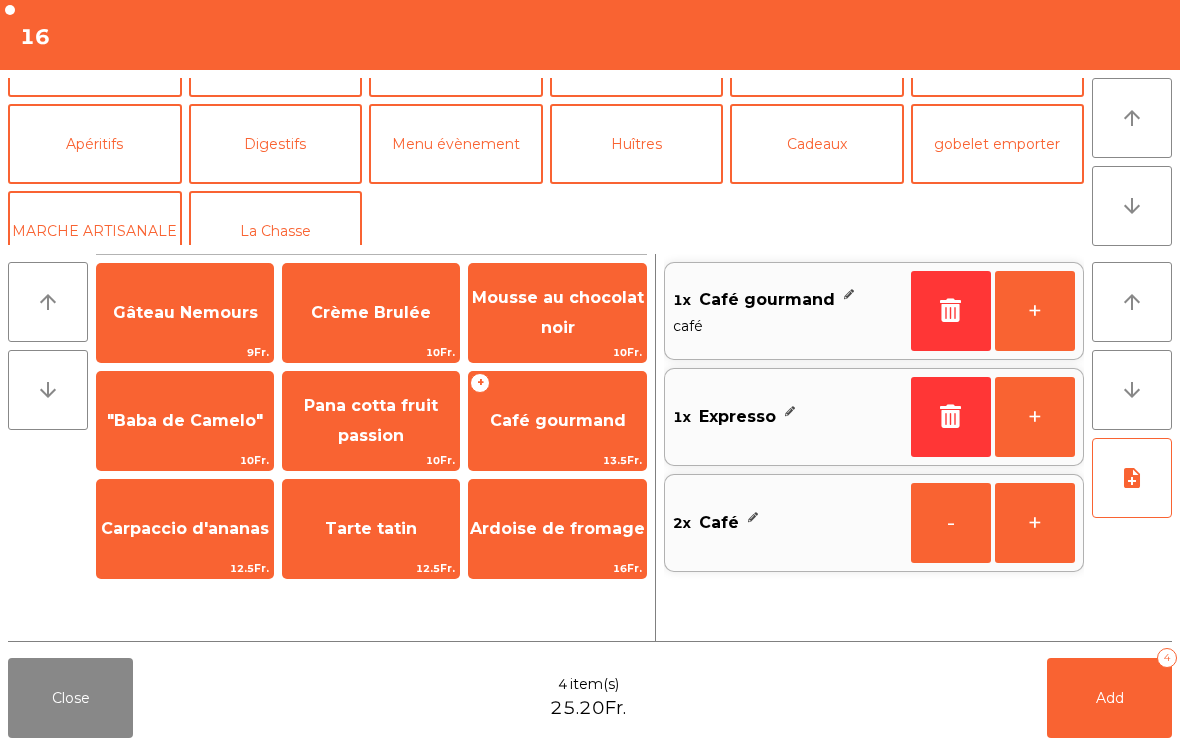 click on "Digestifs" 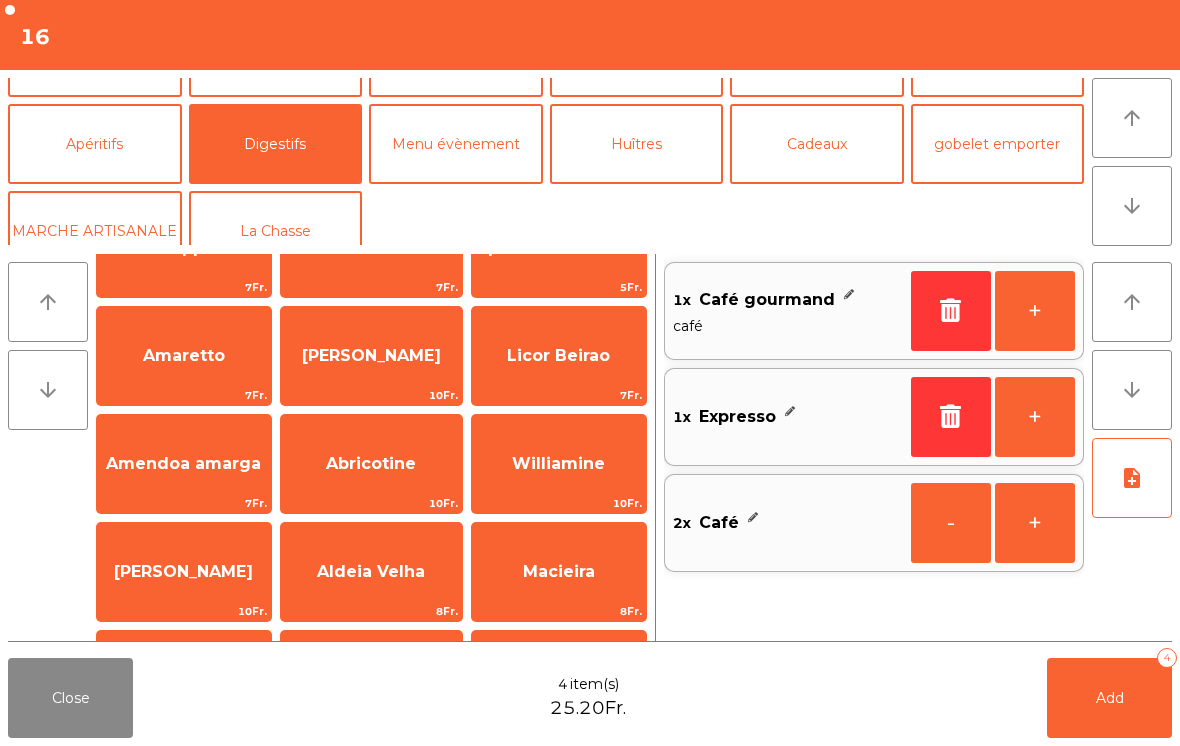 scroll, scrollTop: 103, scrollLeft: 0, axis: vertical 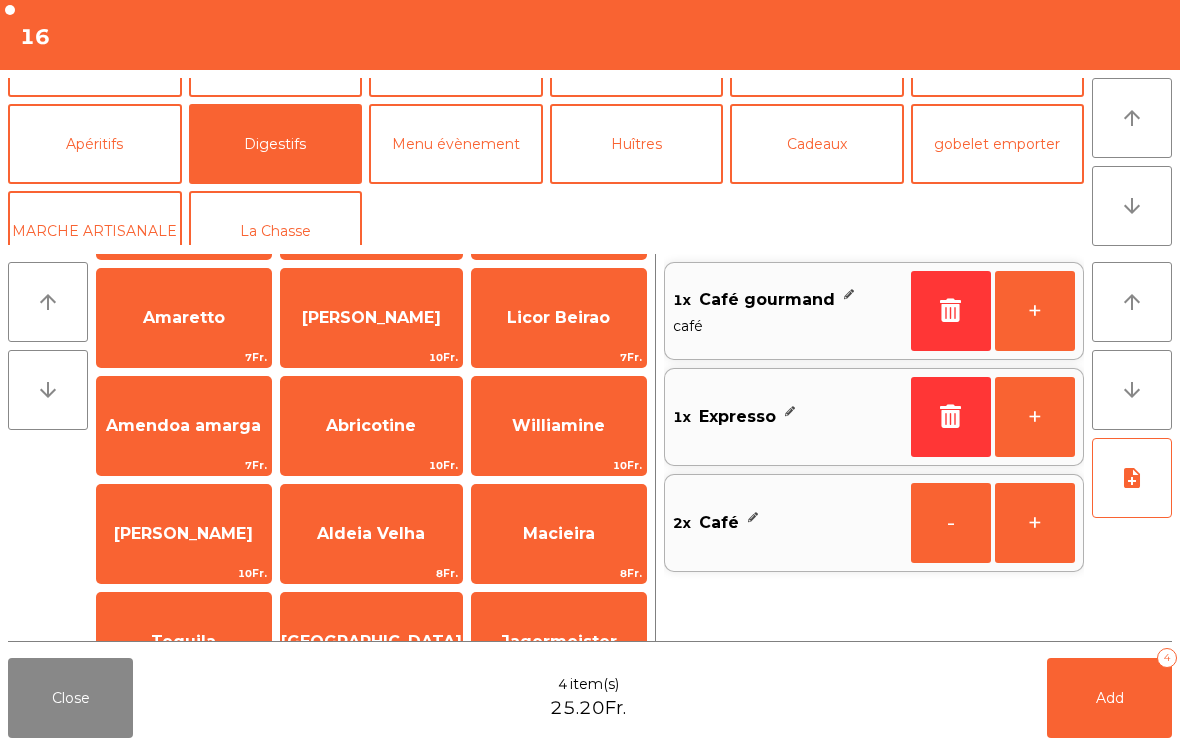 click on "Aldeia Velha" 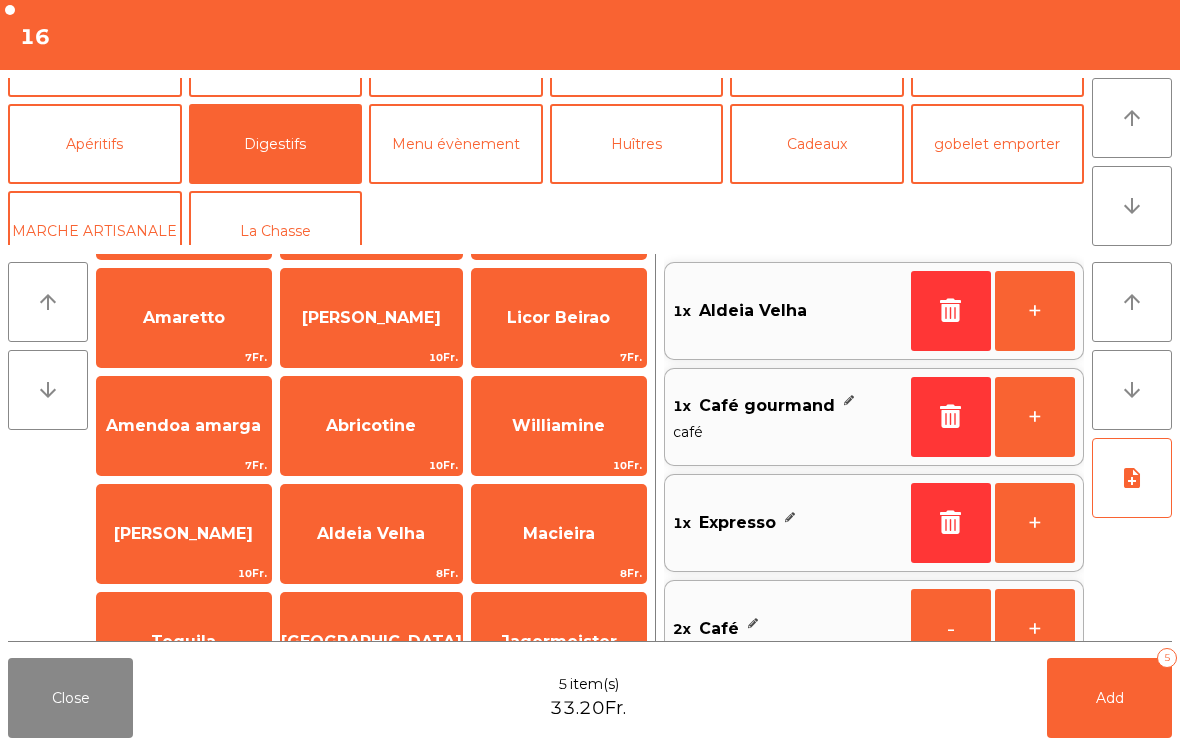 click on "Add   5" 